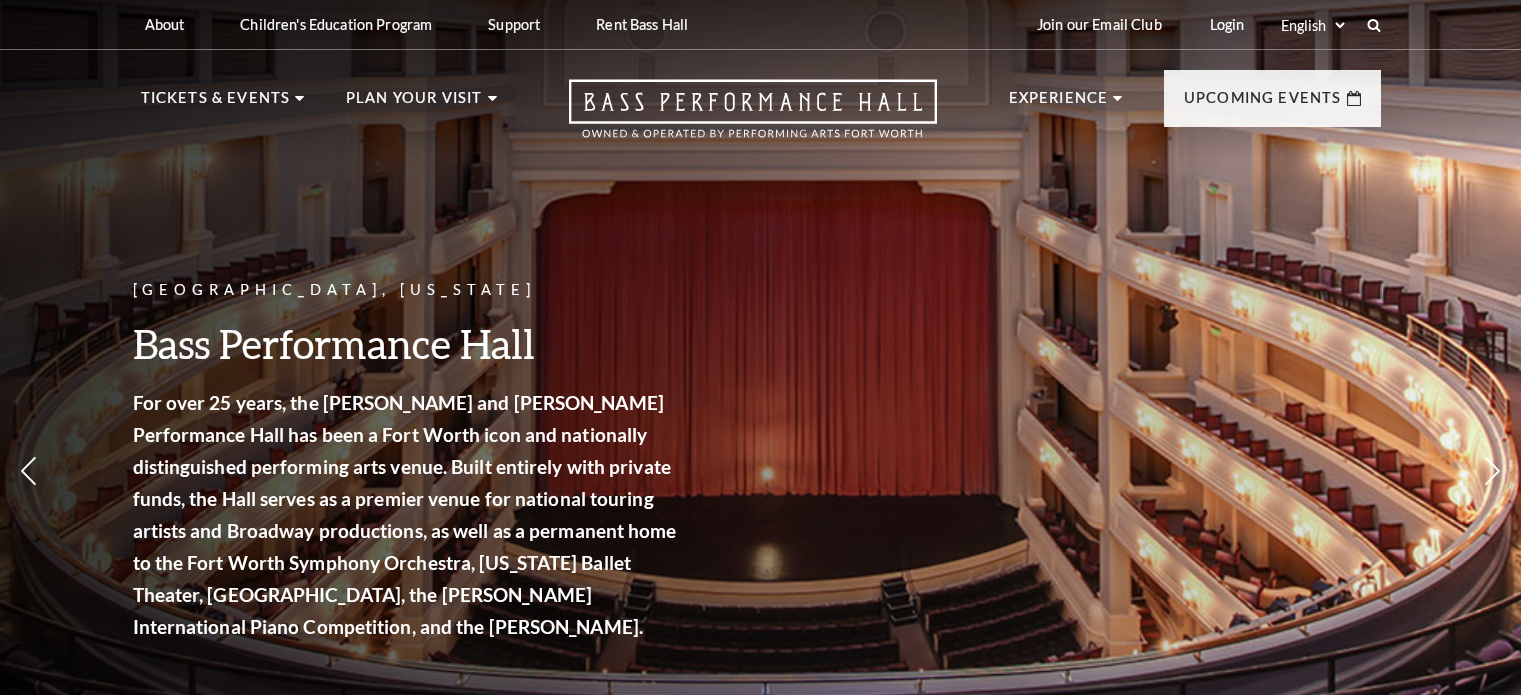 scroll, scrollTop: 0, scrollLeft: 0, axis: both 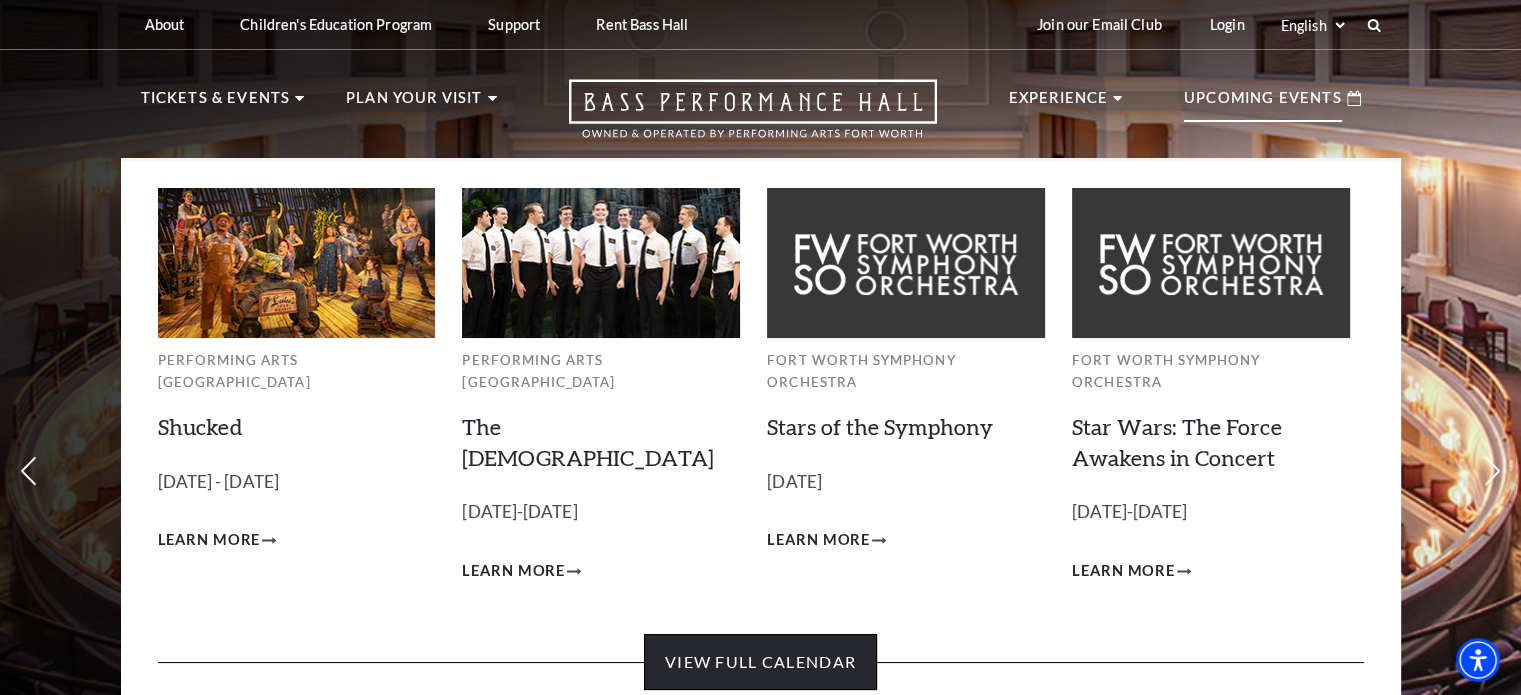 click on "View Full Calendar" at bounding box center (760, 662) 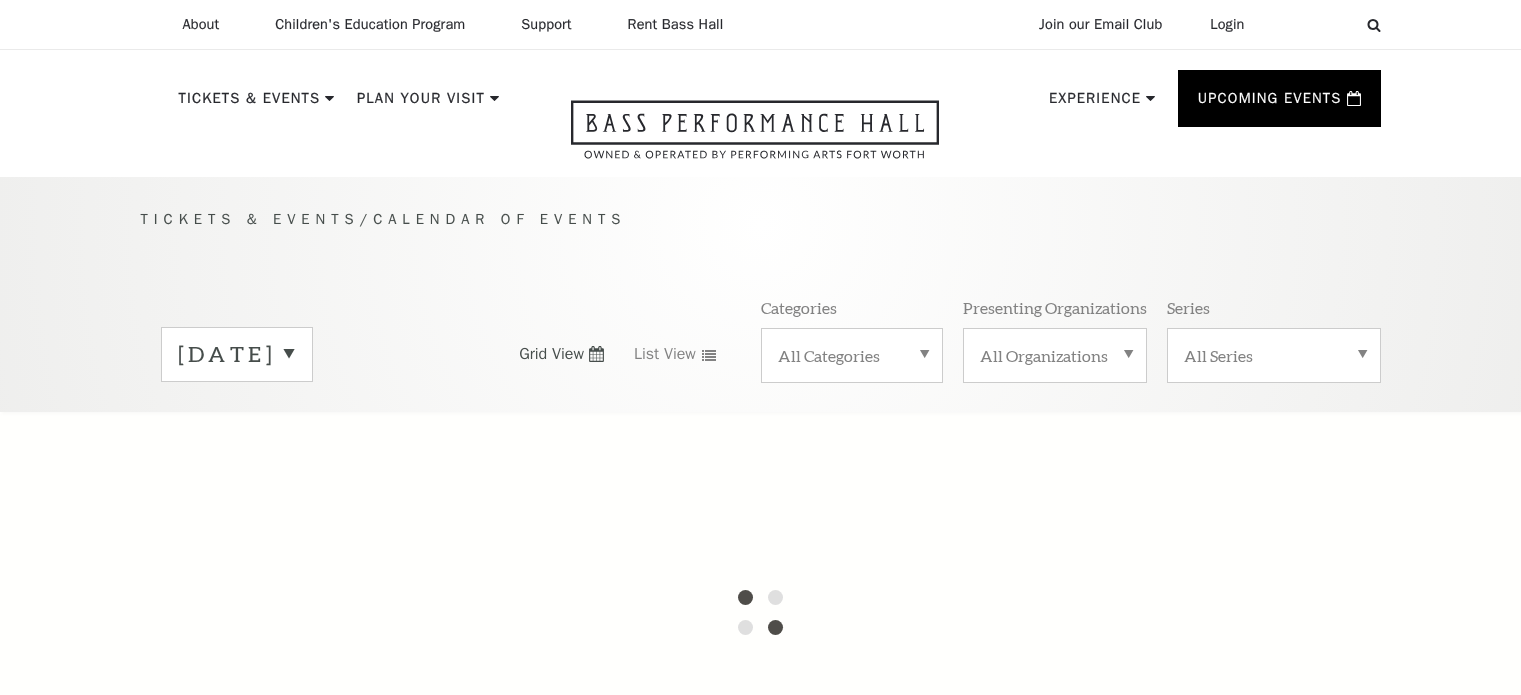 scroll, scrollTop: 0, scrollLeft: 0, axis: both 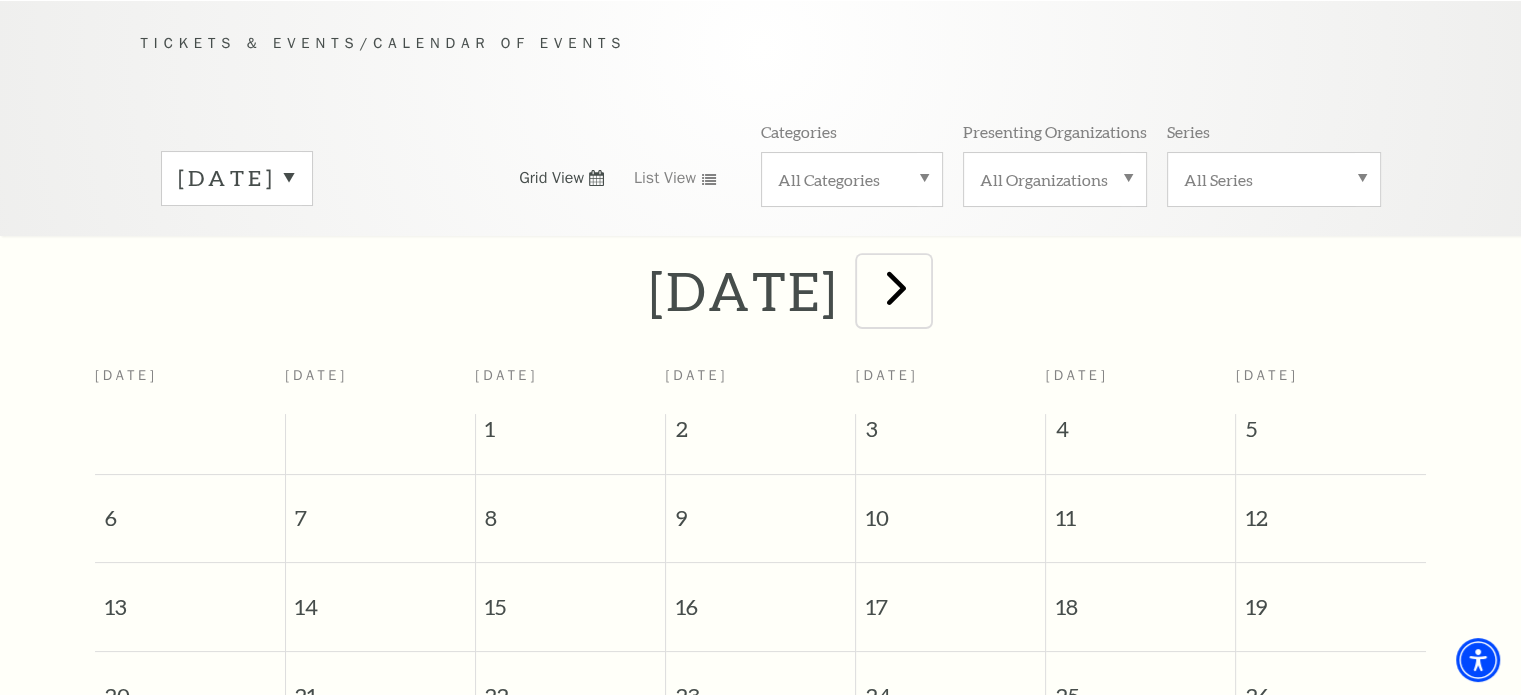 click at bounding box center (896, 287) 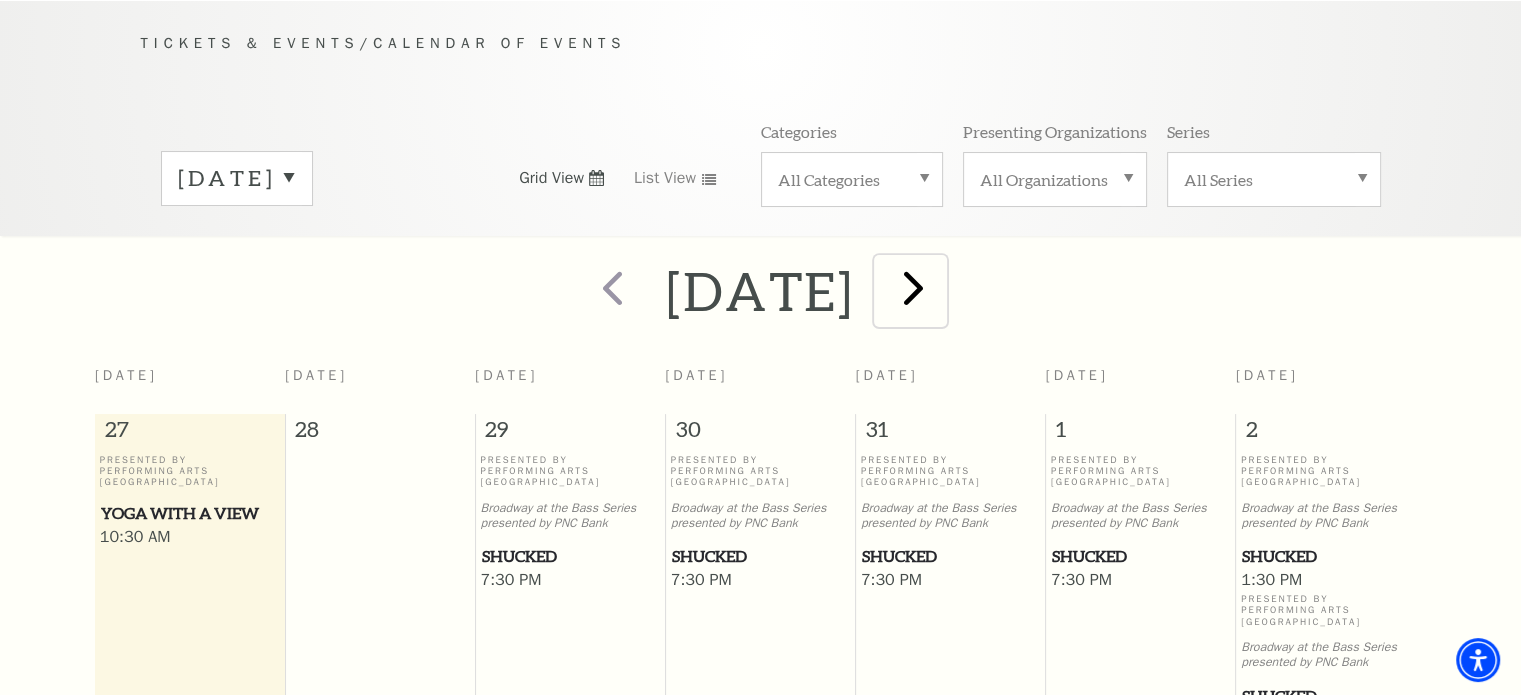click at bounding box center (913, 287) 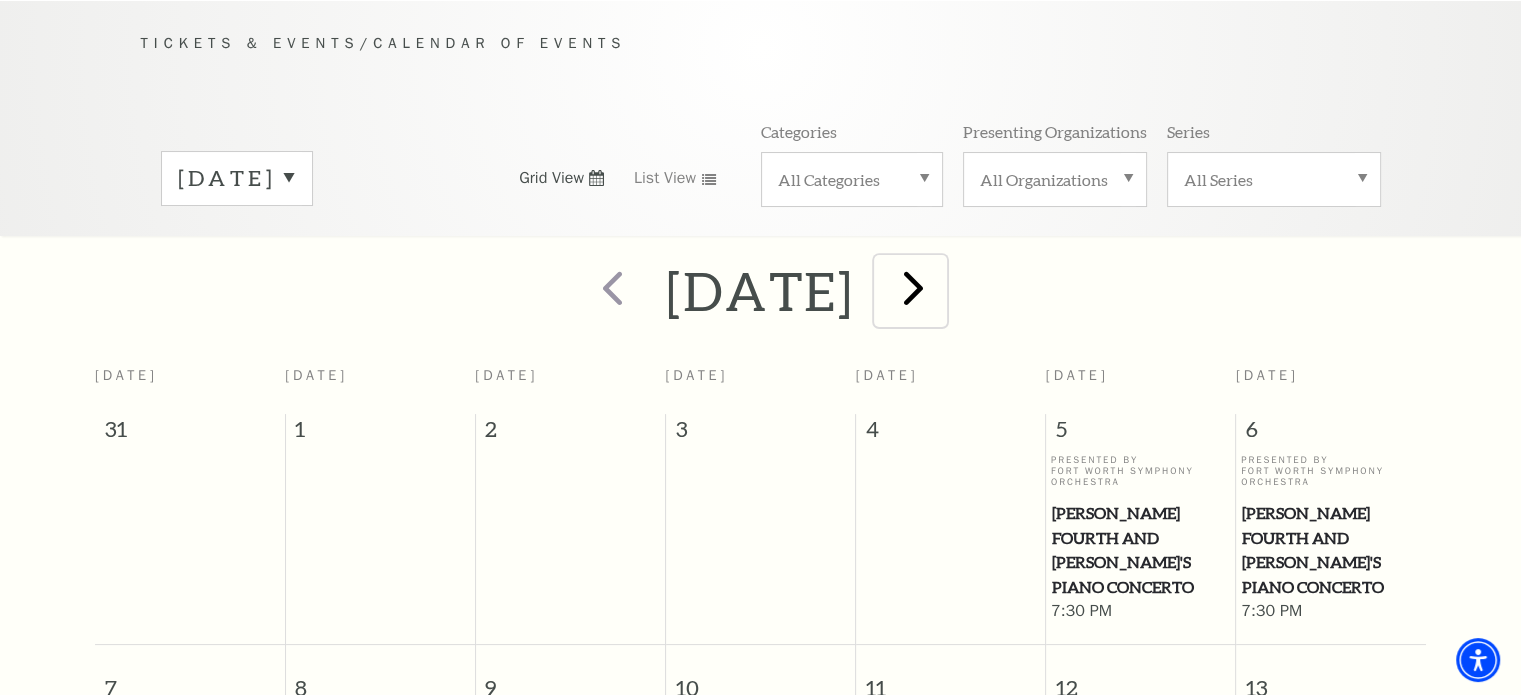 click at bounding box center [913, 287] 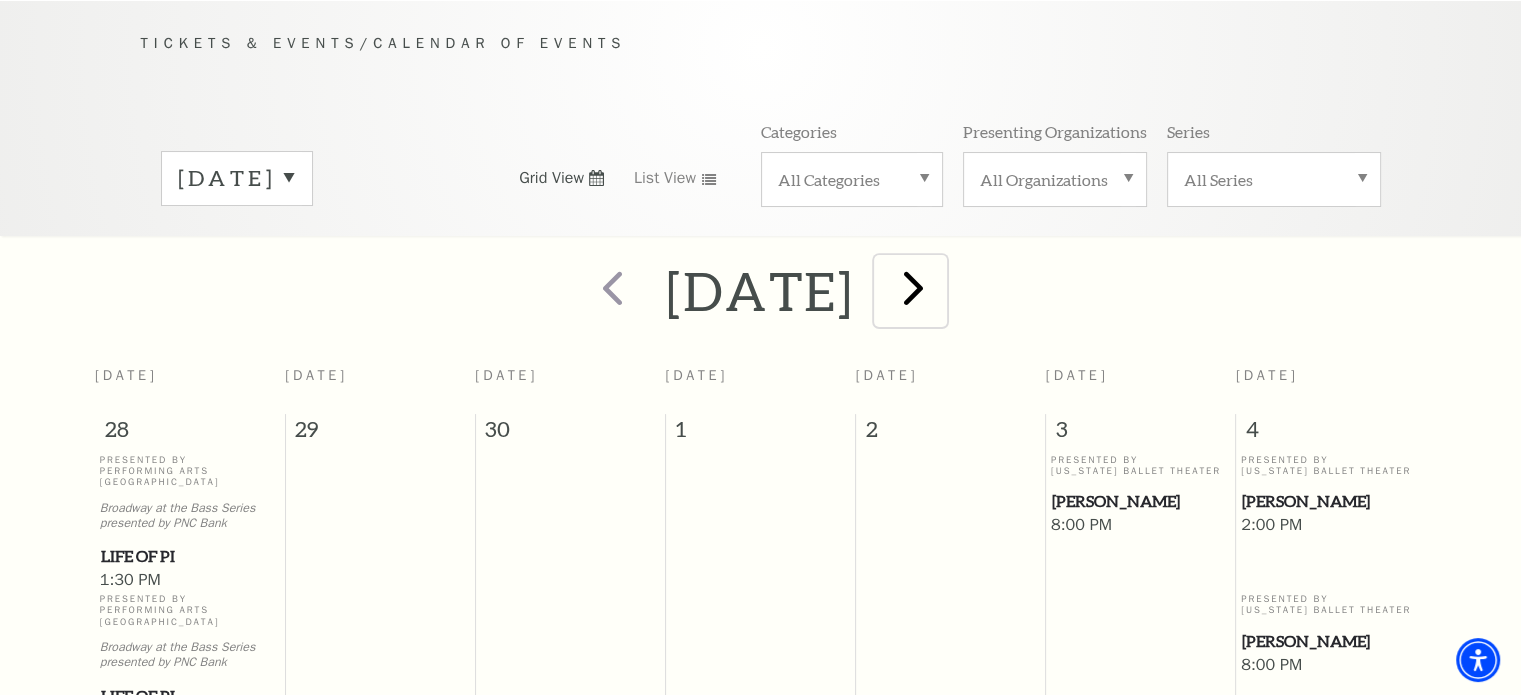 click at bounding box center [913, 287] 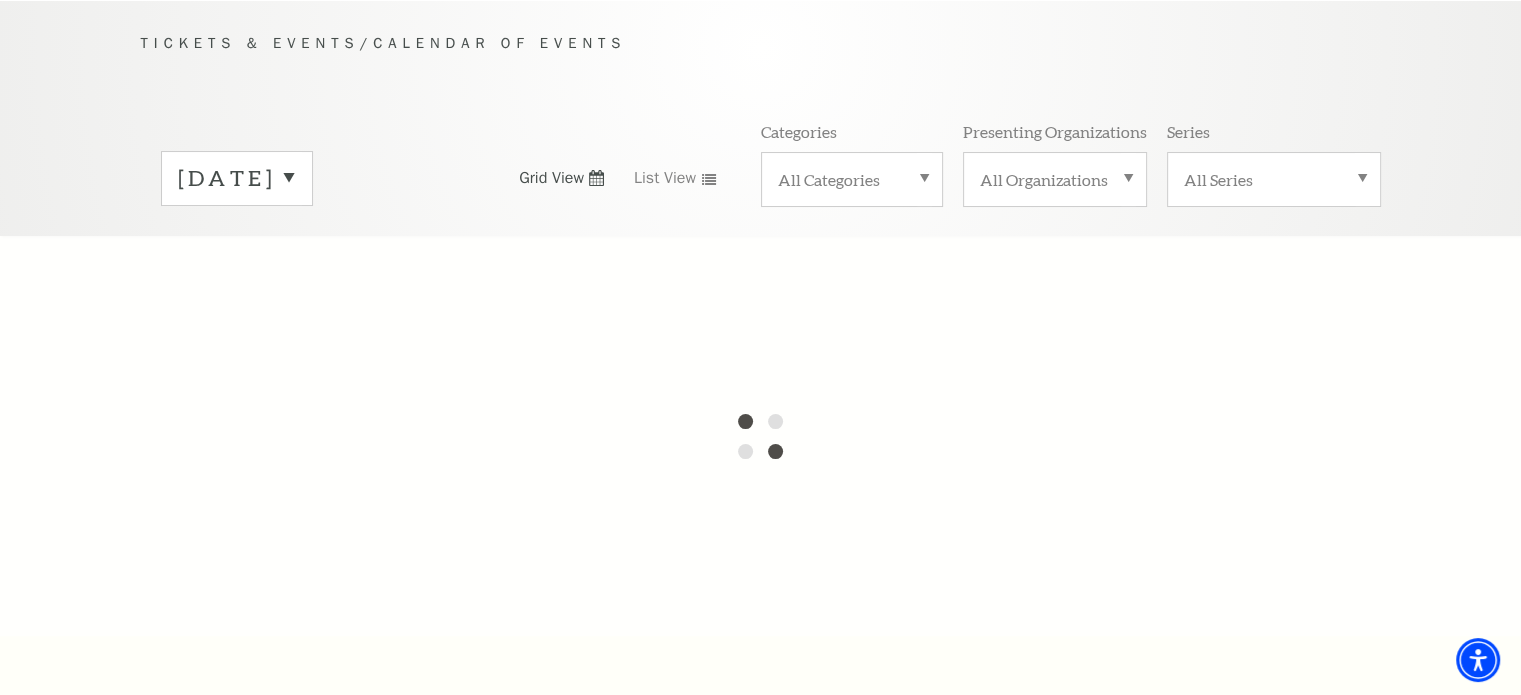 click on "October 2025" at bounding box center [237, 178] 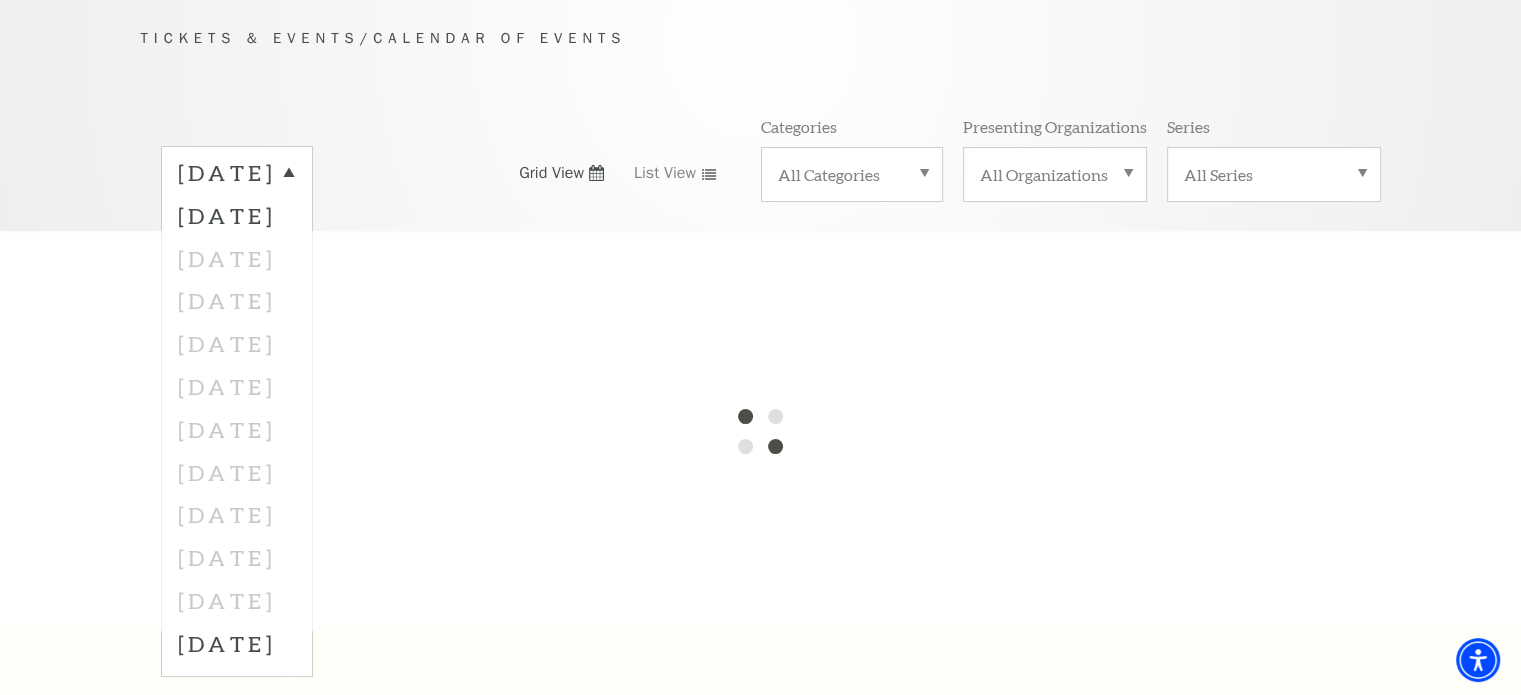 scroll, scrollTop: 176, scrollLeft: 0, axis: vertical 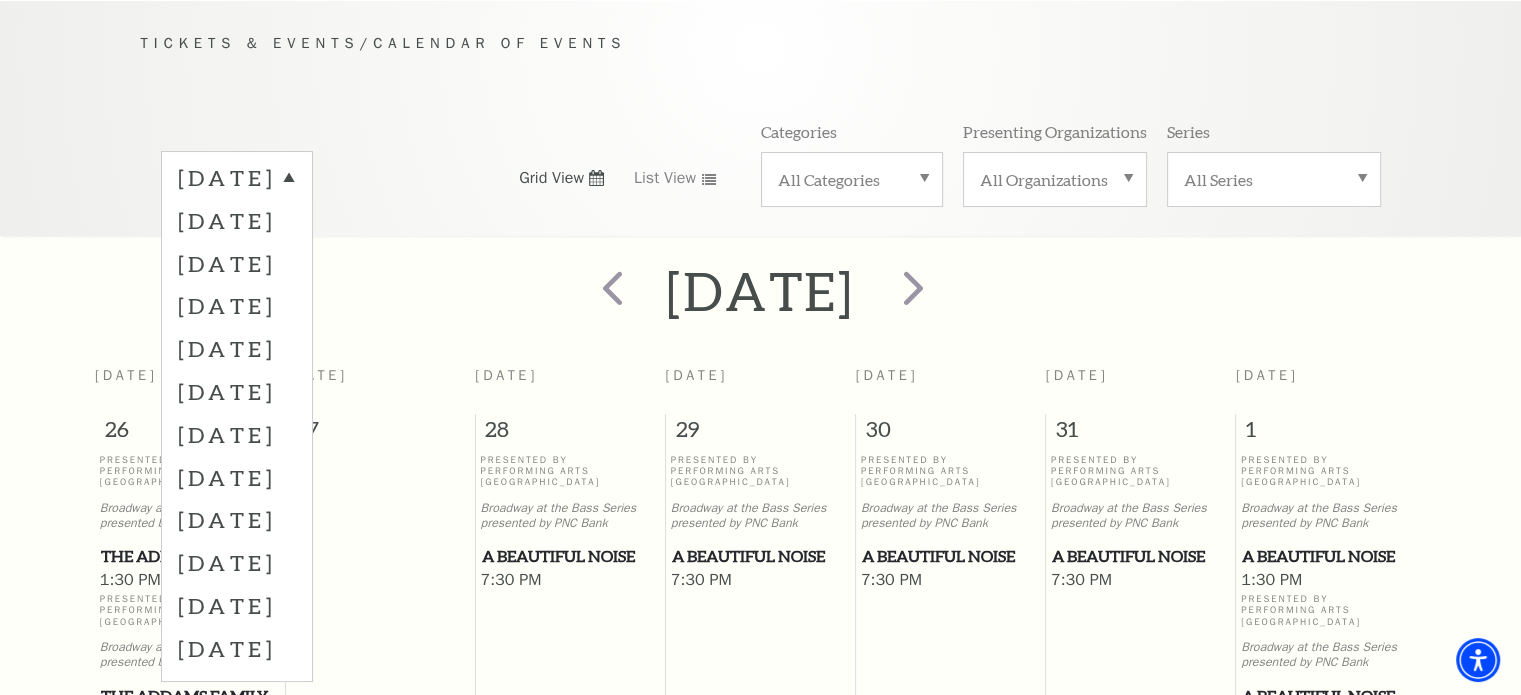 click on "November 2025" at bounding box center (760, 290) 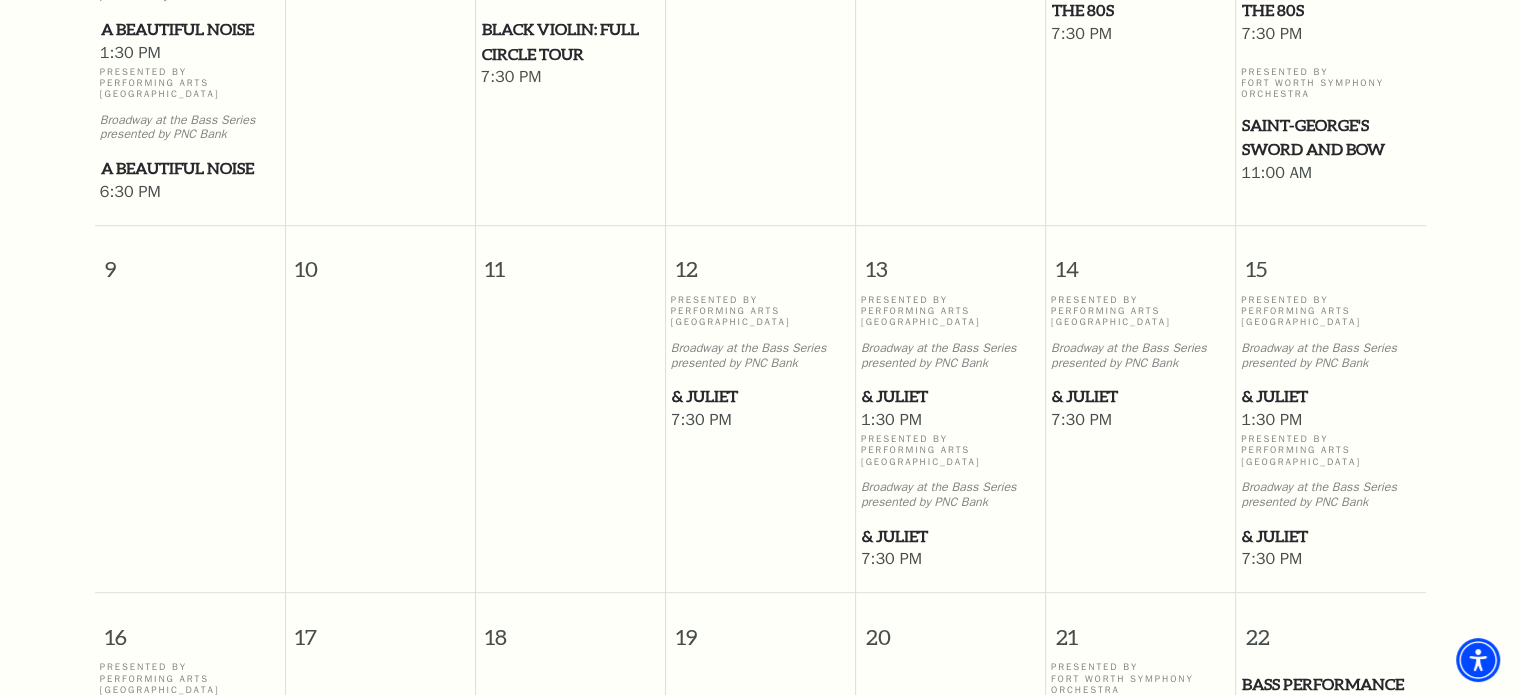 scroll, scrollTop: 1076, scrollLeft: 0, axis: vertical 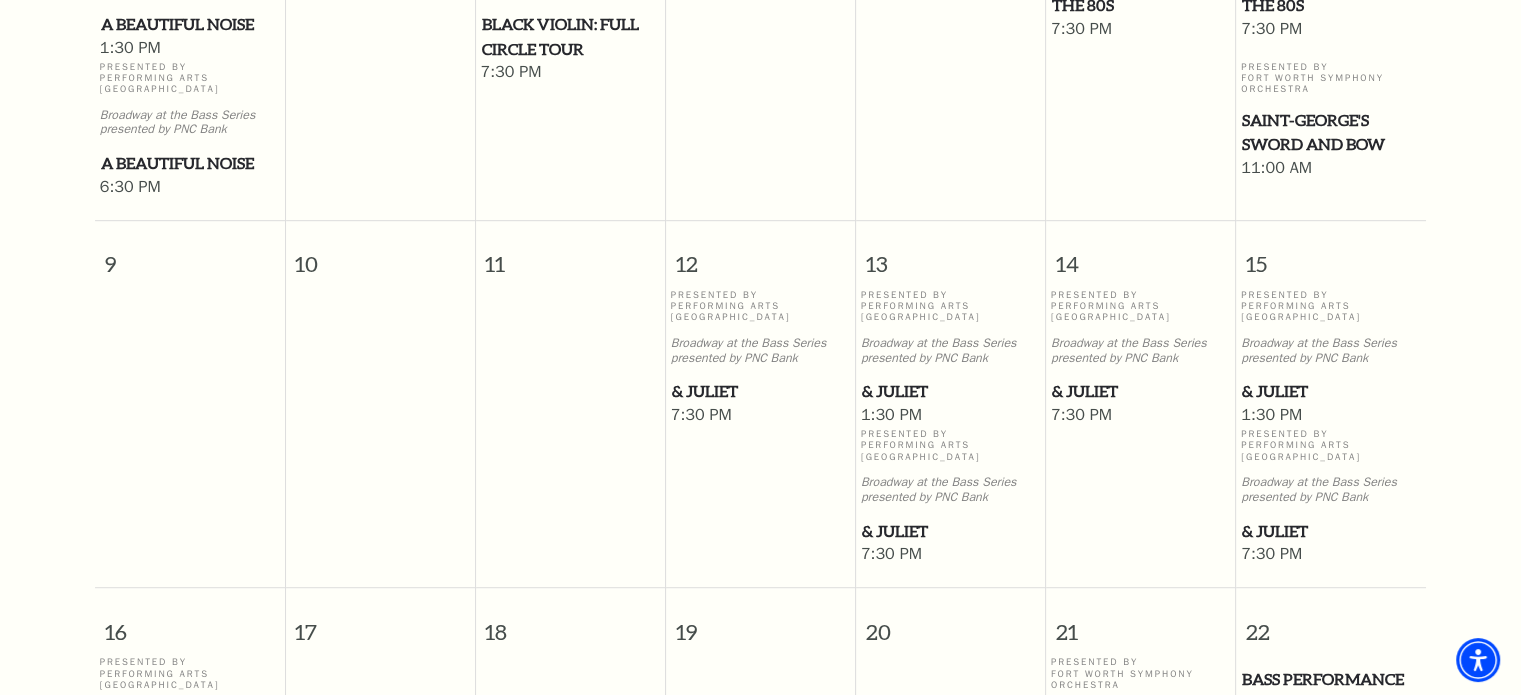 click on "& Juliet" at bounding box center [951, 391] 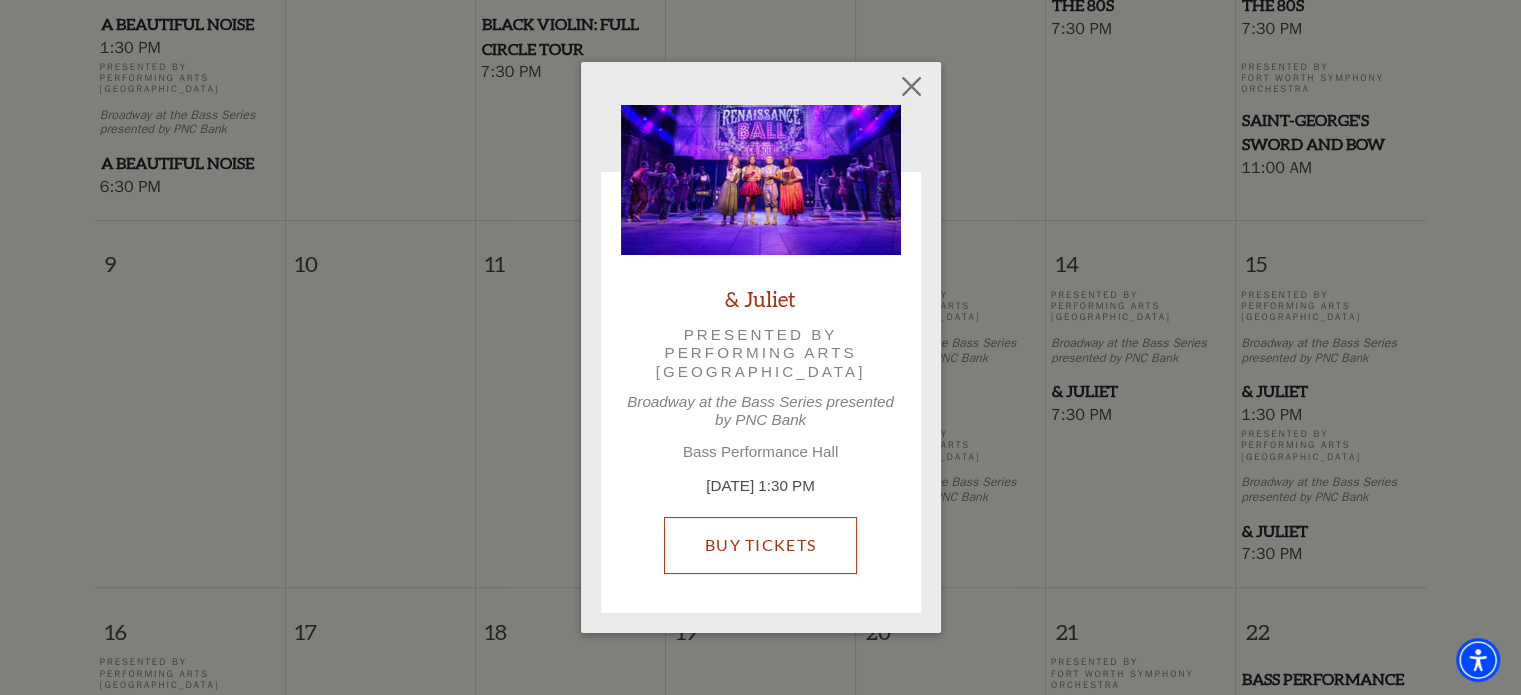 click on "Buy Tickets" at bounding box center [760, 545] 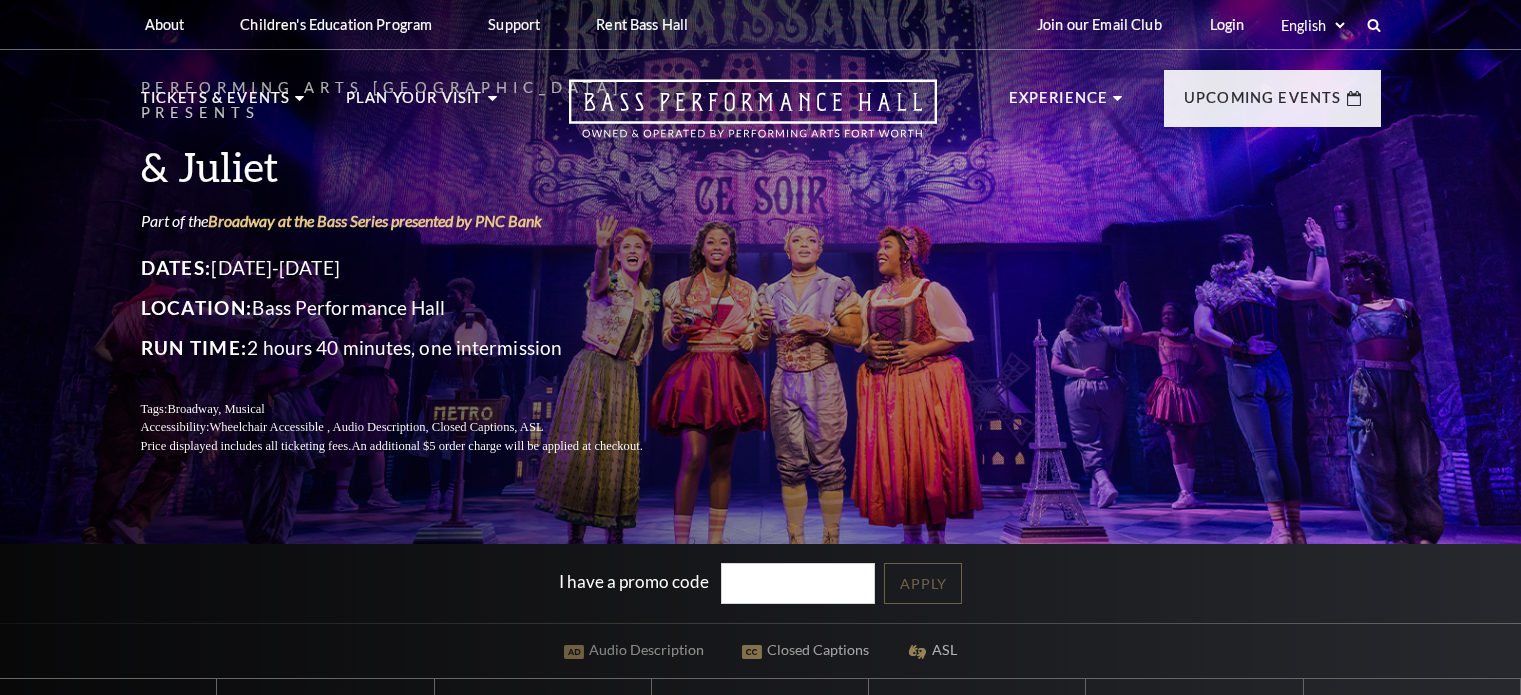 scroll, scrollTop: 0, scrollLeft: 0, axis: both 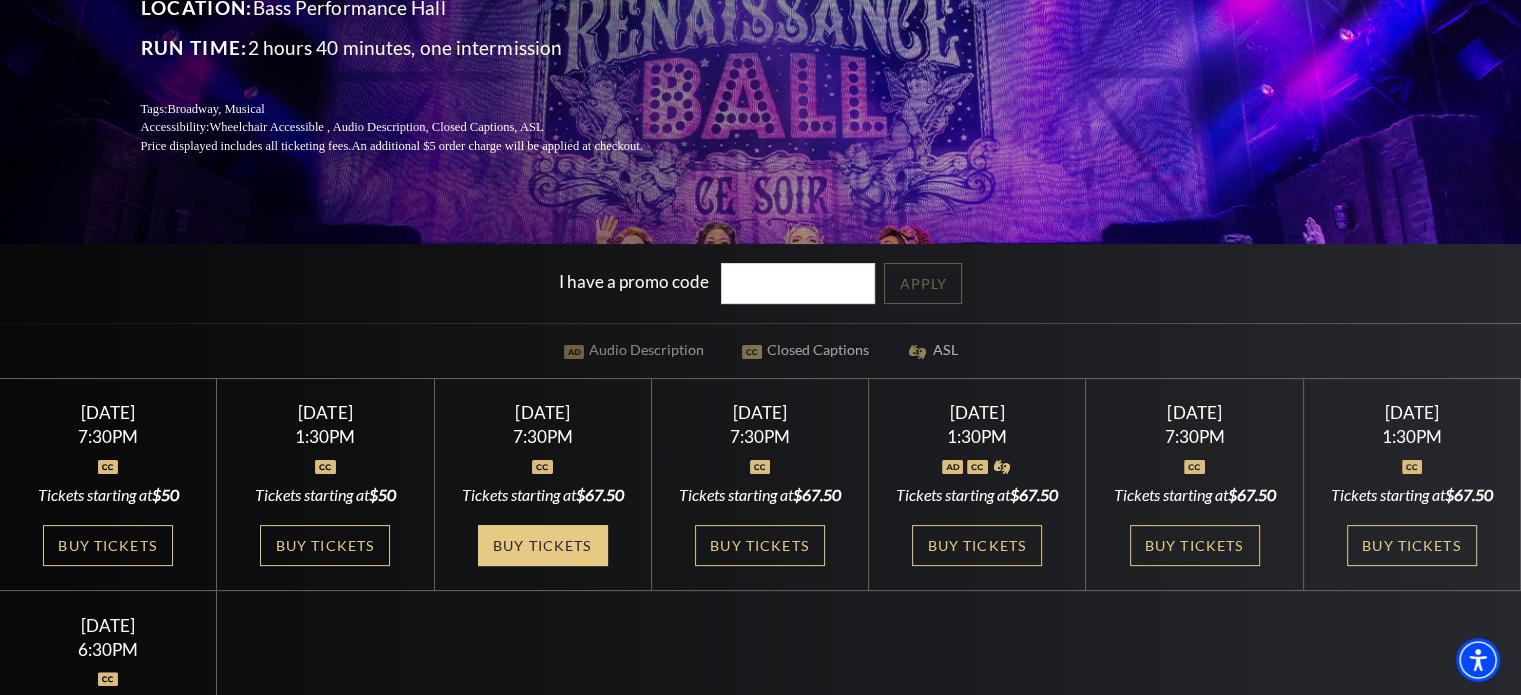 click on "Buy Tickets" at bounding box center [543, 545] 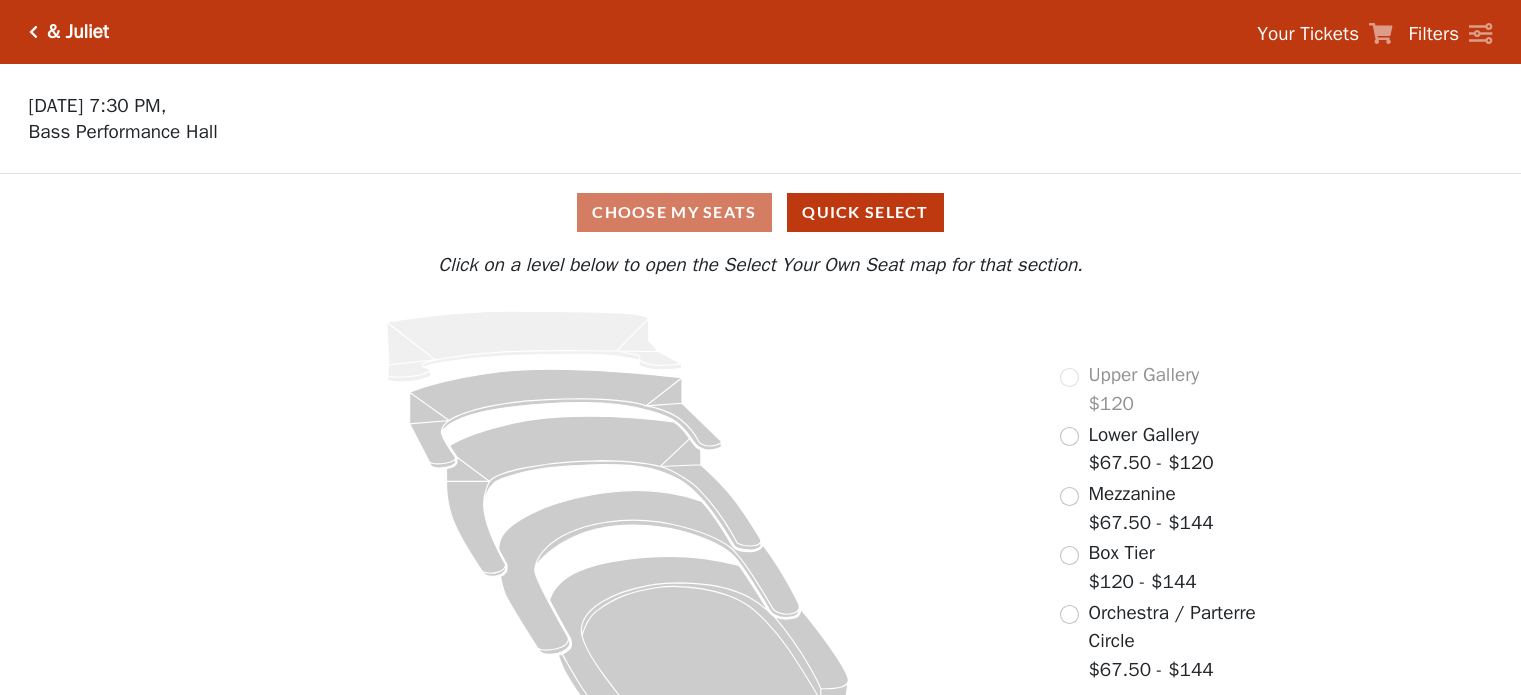 scroll, scrollTop: 0, scrollLeft: 0, axis: both 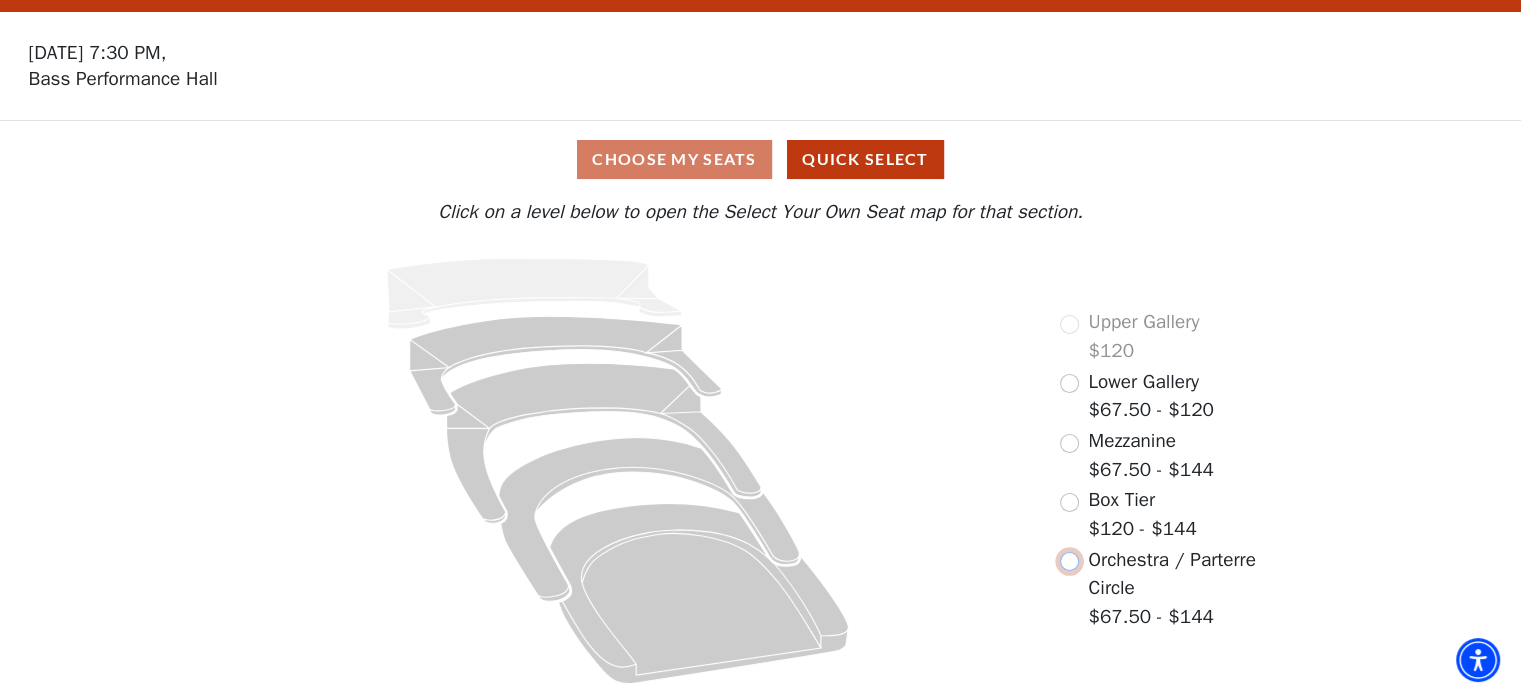 click at bounding box center [1069, 561] 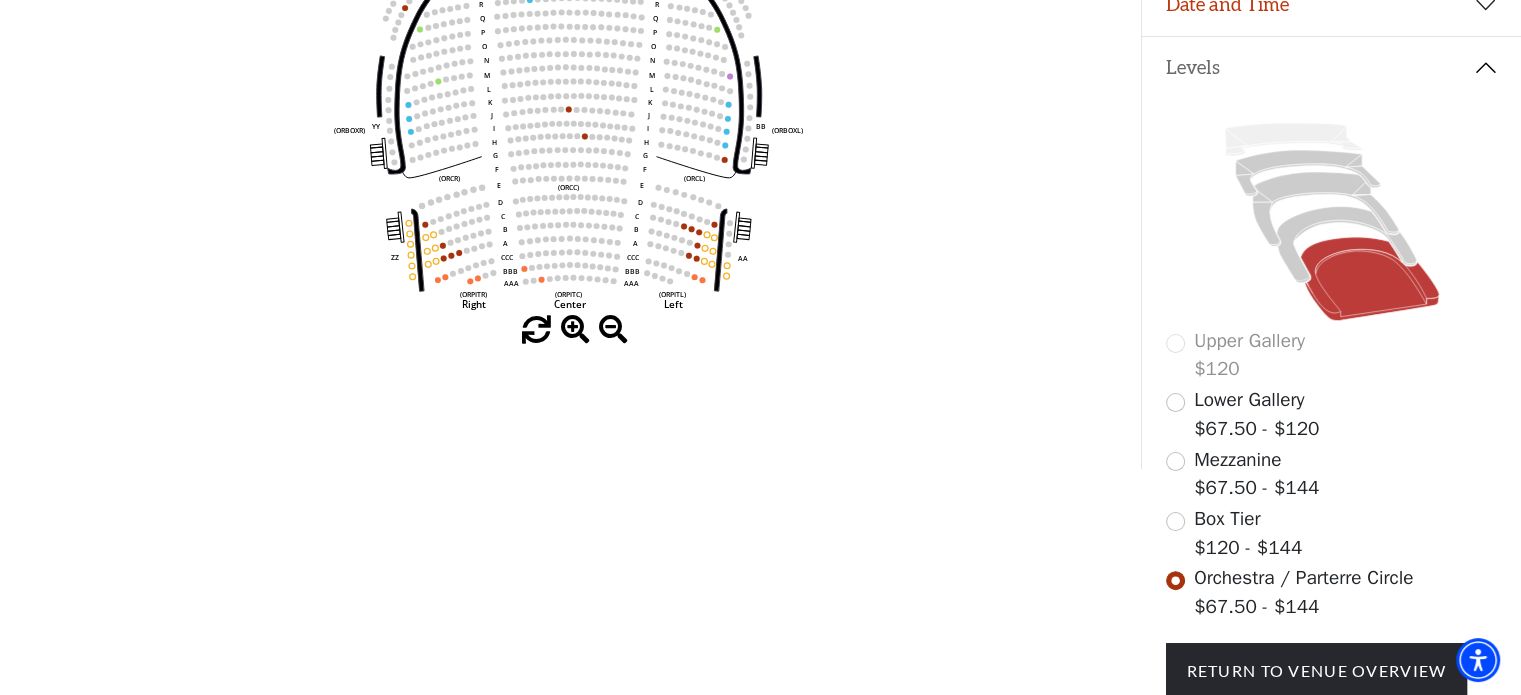 scroll, scrollTop: 400, scrollLeft: 0, axis: vertical 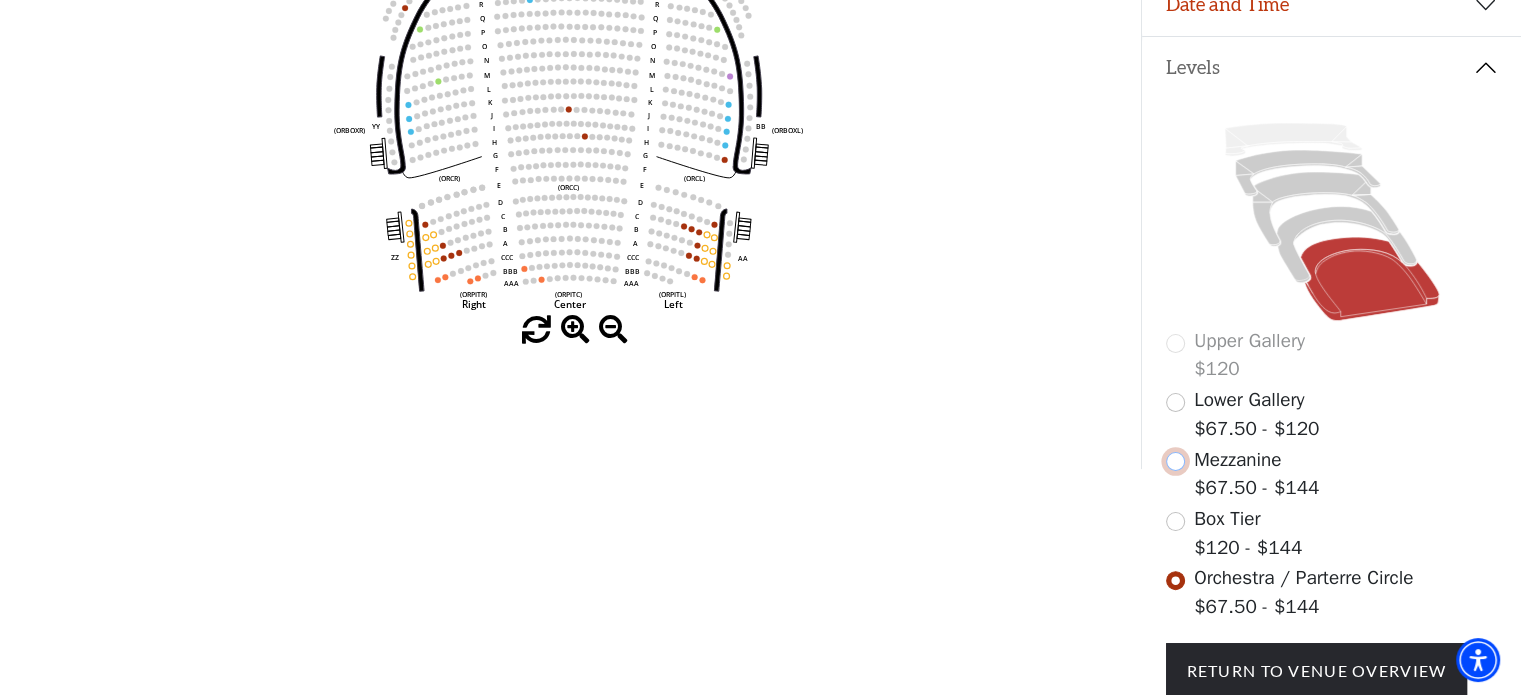click at bounding box center [1175, 461] 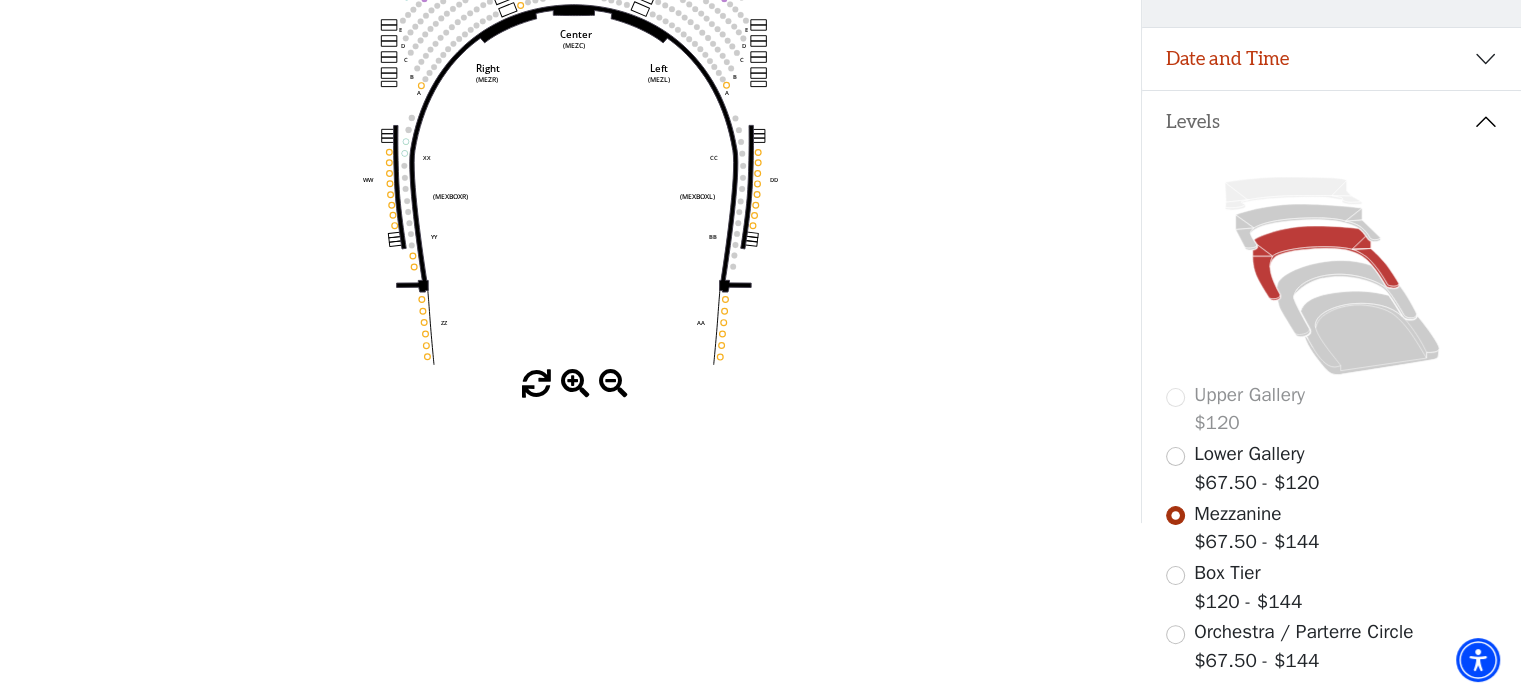 scroll, scrollTop: 392, scrollLeft: 0, axis: vertical 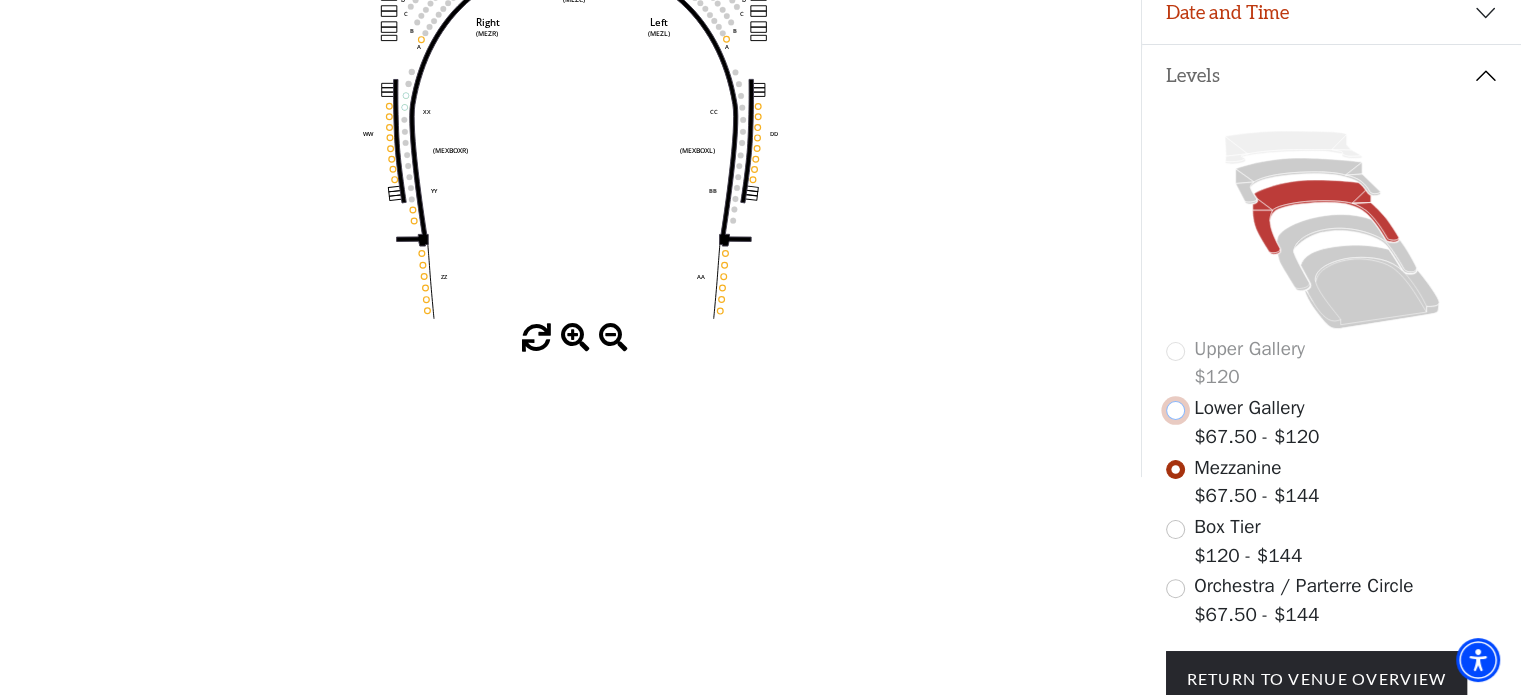 click at bounding box center [1175, 410] 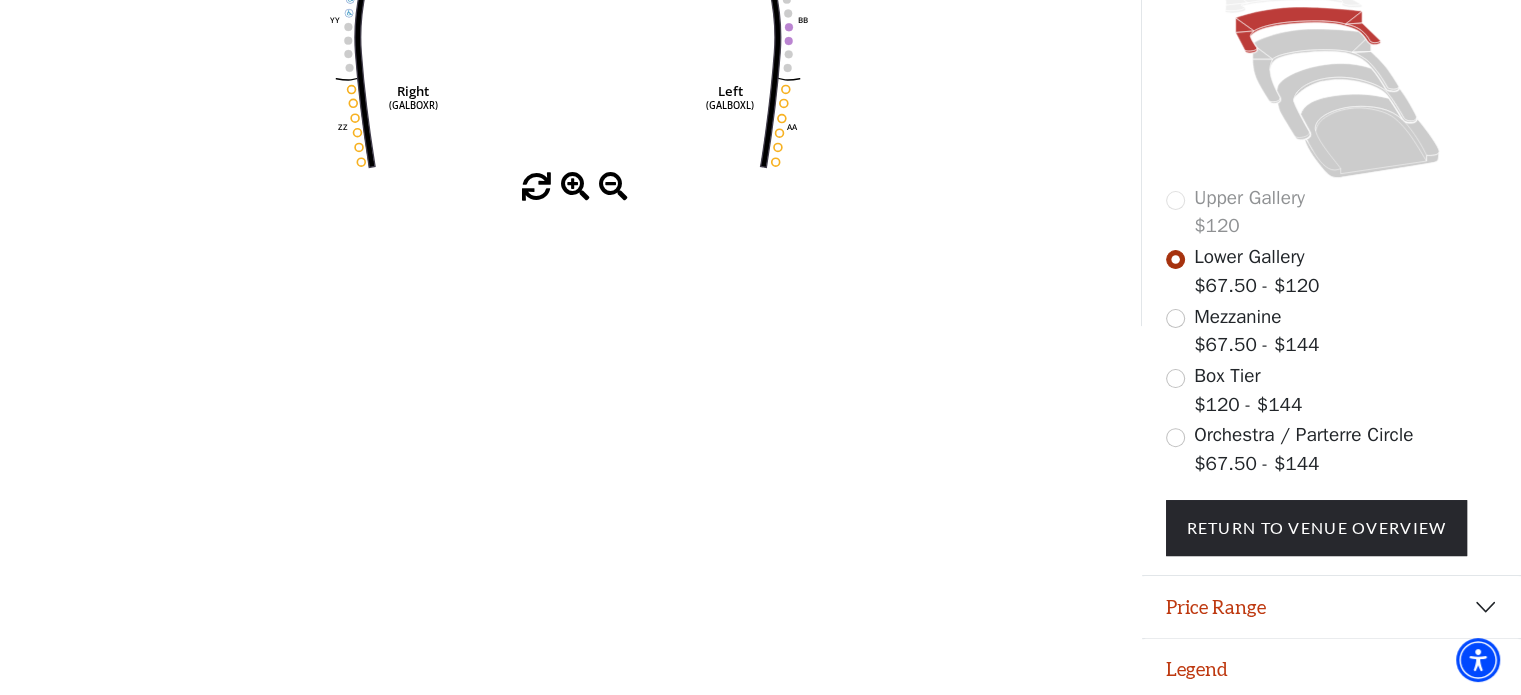scroll, scrollTop: 544, scrollLeft: 0, axis: vertical 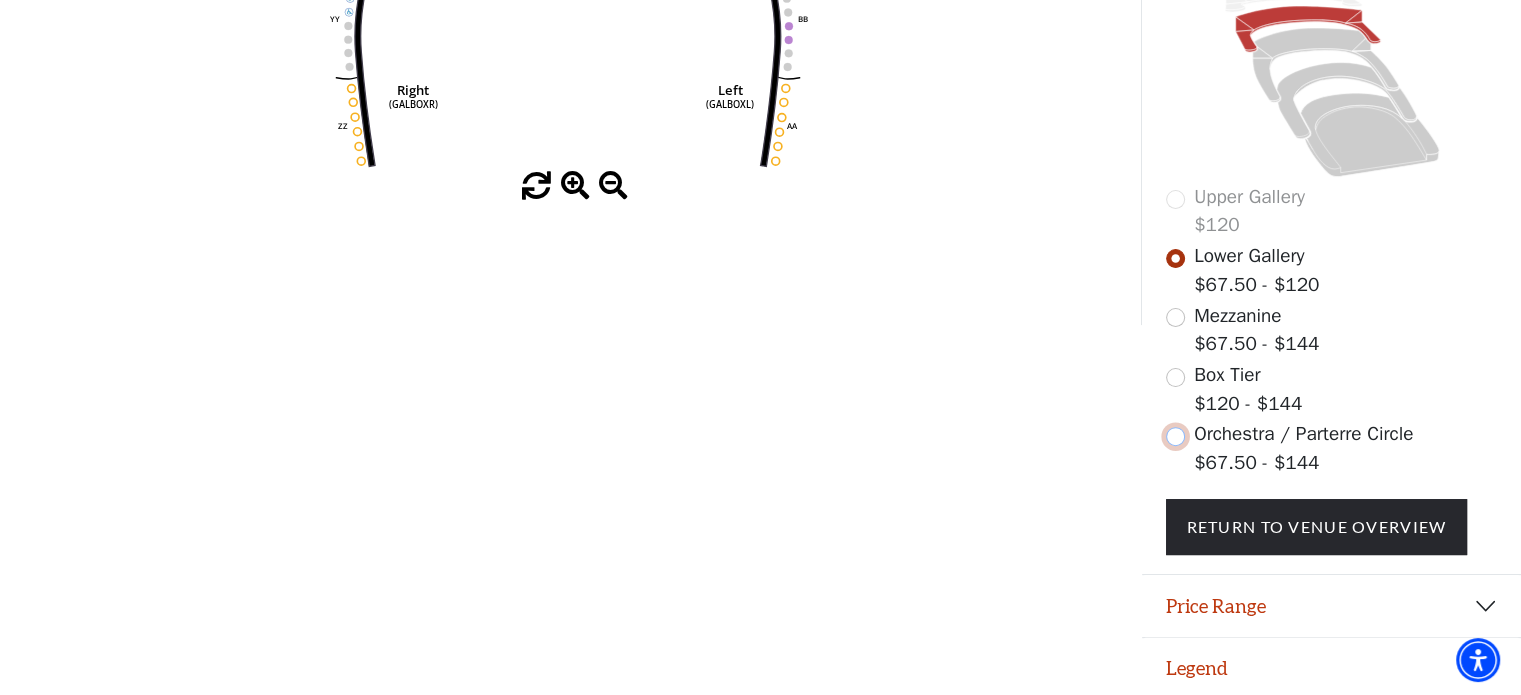 click at bounding box center (1175, 436) 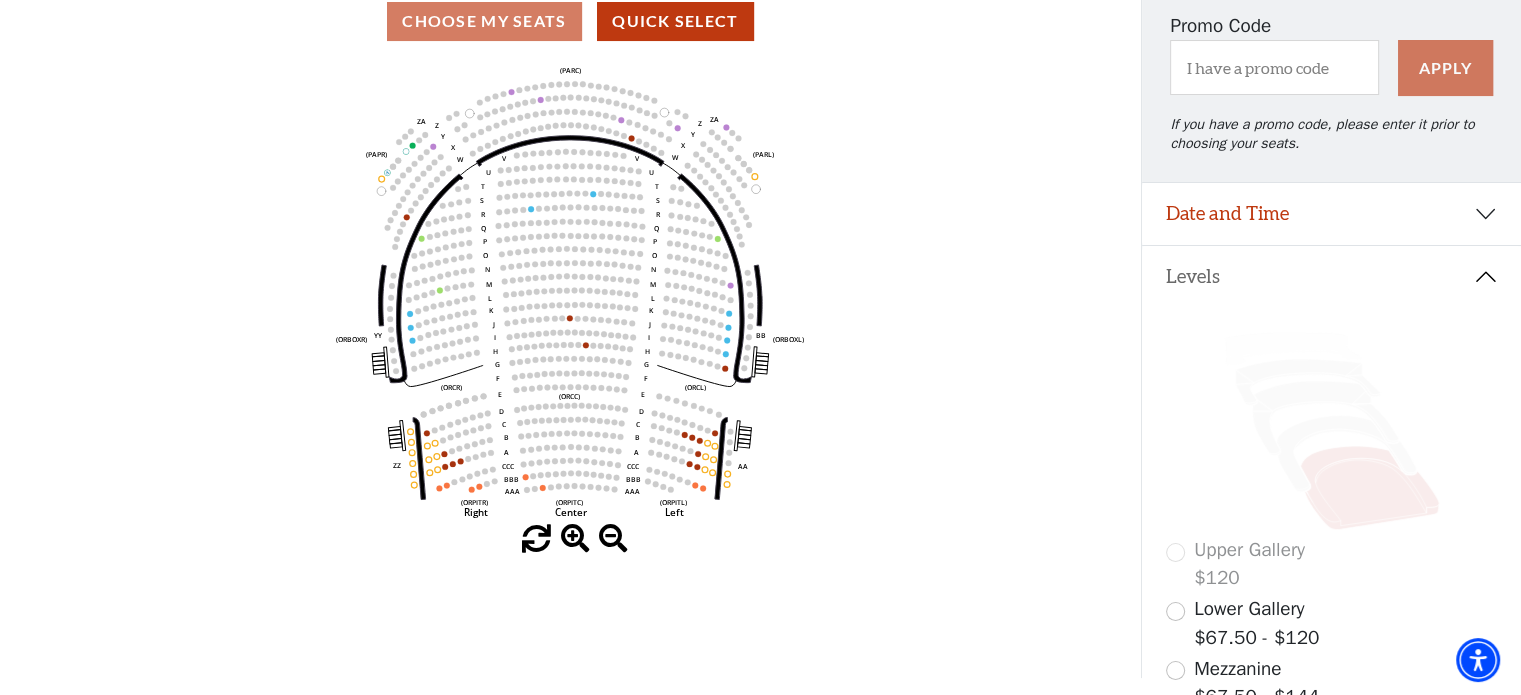 scroll, scrollTop: 192, scrollLeft: 0, axis: vertical 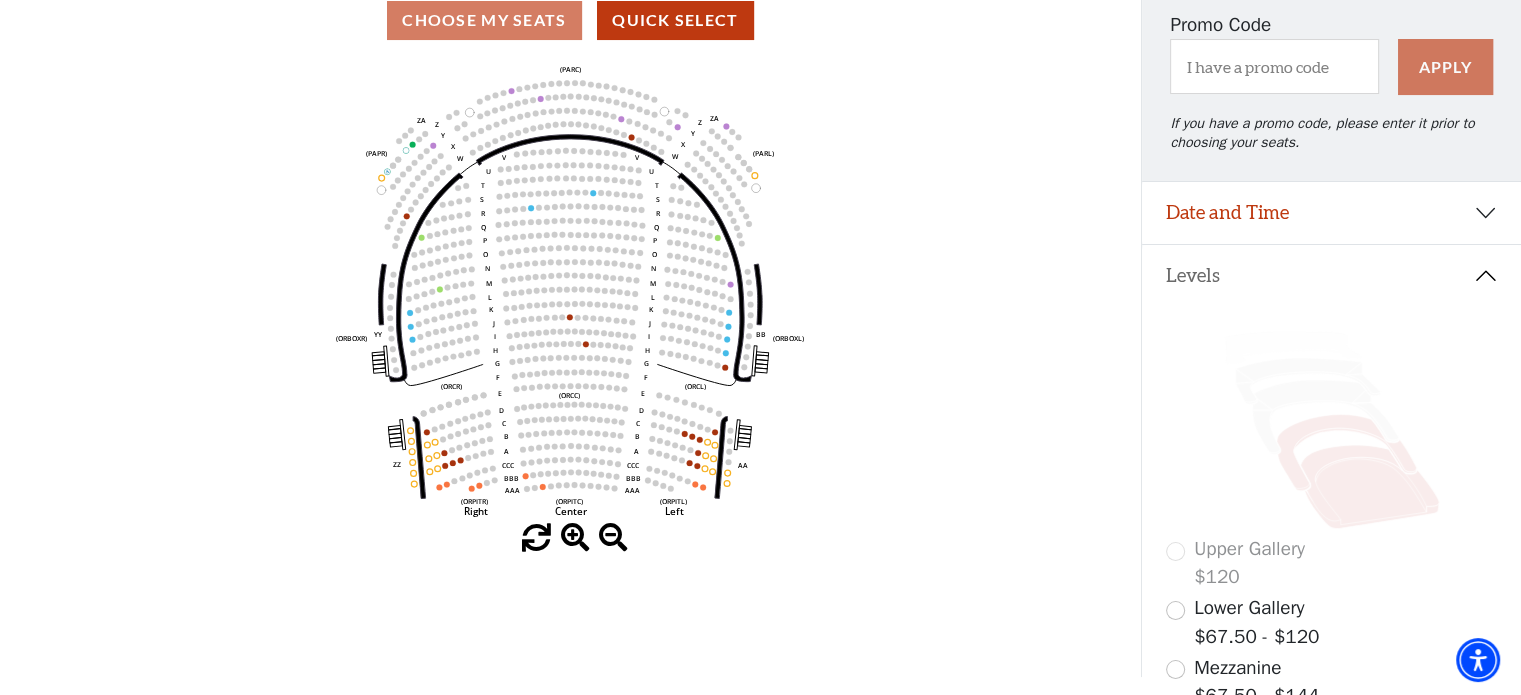 click 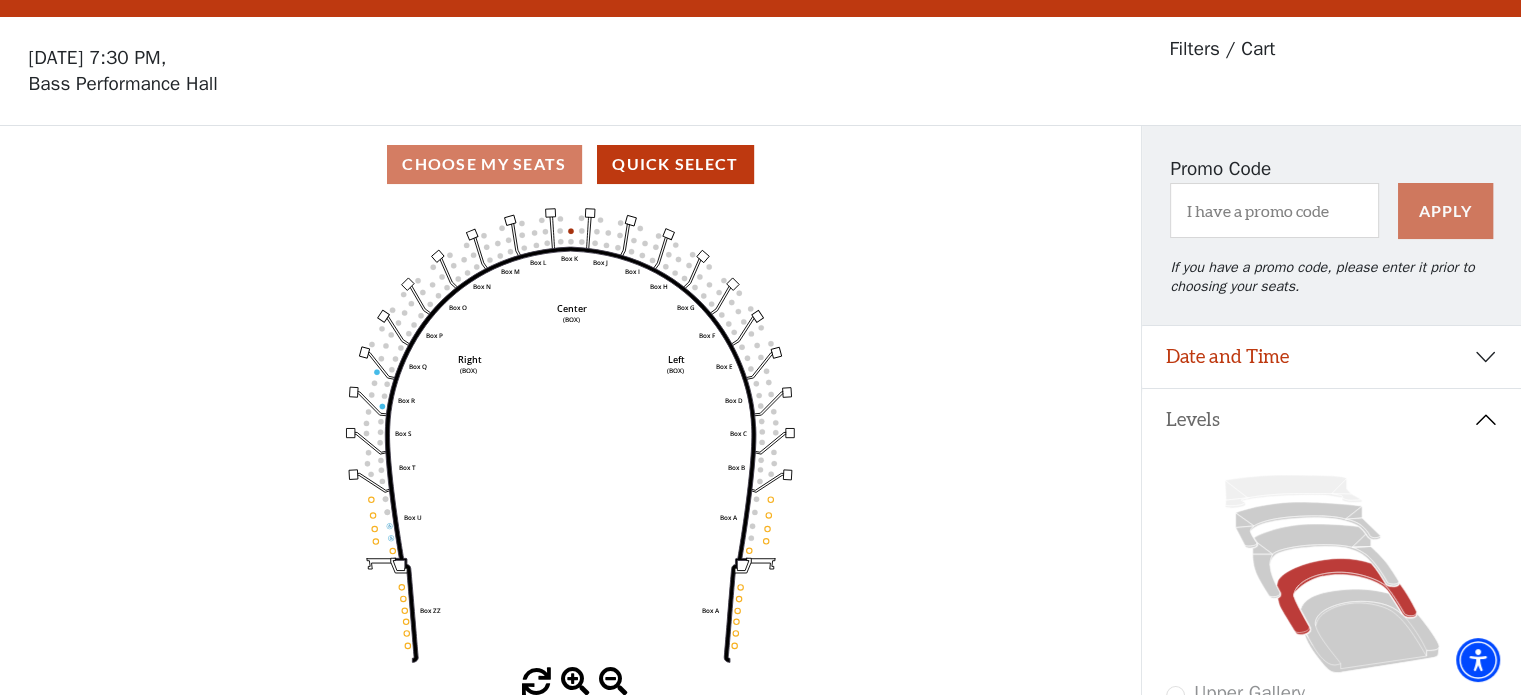 scroll, scrollTop: 92, scrollLeft: 0, axis: vertical 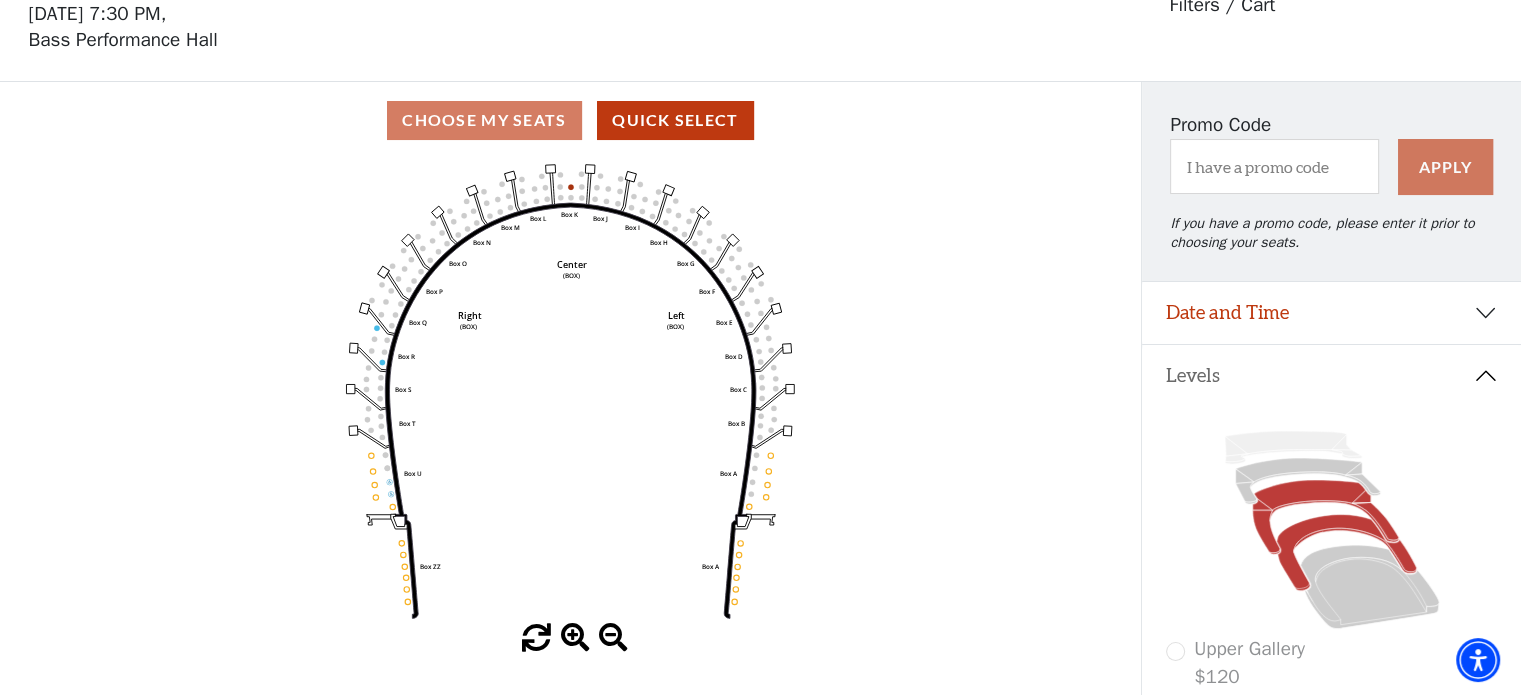 click 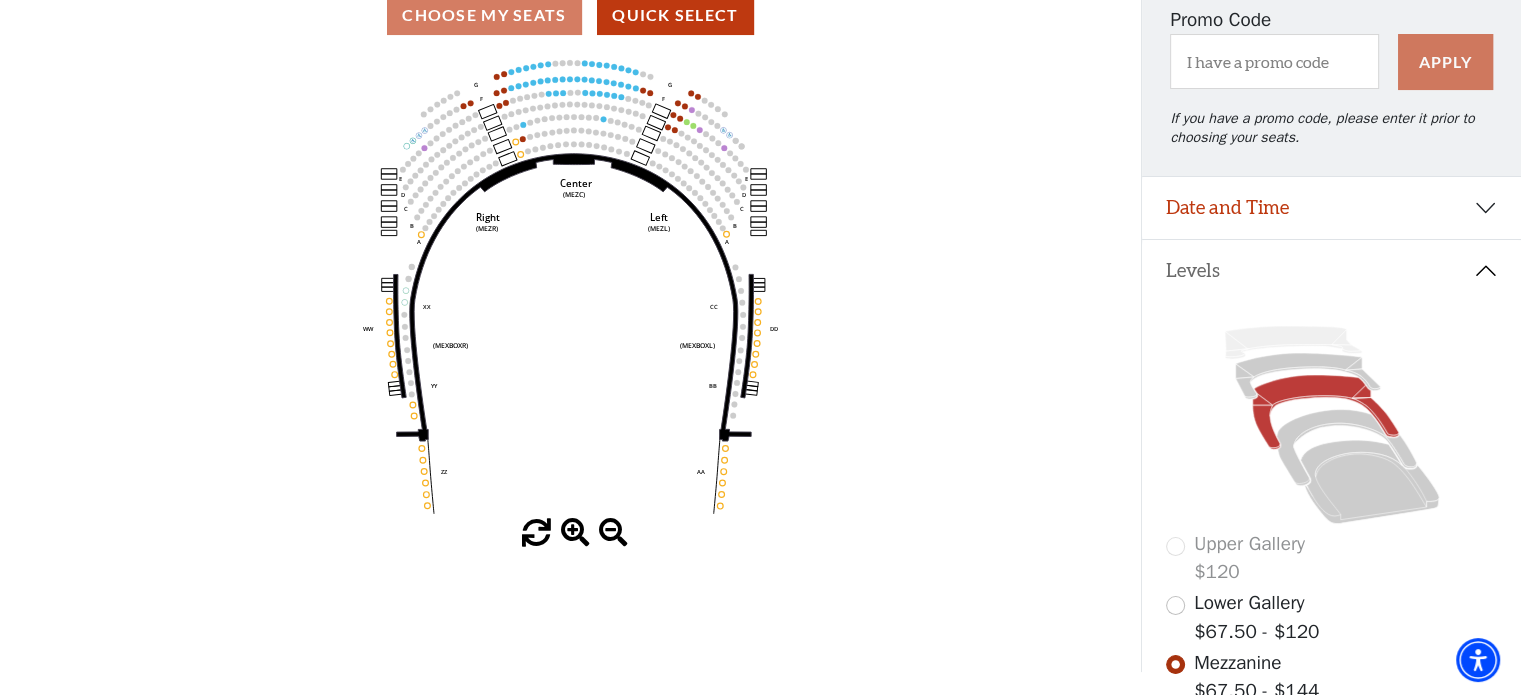 scroll, scrollTop: 192, scrollLeft: 0, axis: vertical 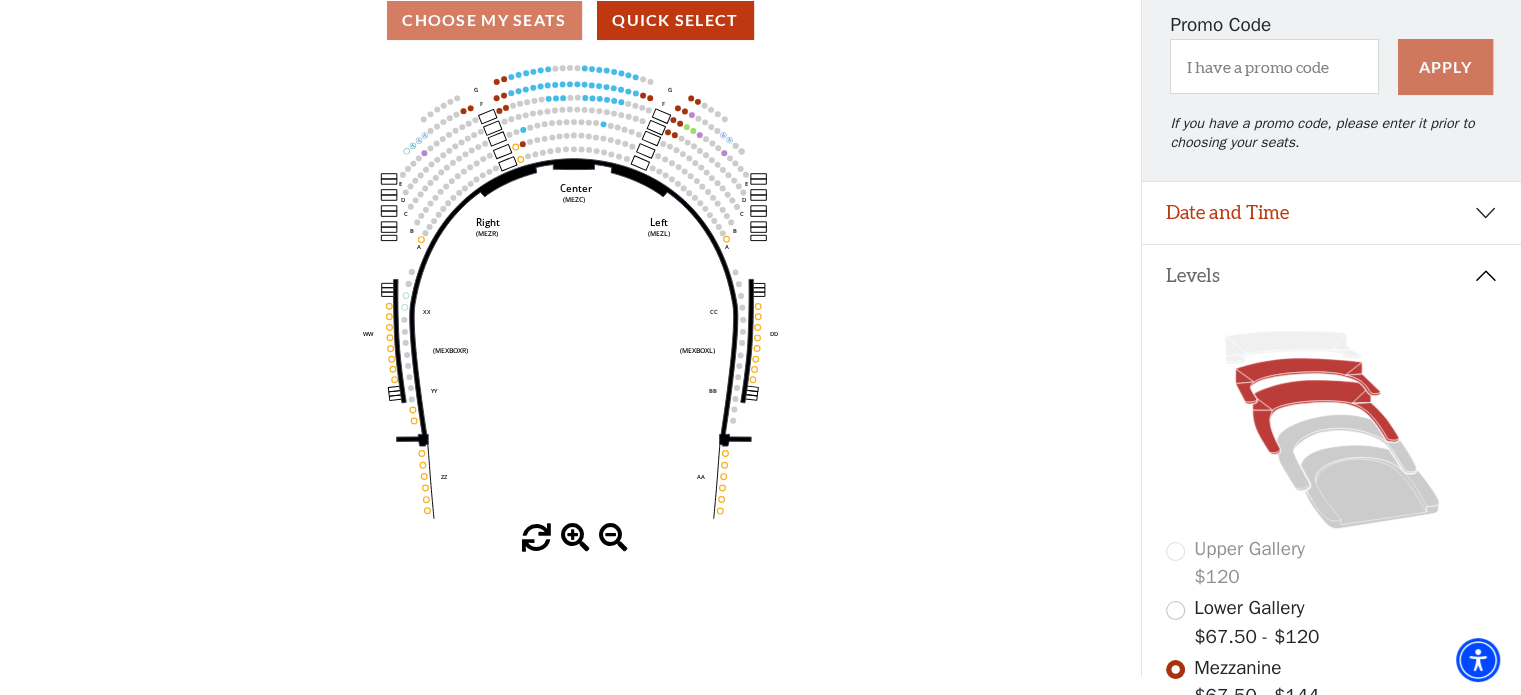 click 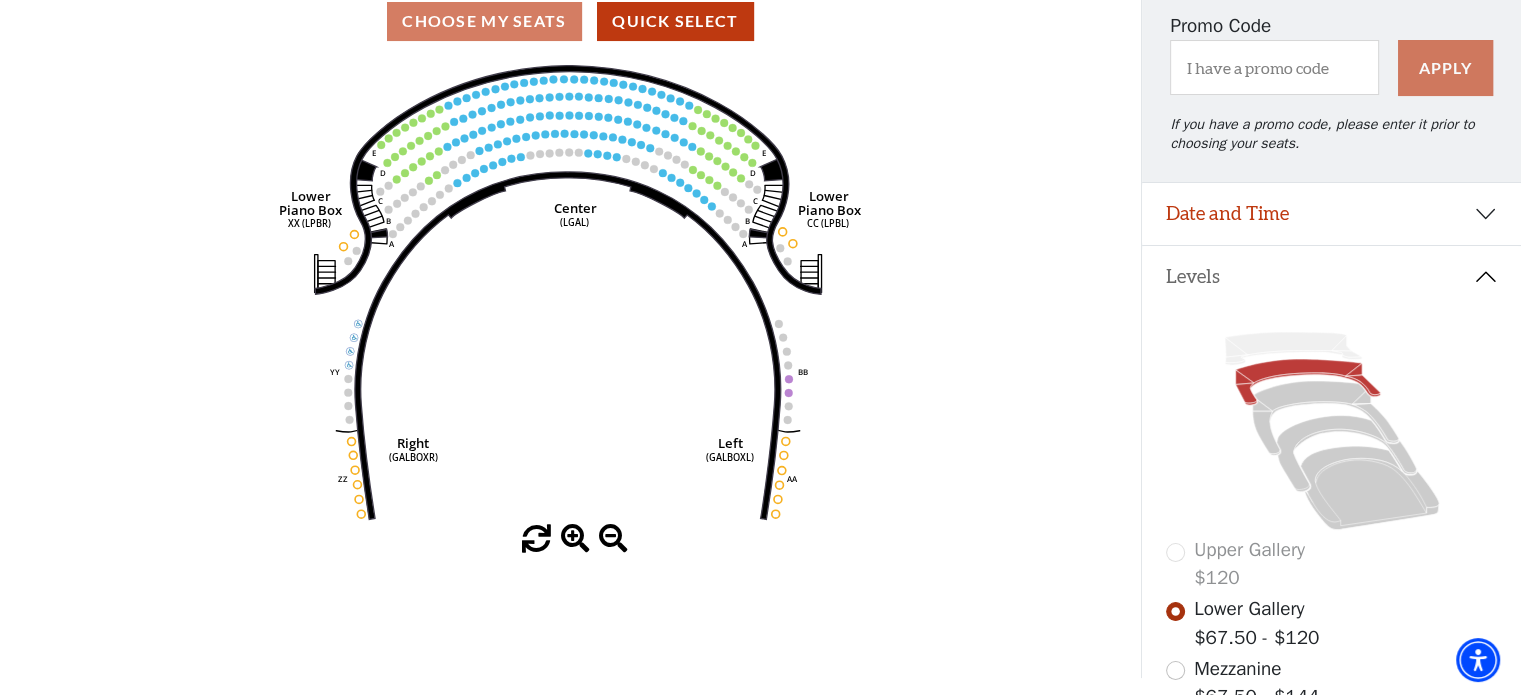 scroll, scrollTop: 192, scrollLeft: 0, axis: vertical 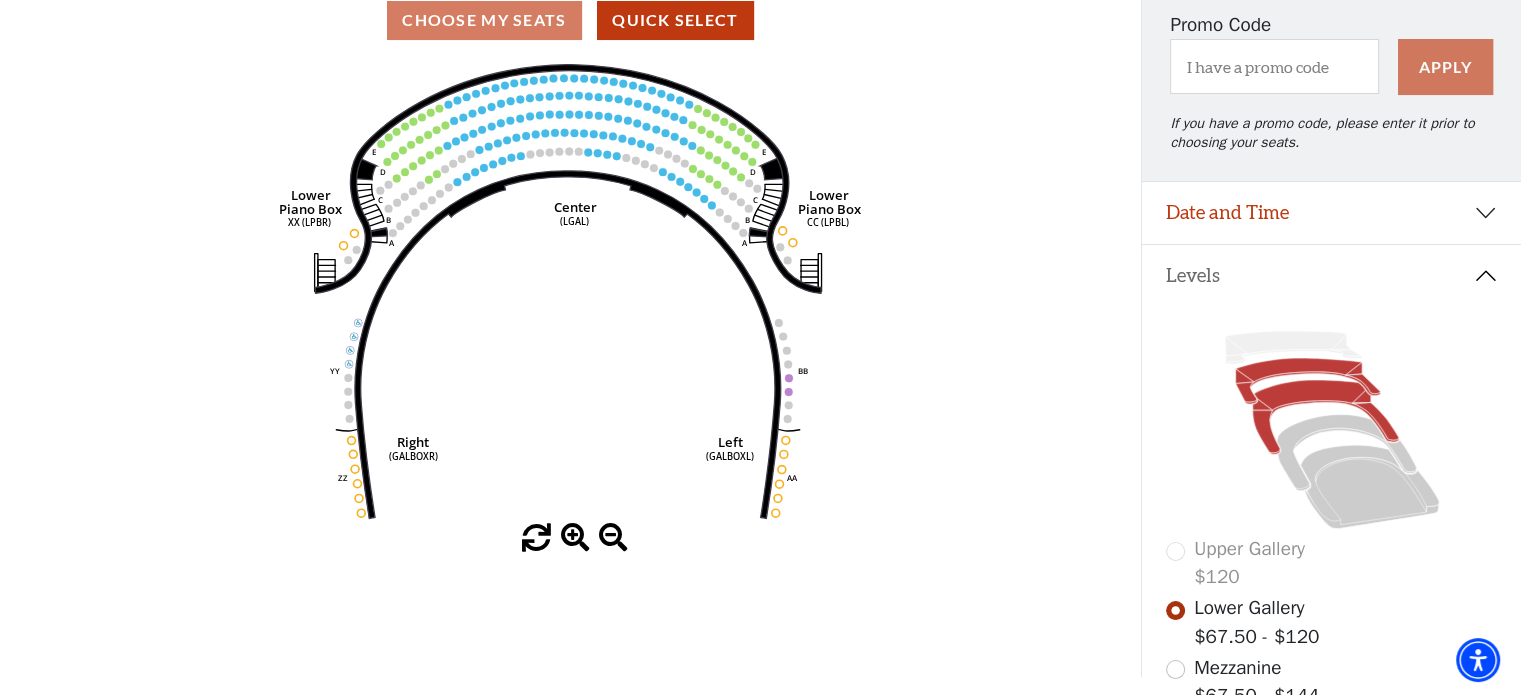 click 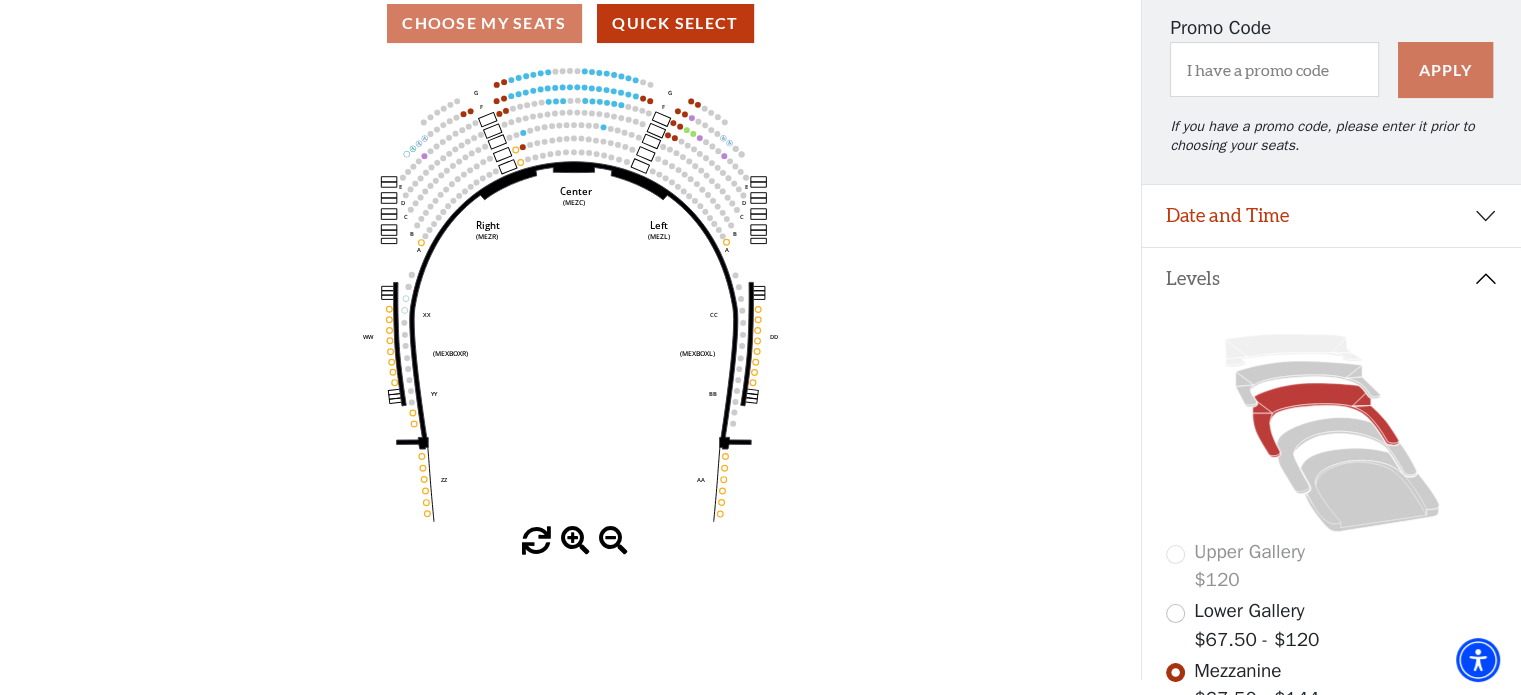 scroll, scrollTop: 192, scrollLeft: 0, axis: vertical 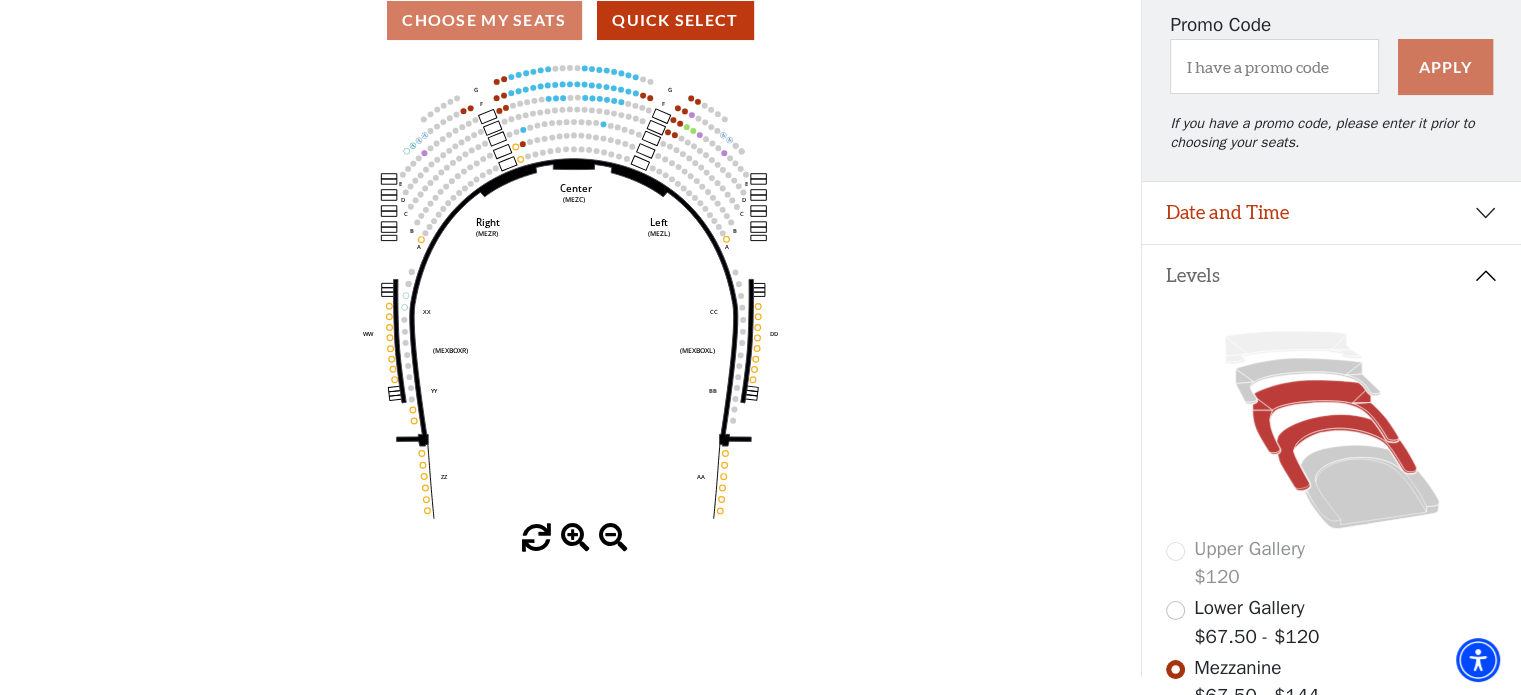 click 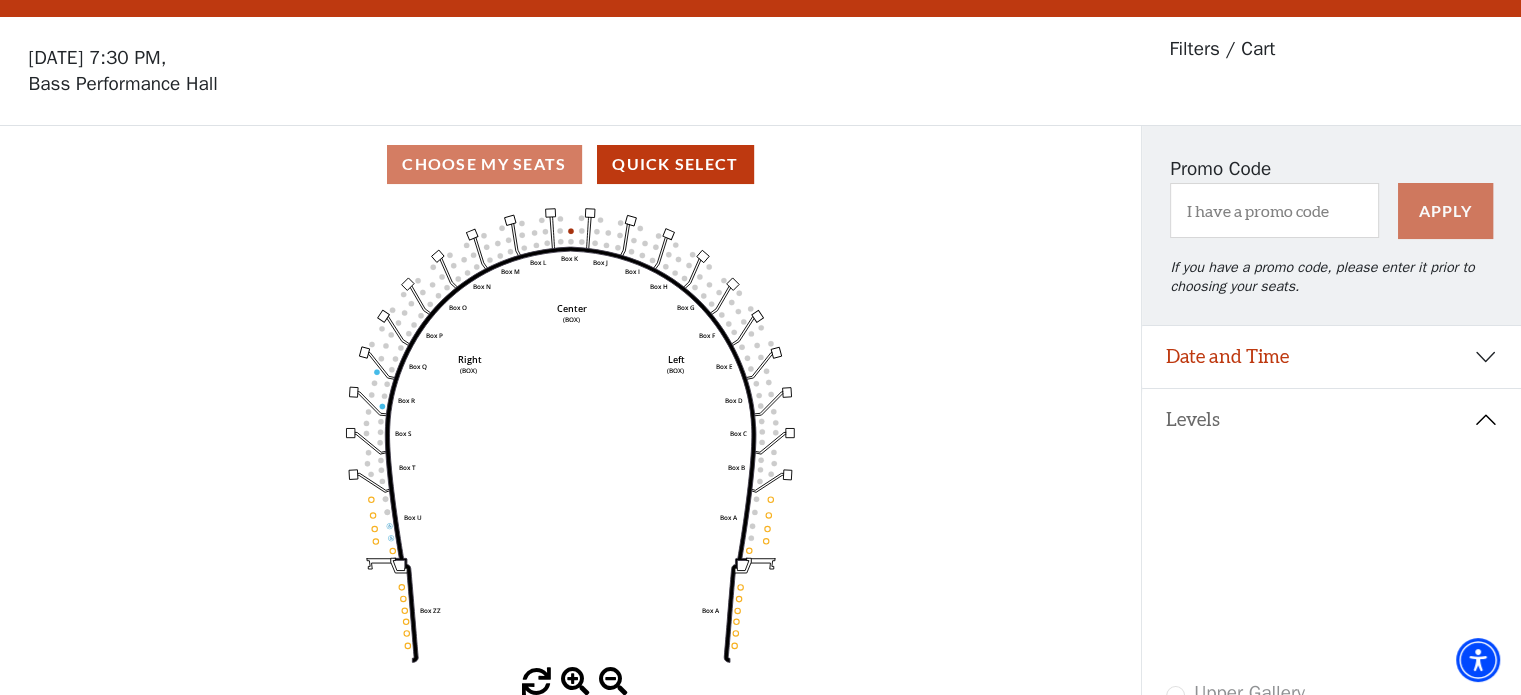 scroll, scrollTop: 92, scrollLeft: 0, axis: vertical 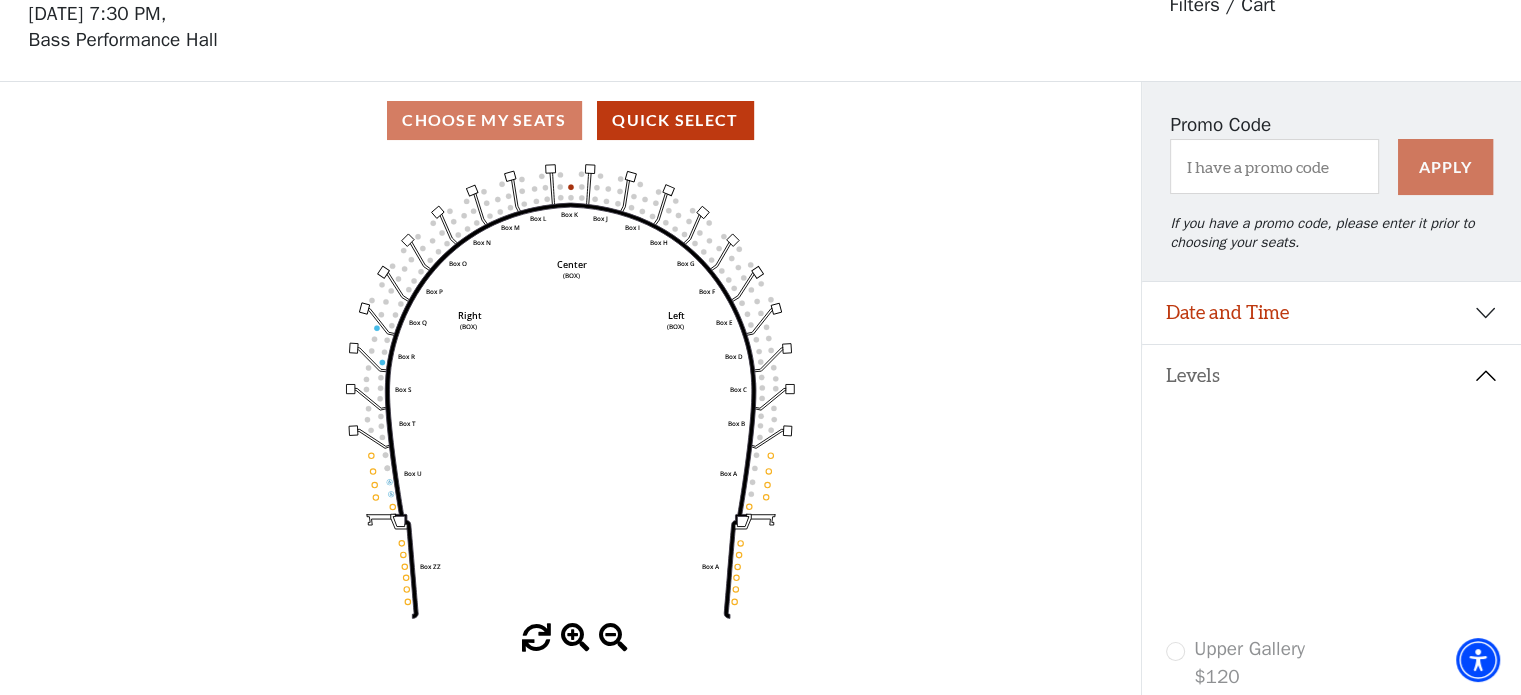 click 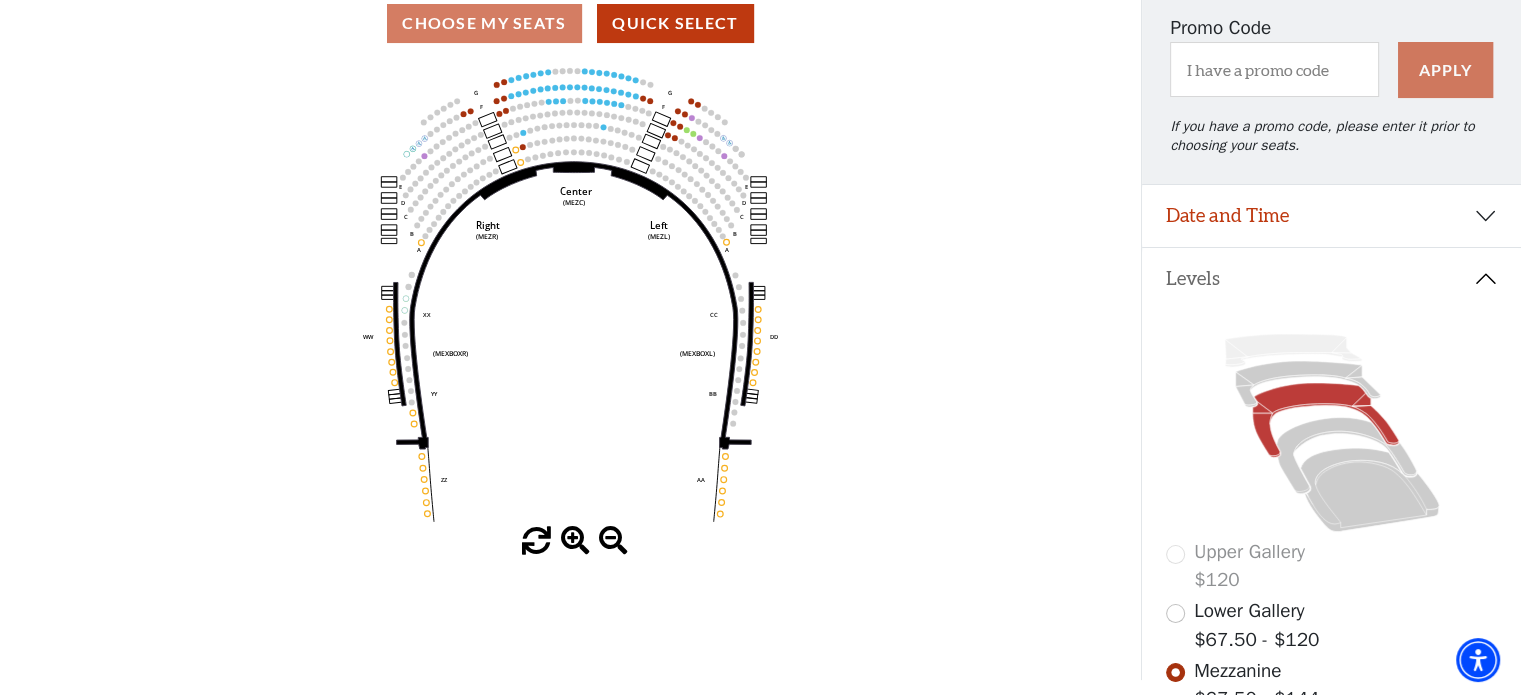 scroll, scrollTop: 192, scrollLeft: 0, axis: vertical 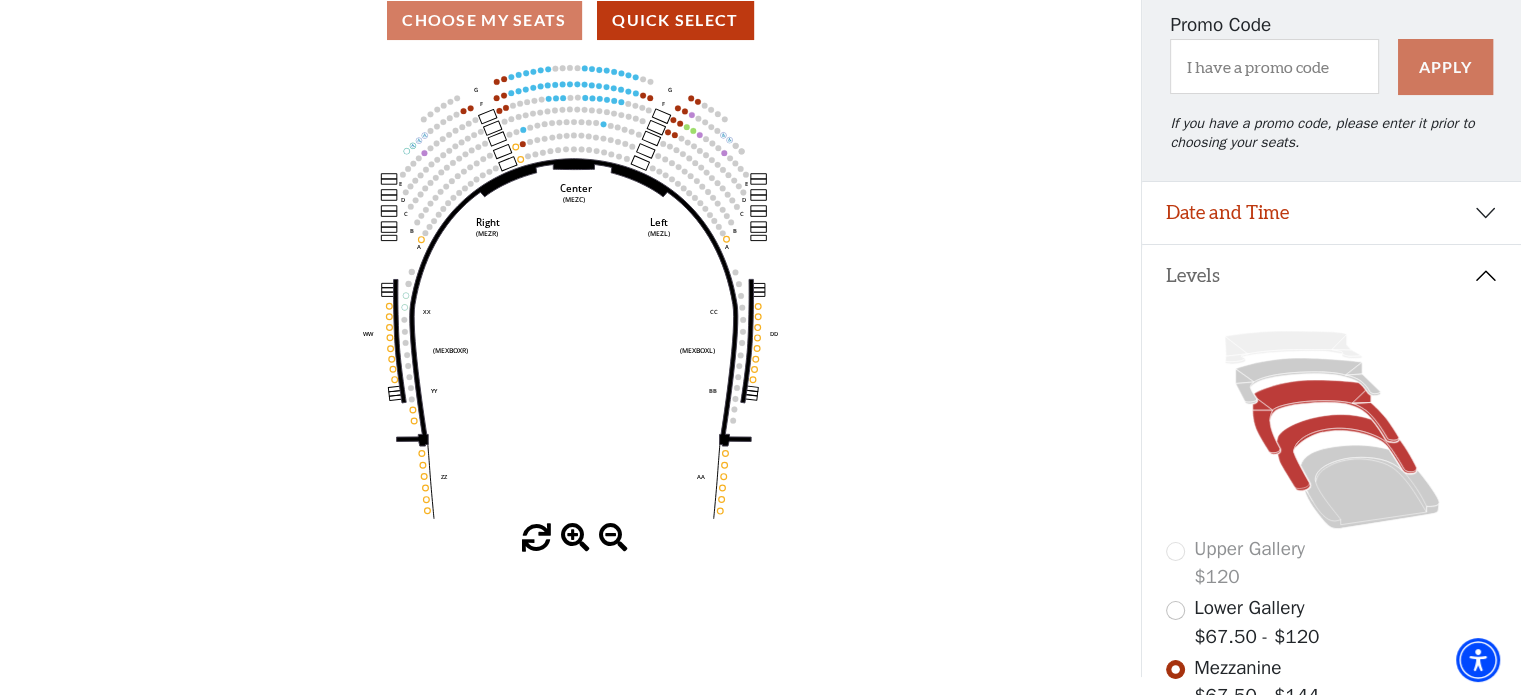 click 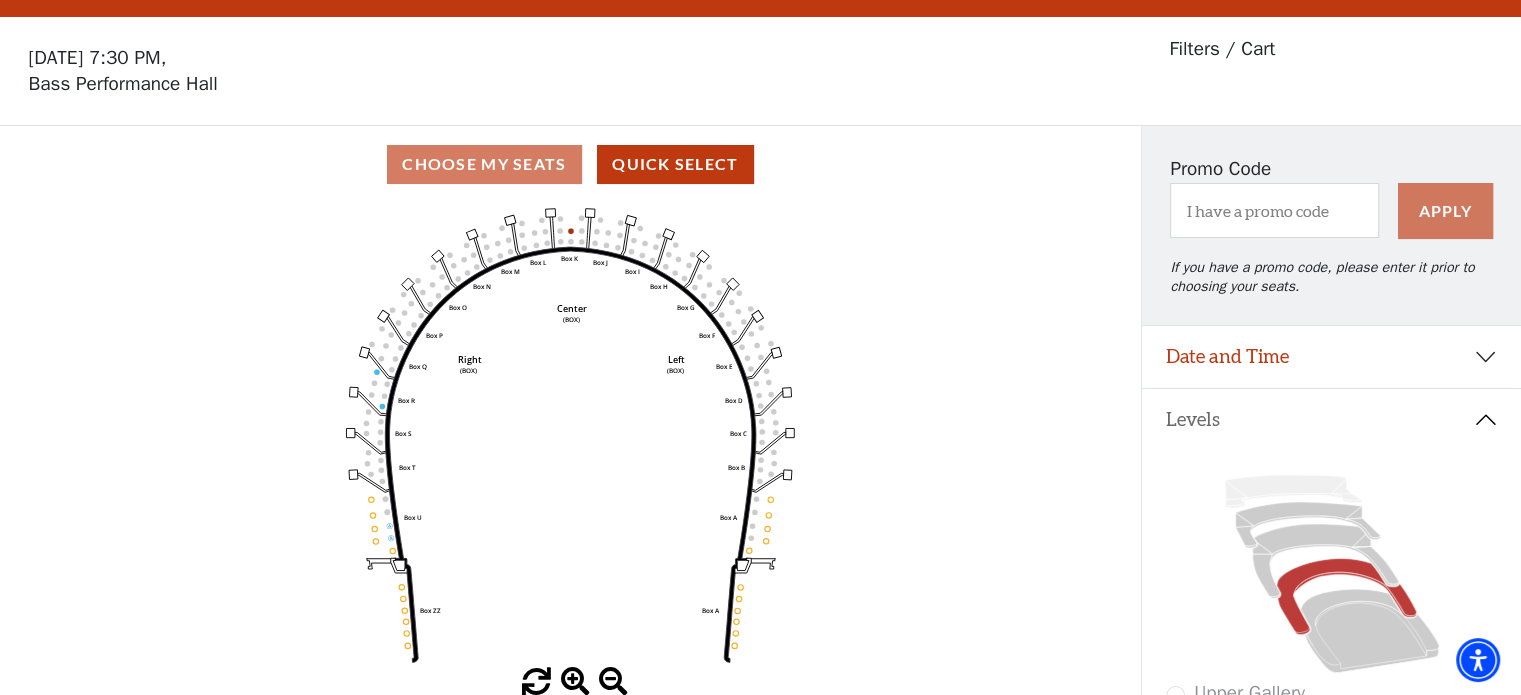 scroll, scrollTop: 92, scrollLeft: 0, axis: vertical 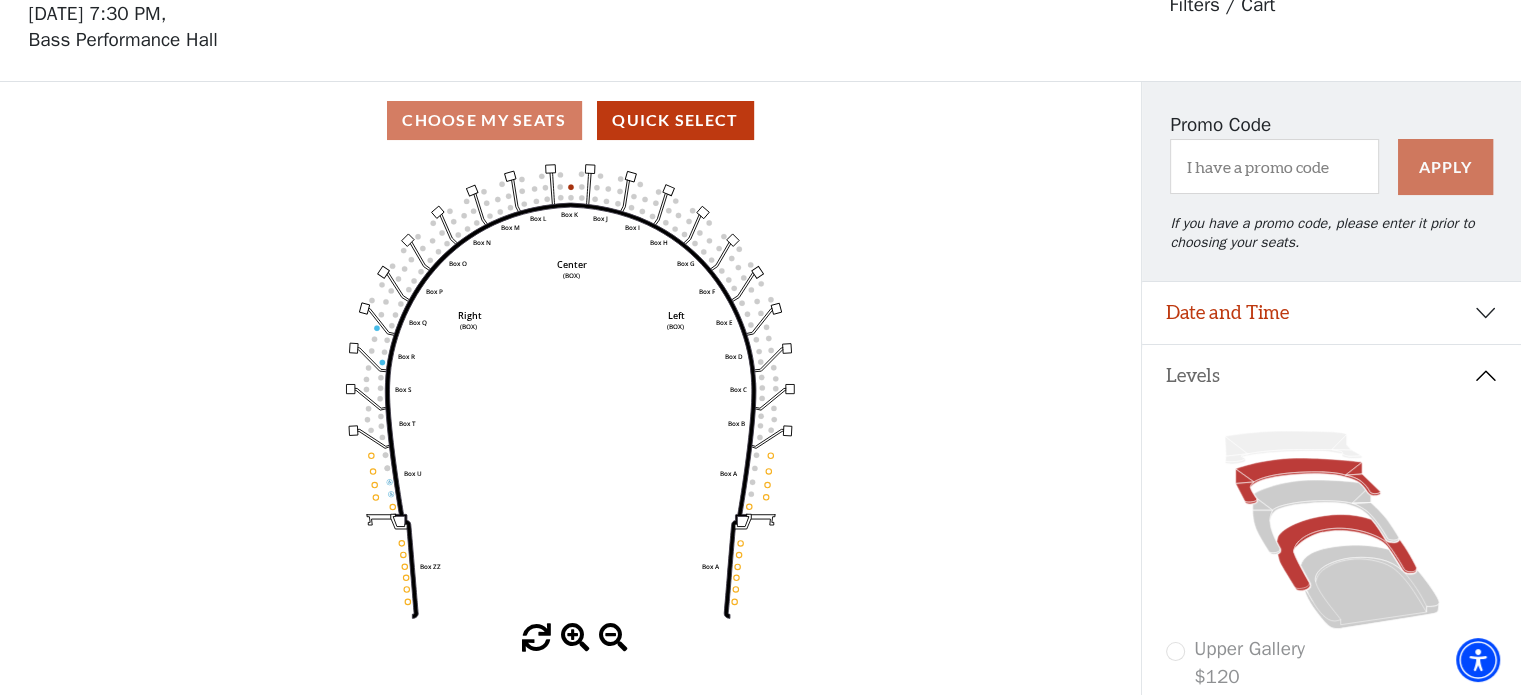 click 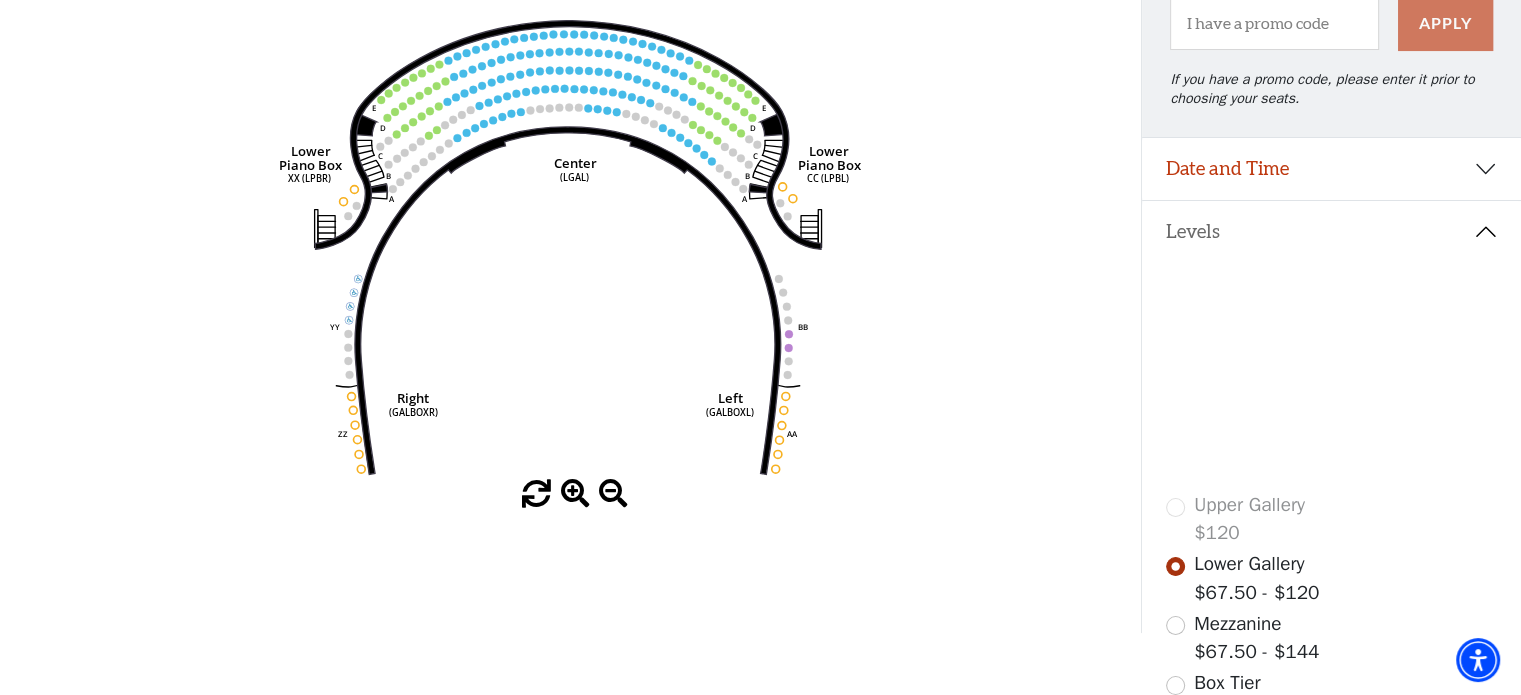 scroll, scrollTop: 292, scrollLeft: 0, axis: vertical 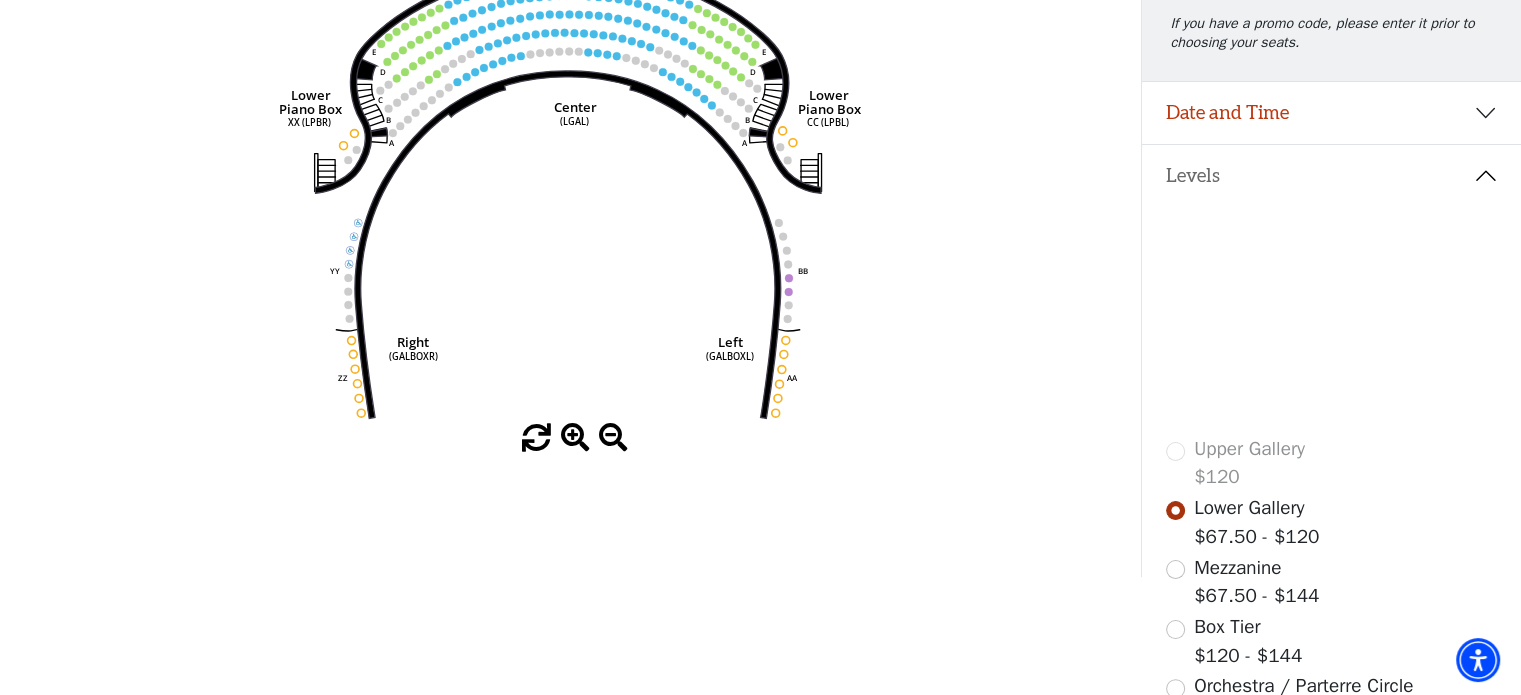 click 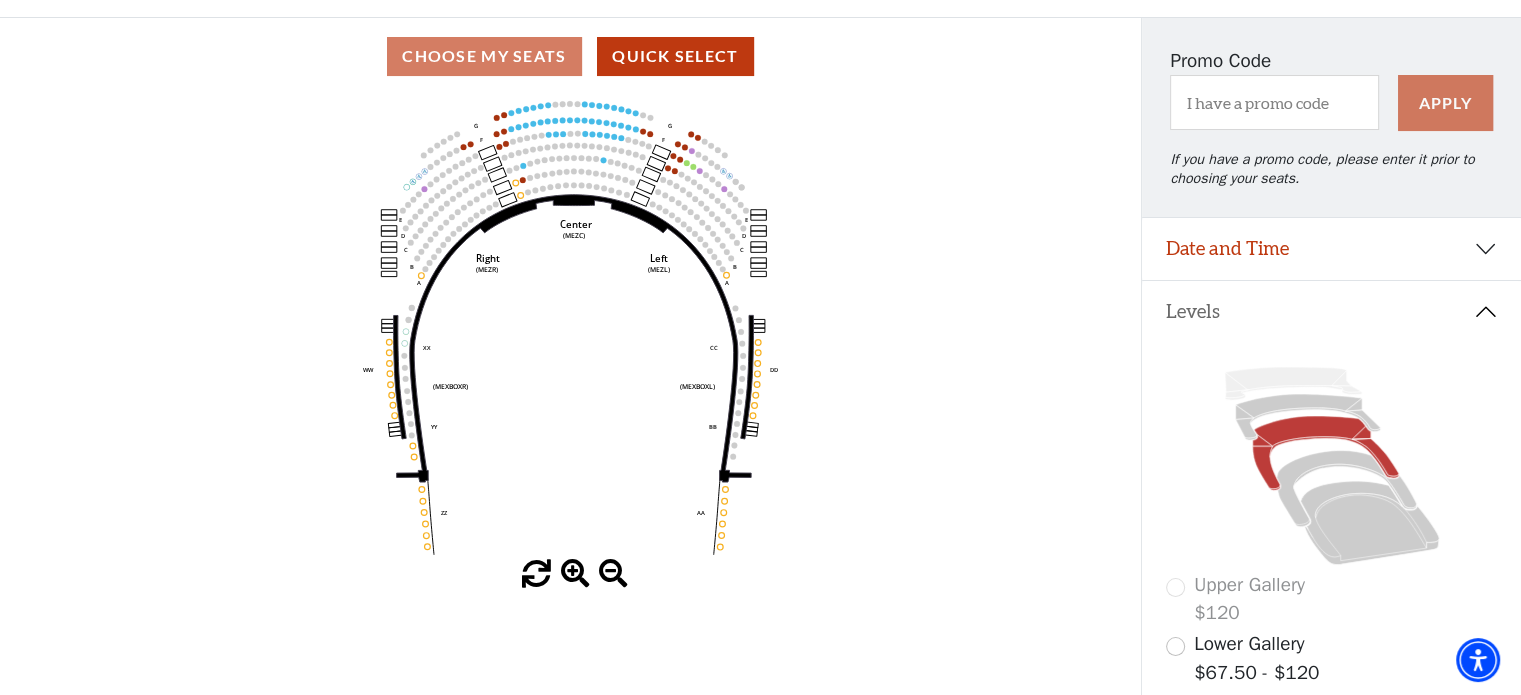 scroll, scrollTop: 200, scrollLeft: 0, axis: vertical 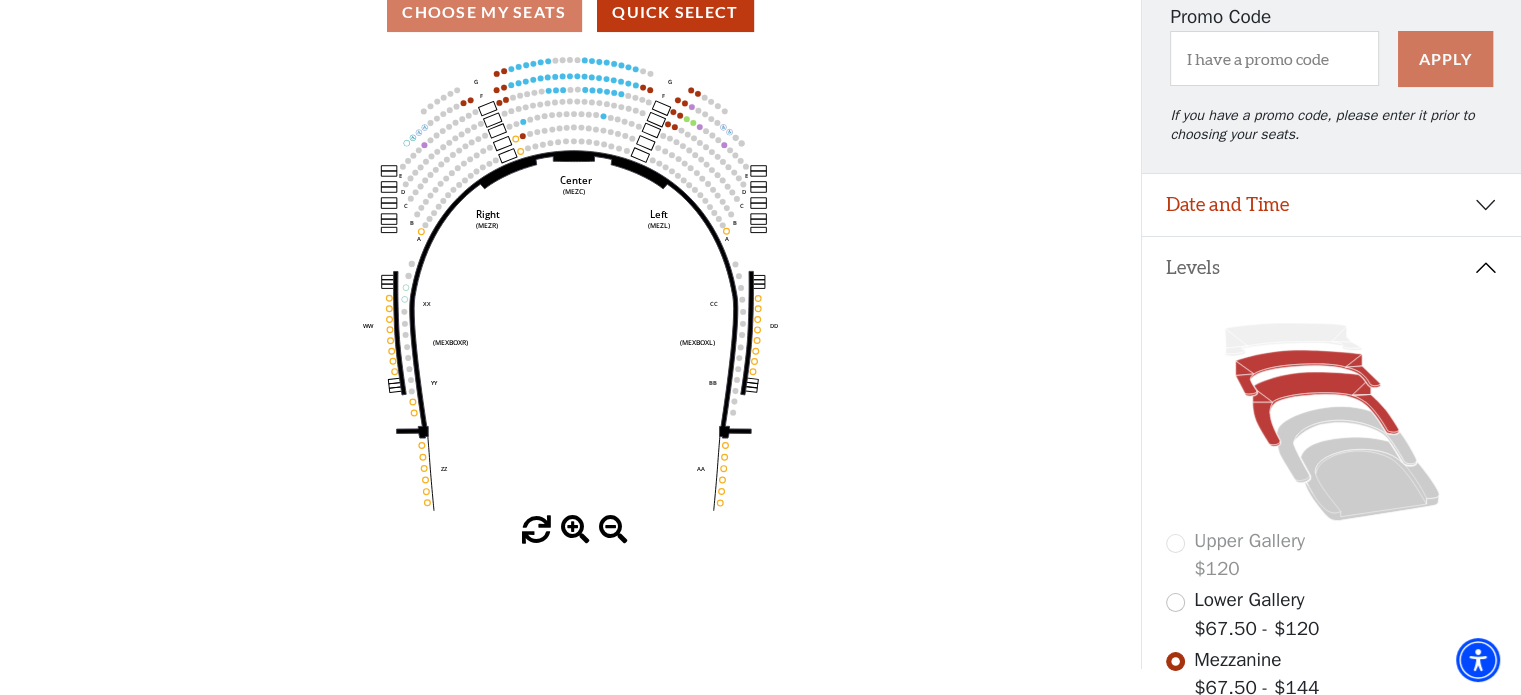 click 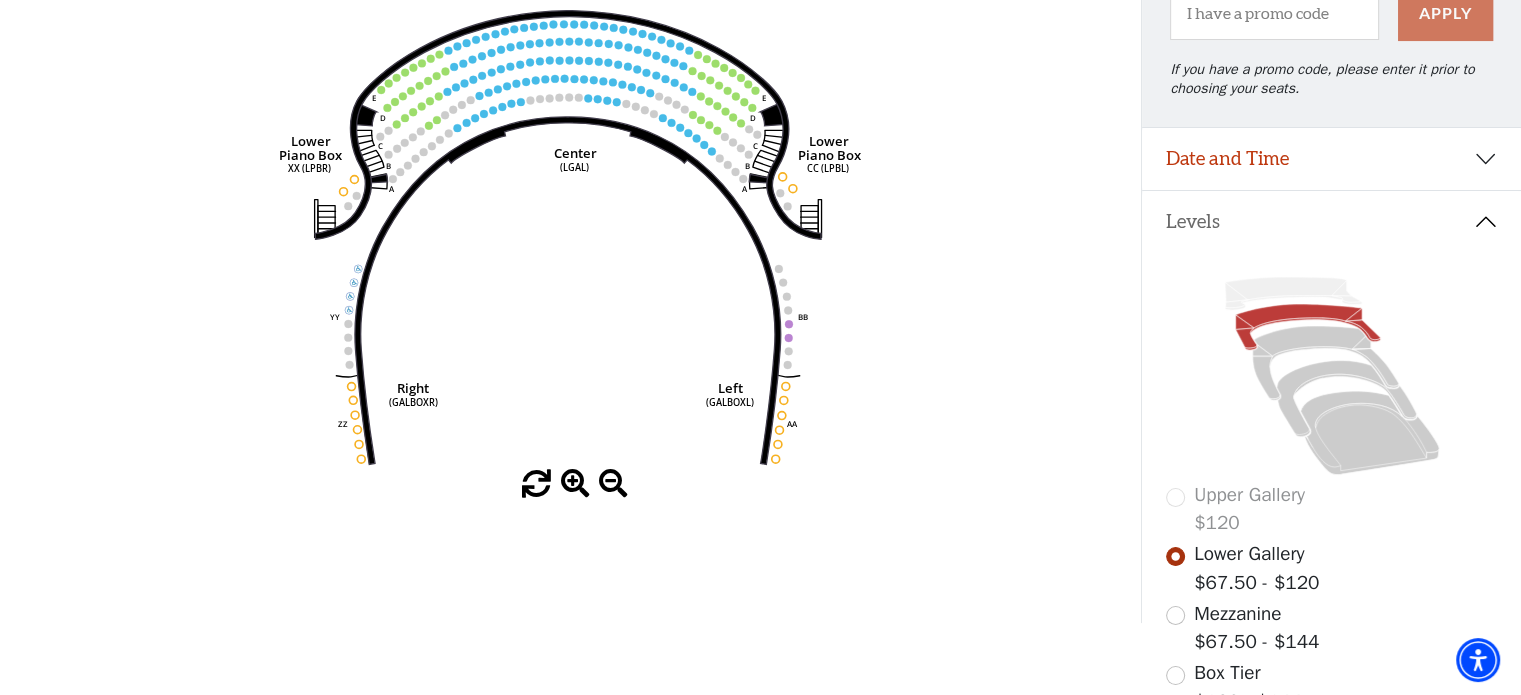 scroll, scrollTop: 244, scrollLeft: 0, axis: vertical 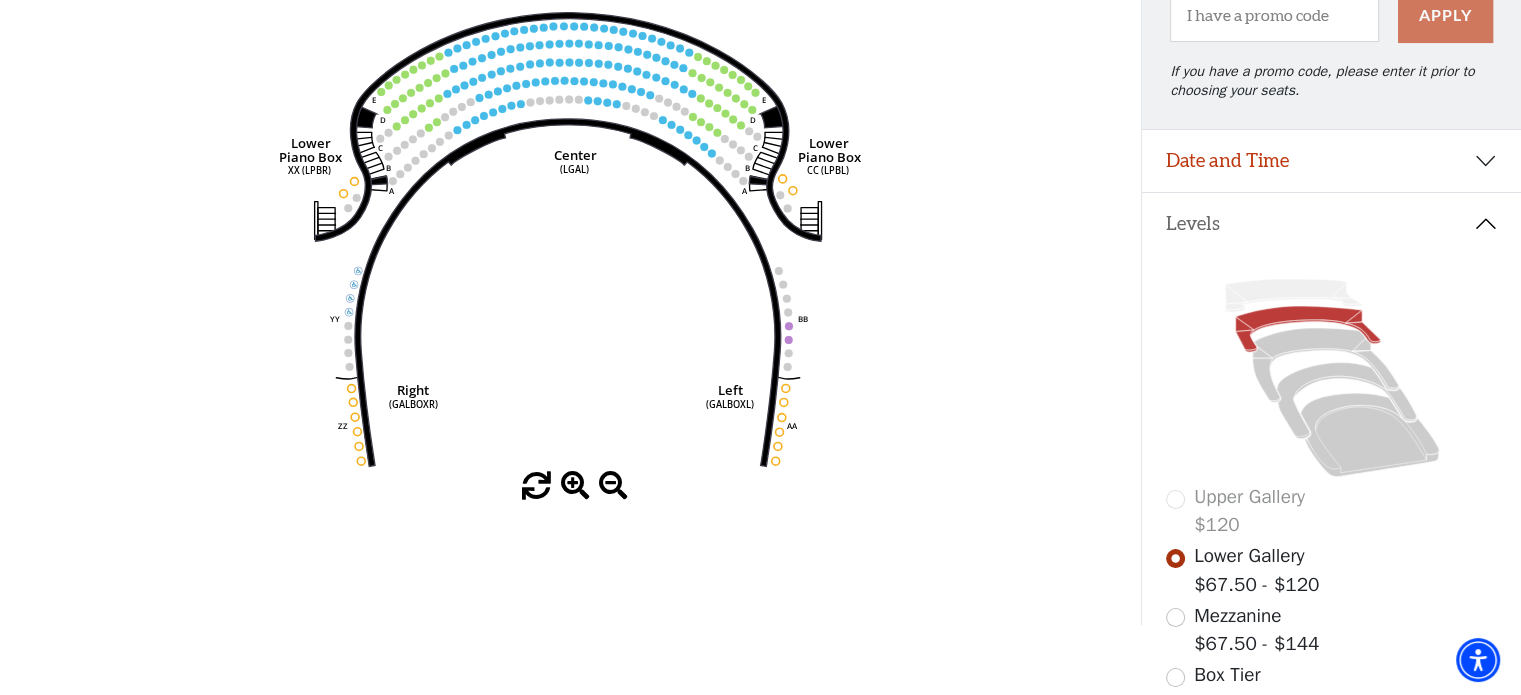 click on "Right   (GALBOXR)   E   D   C   B   A   E   D   C   B   A   YY   ZZ   Left   (GALBOXL)   BB   AA   Center   Lower   Piano Box   (LGAL)   CC (LPBL)   Lower   Piano Box   XX (LPBR)" 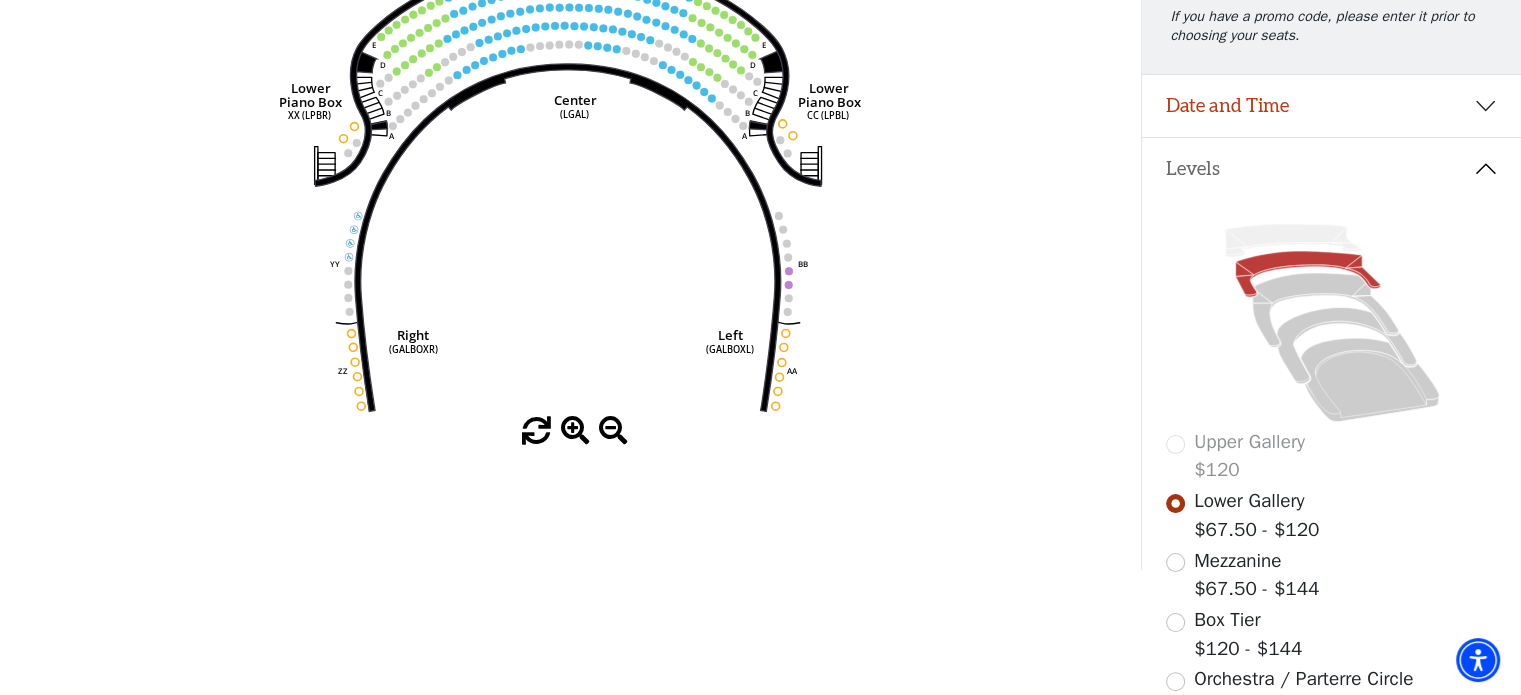scroll, scrollTop: 300, scrollLeft: 0, axis: vertical 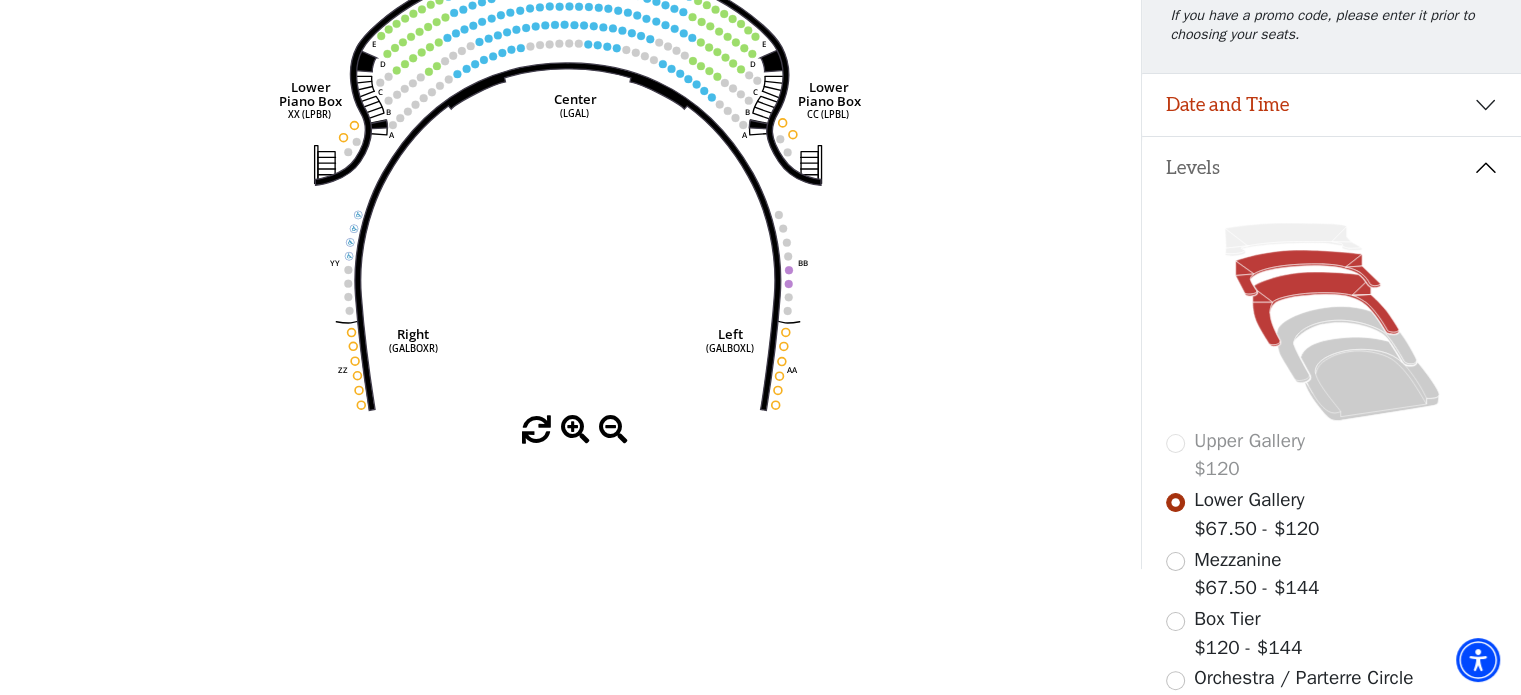 click 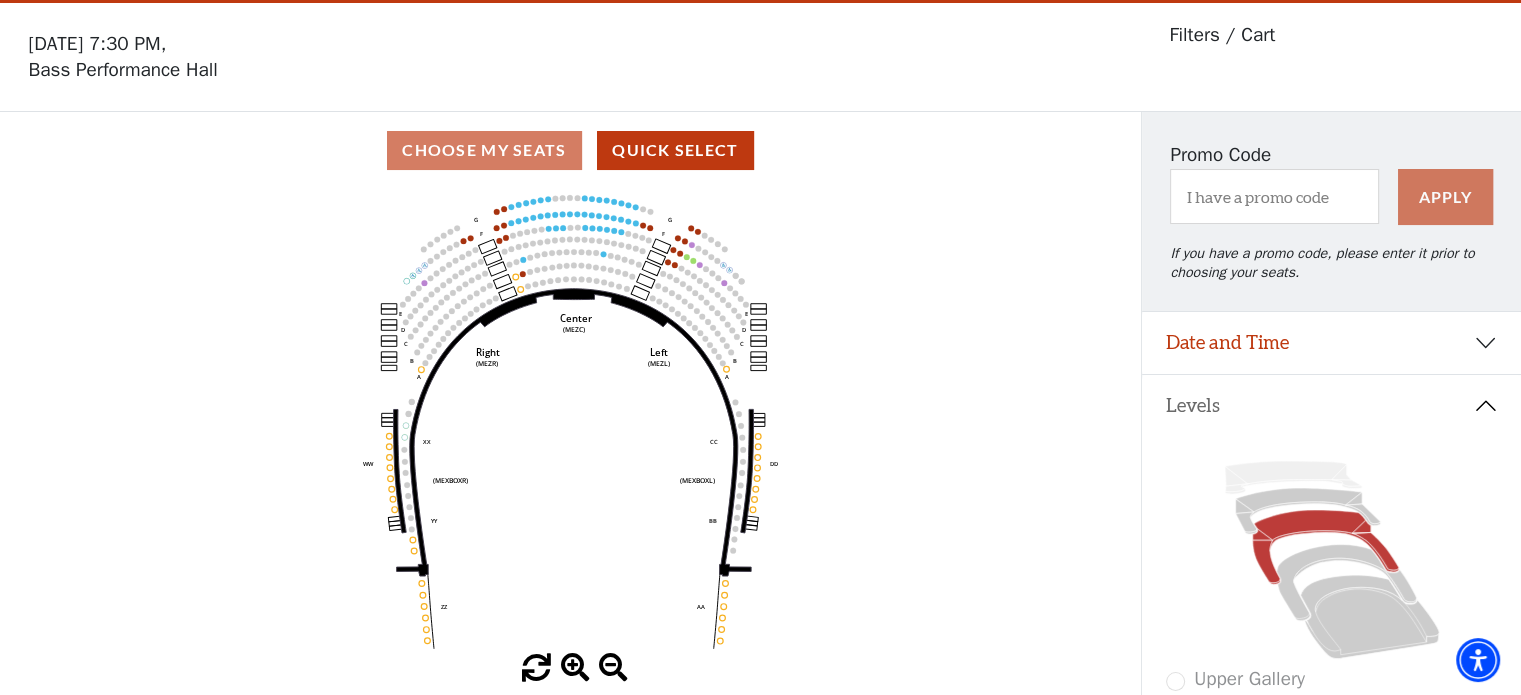 scroll, scrollTop: 92, scrollLeft: 0, axis: vertical 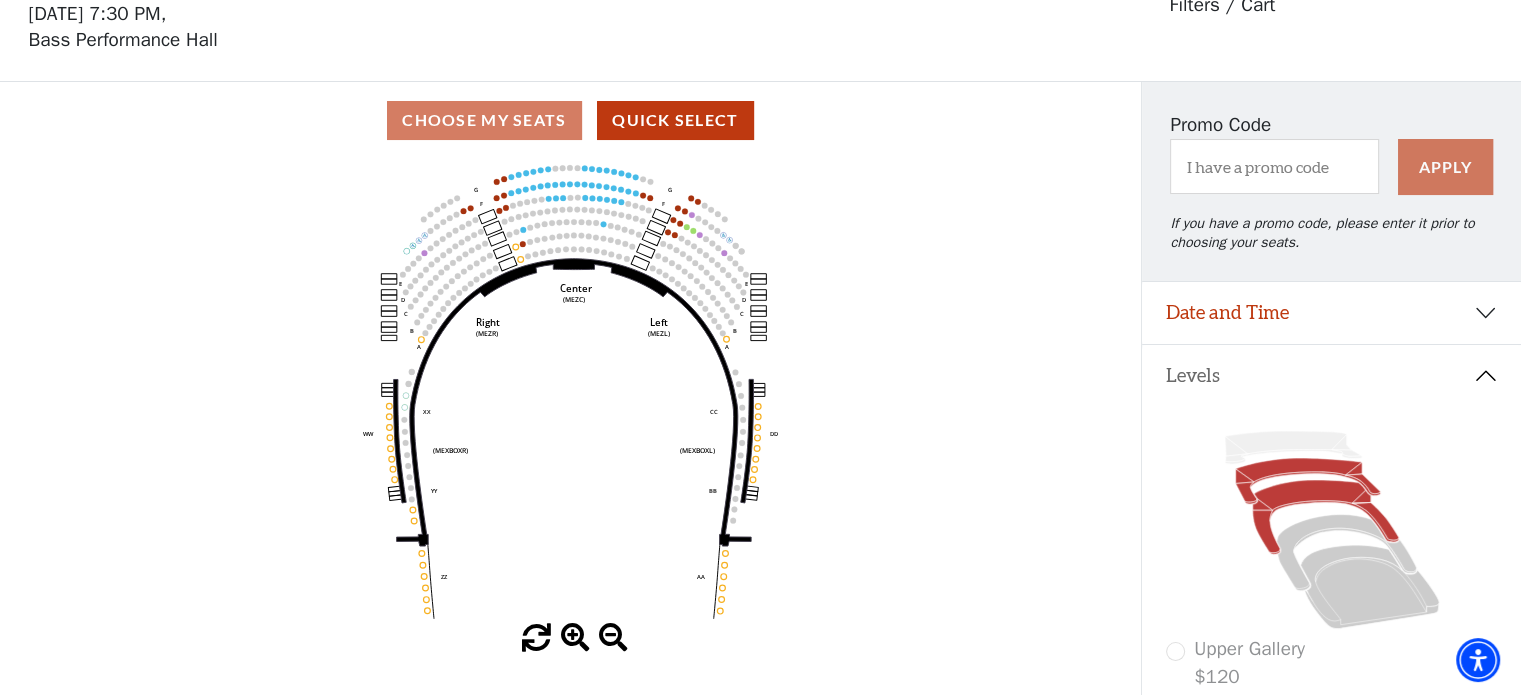 click 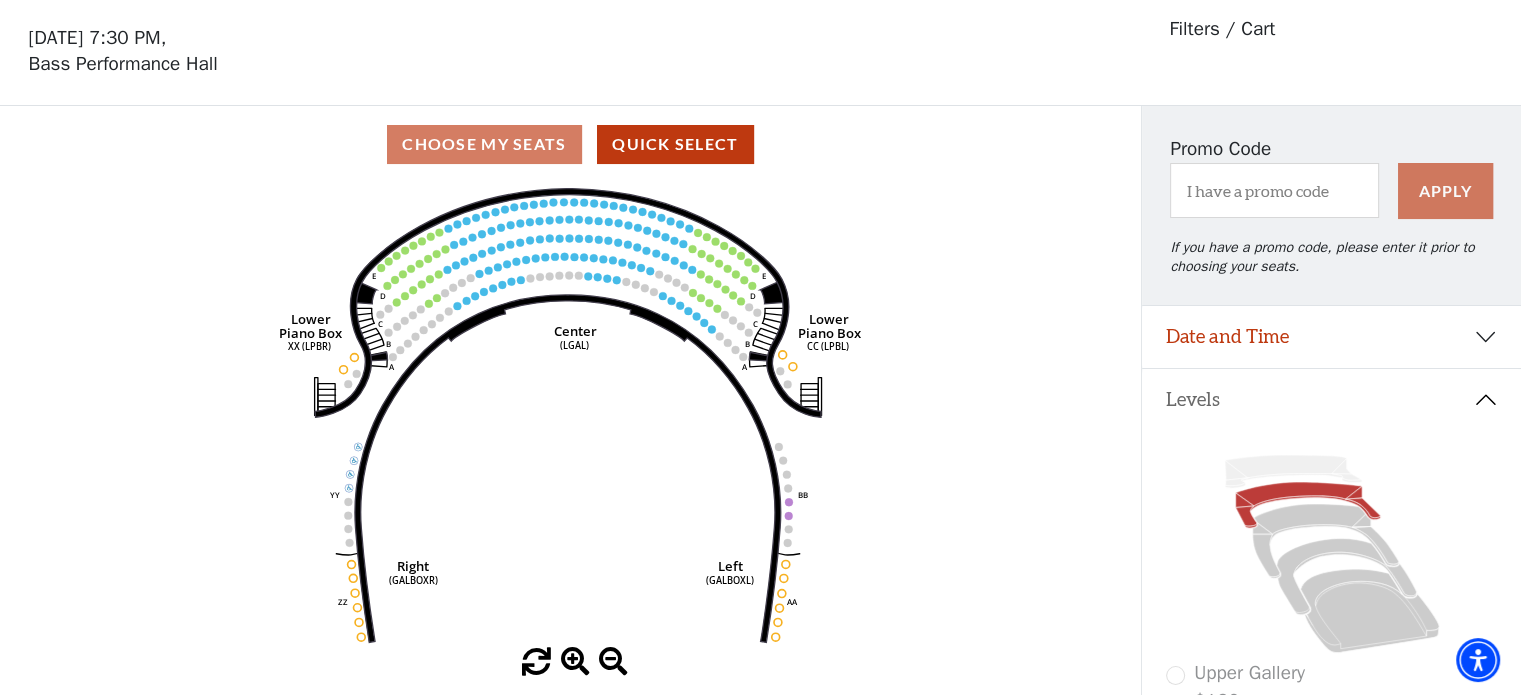 scroll, scrollTop: 92, scrollLeft: 0, axis: vertical 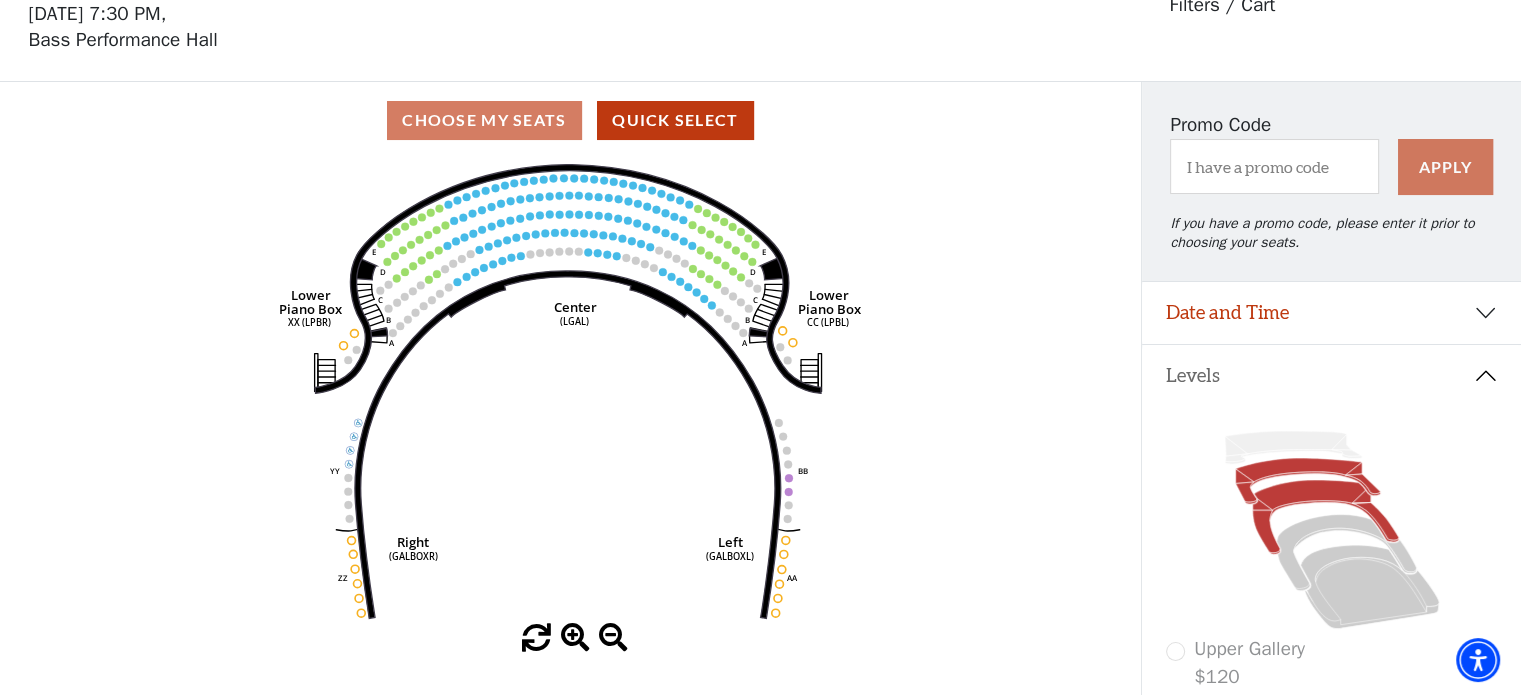 click 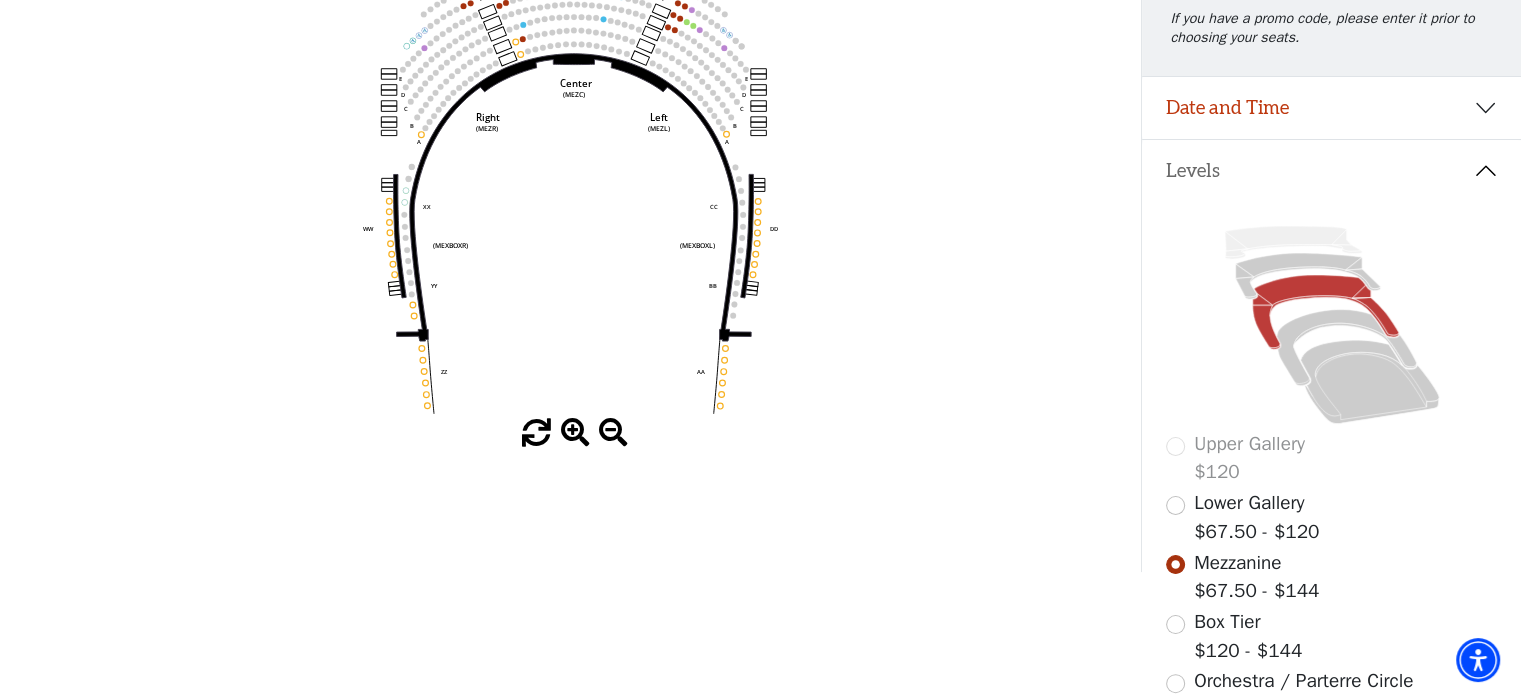 scroll, scrollTop: 300, scrollLeft: 0, axis: vertical 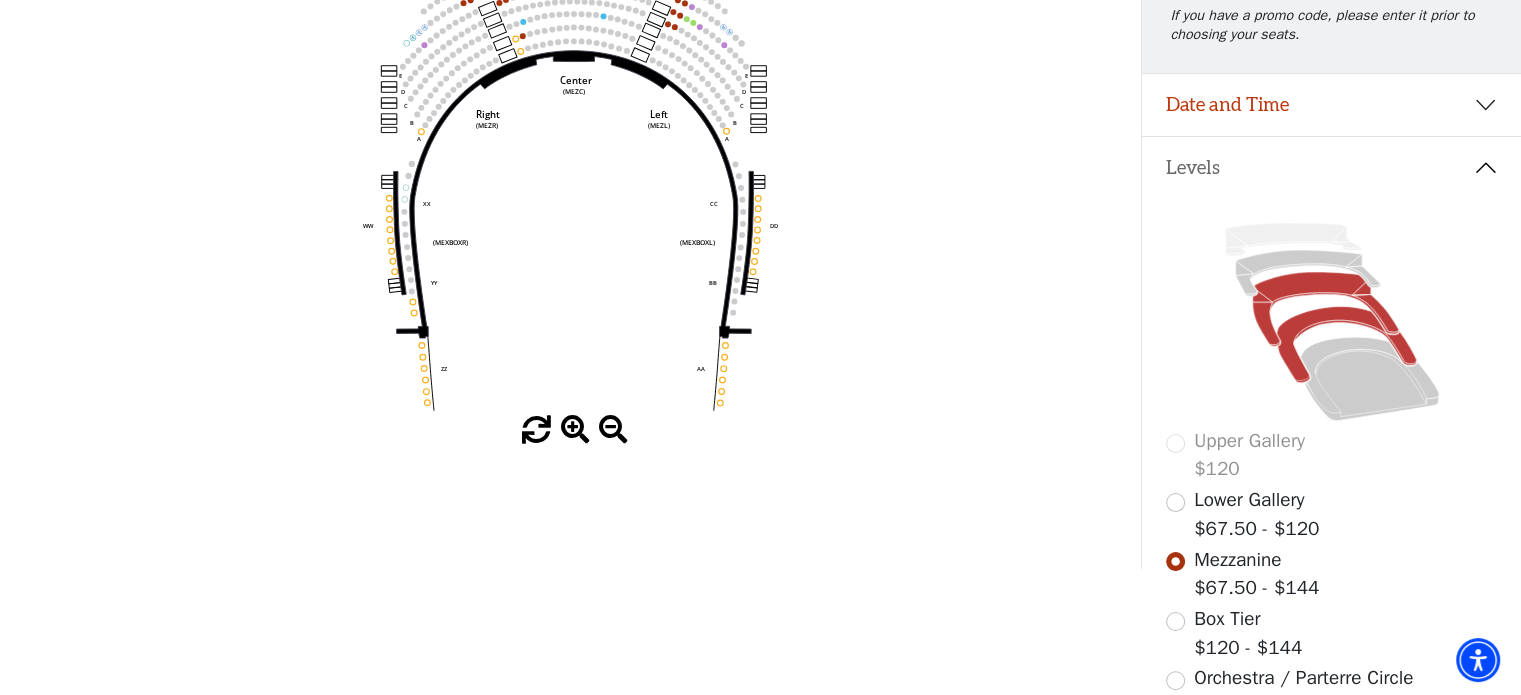 click 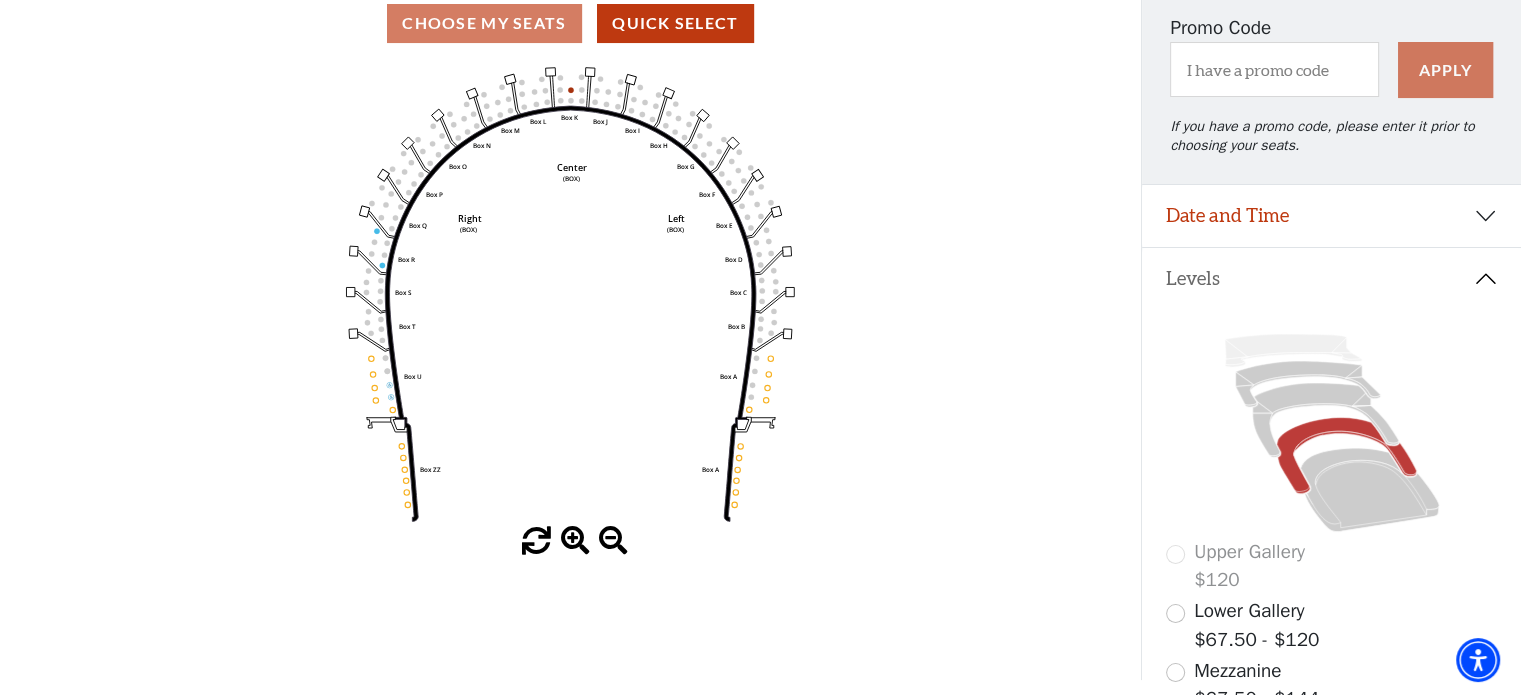 scroll, scrollTop: 192, scrollLeft: 0, axis: vertical 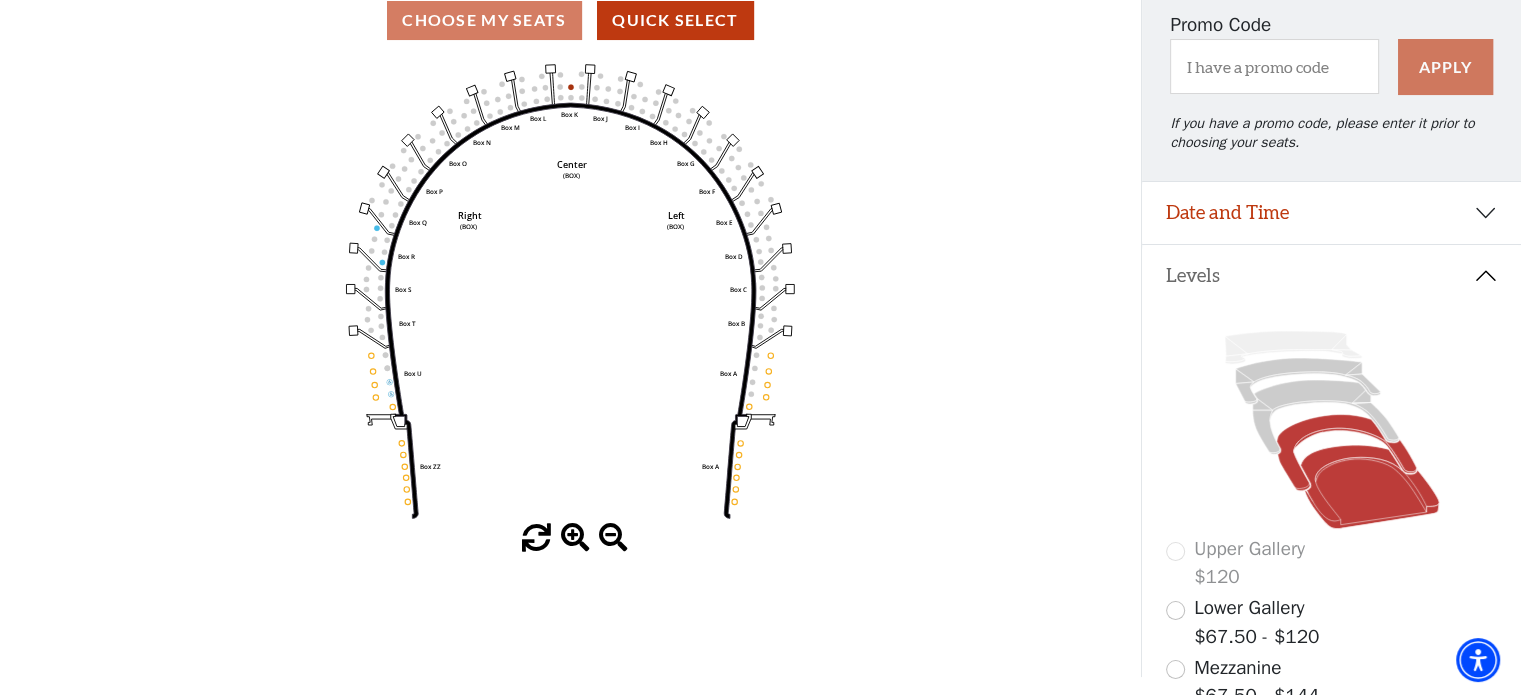 click 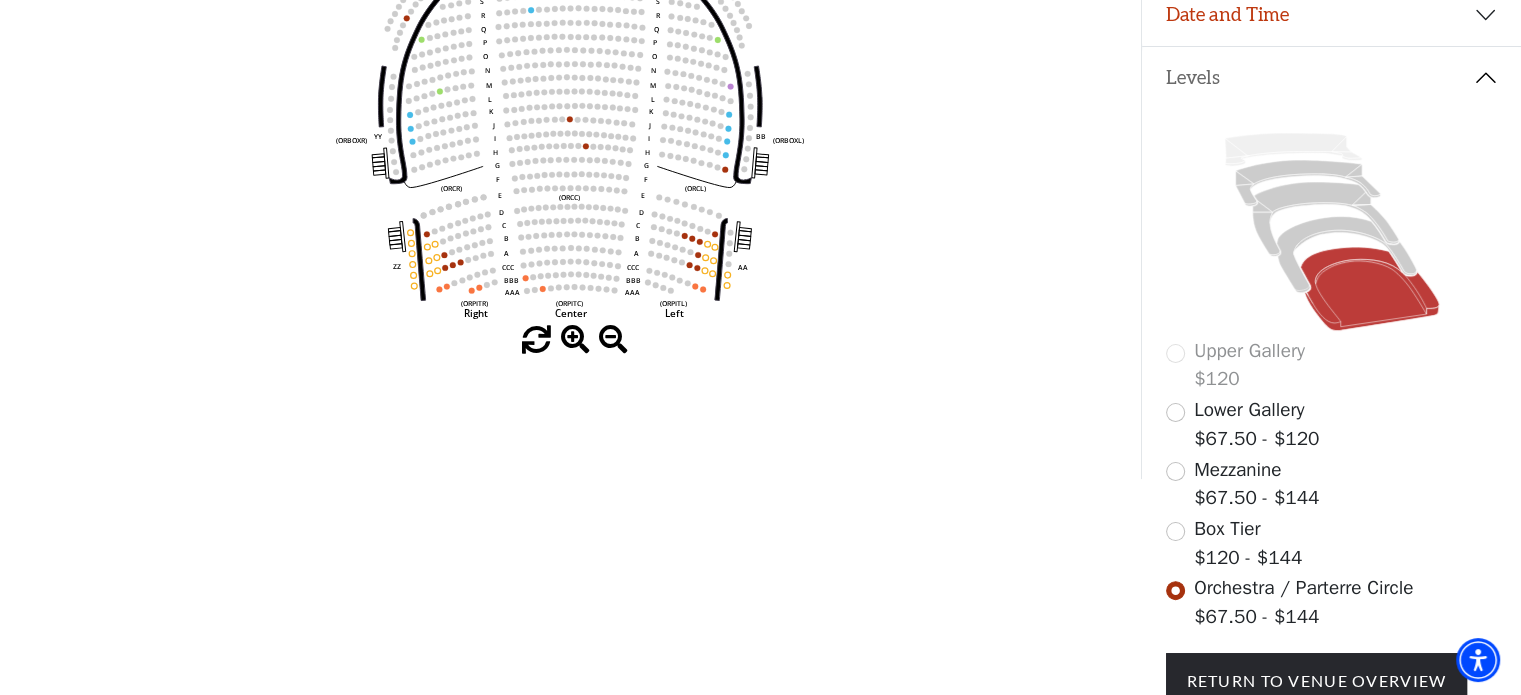 scroll, scrollTop: 392, scrollLeft: 0, axis: vertical 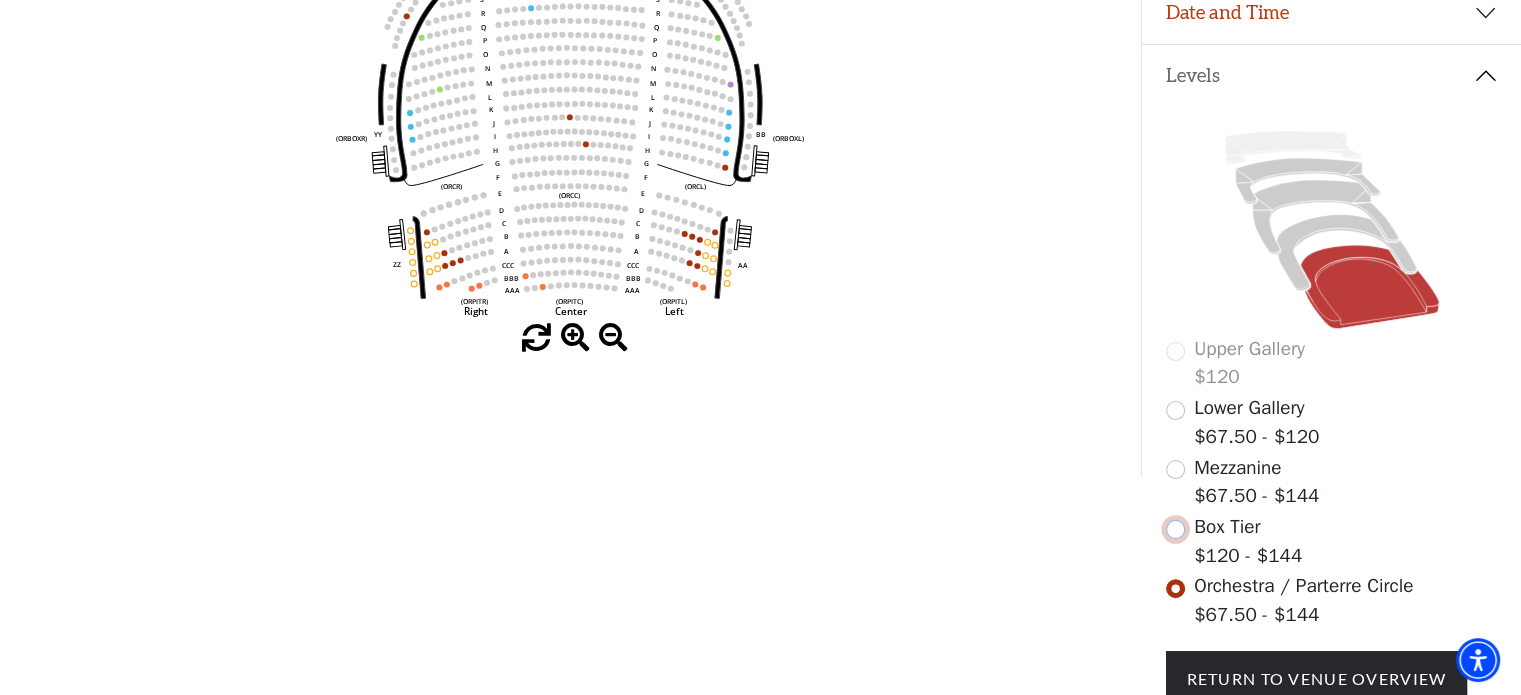 click at bounding box center [1175, 529] 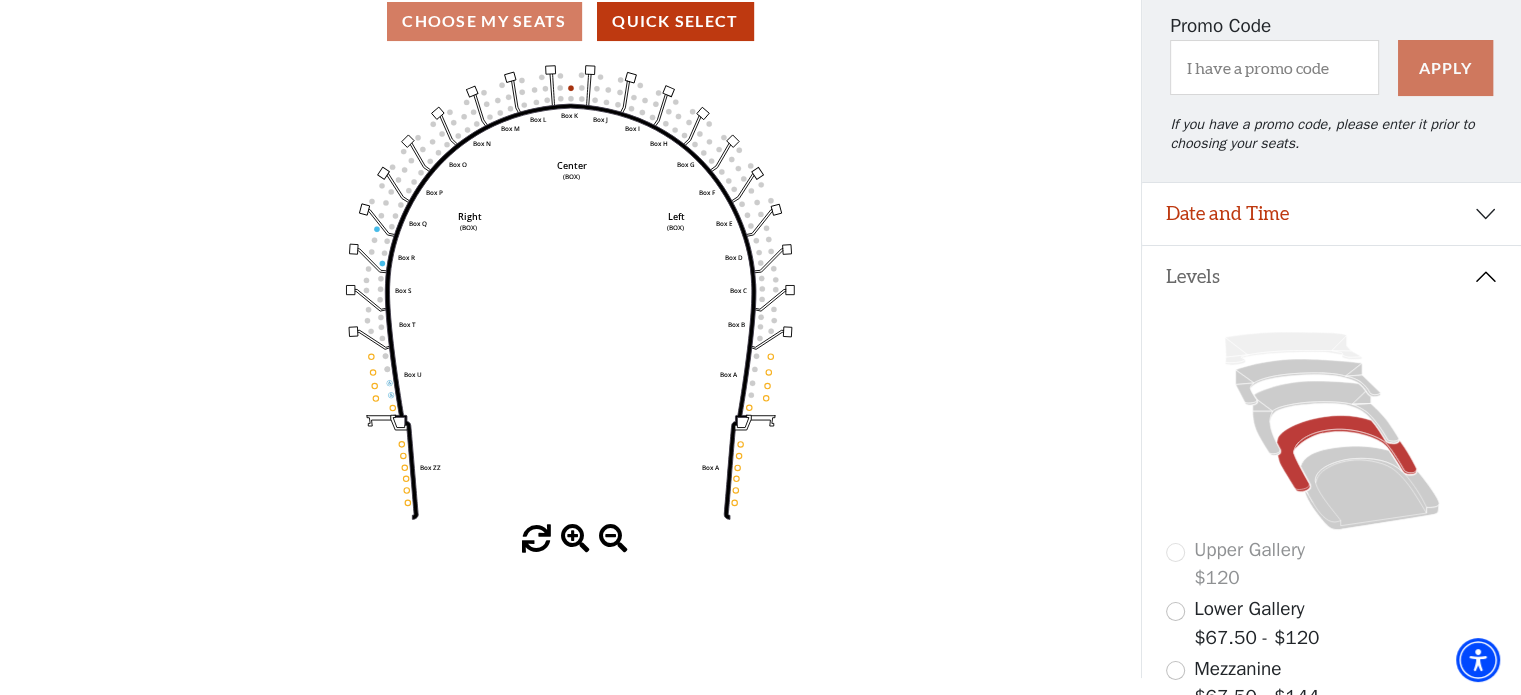 scroll, scrollTop: 192, scrollLeft: 0, axis: vertical 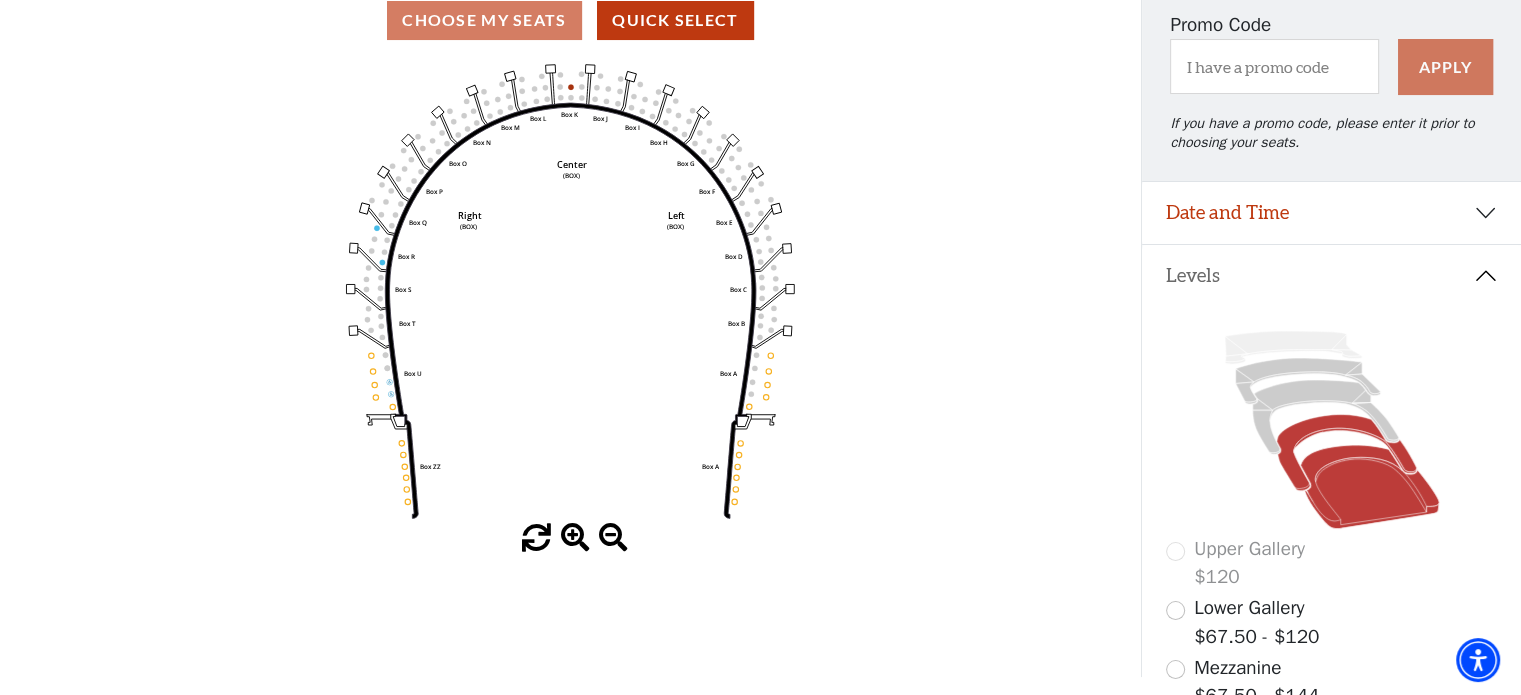 click 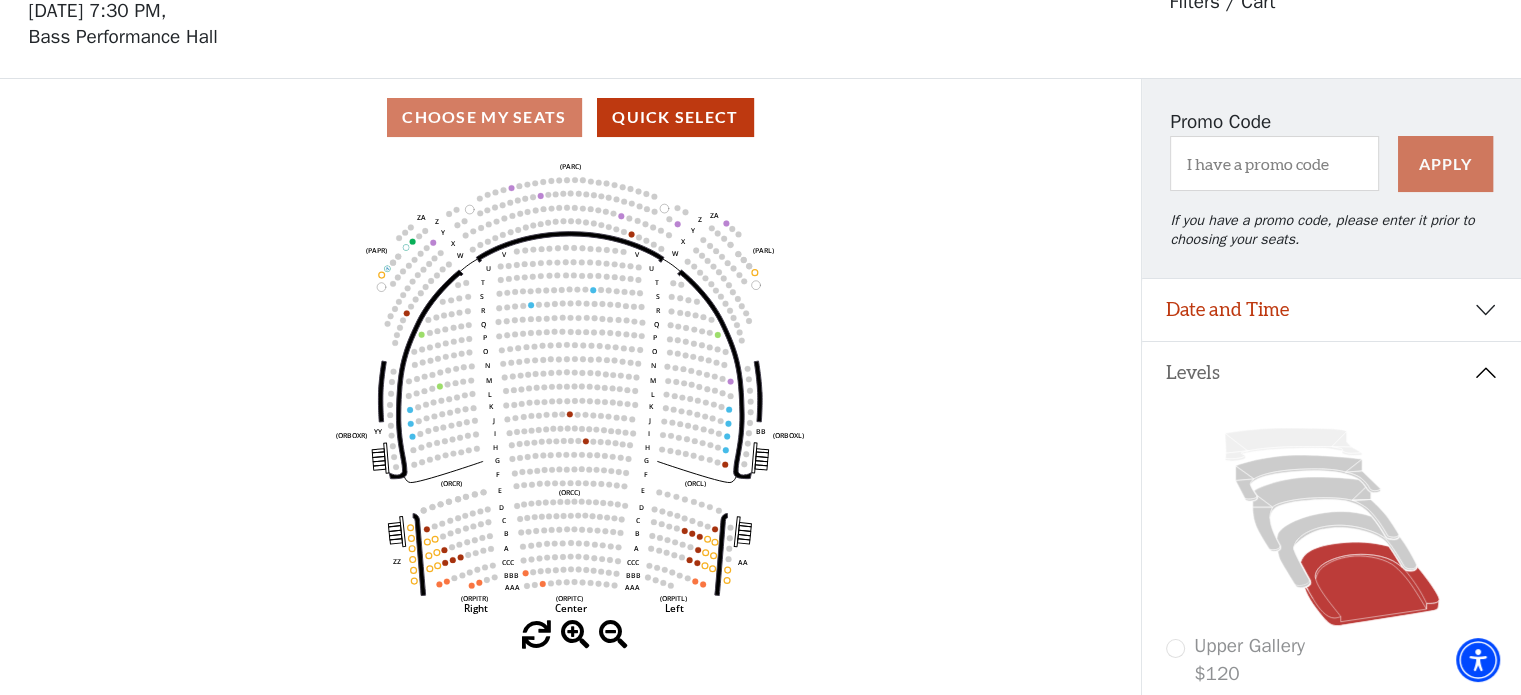 scroll, scrollTop: 92, scrollLeft: 0, axis: vertical 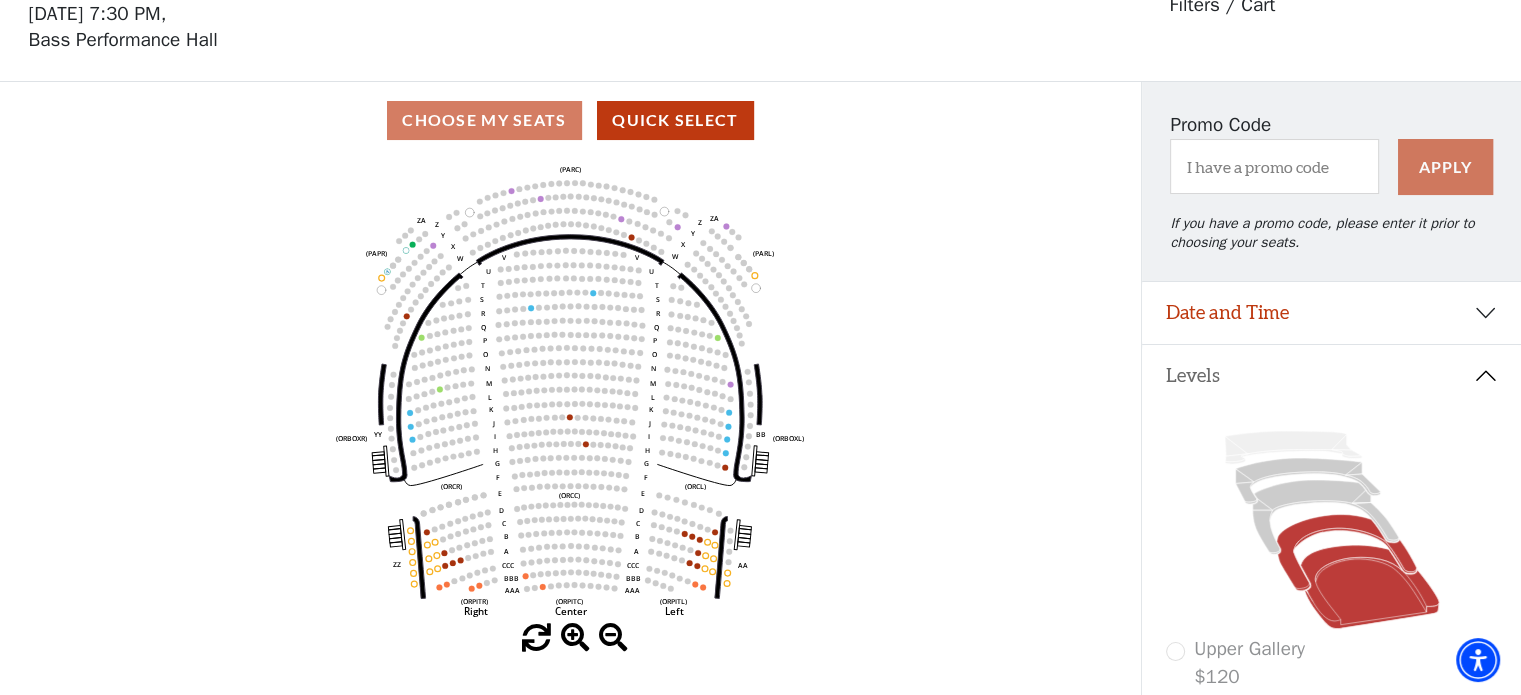 click 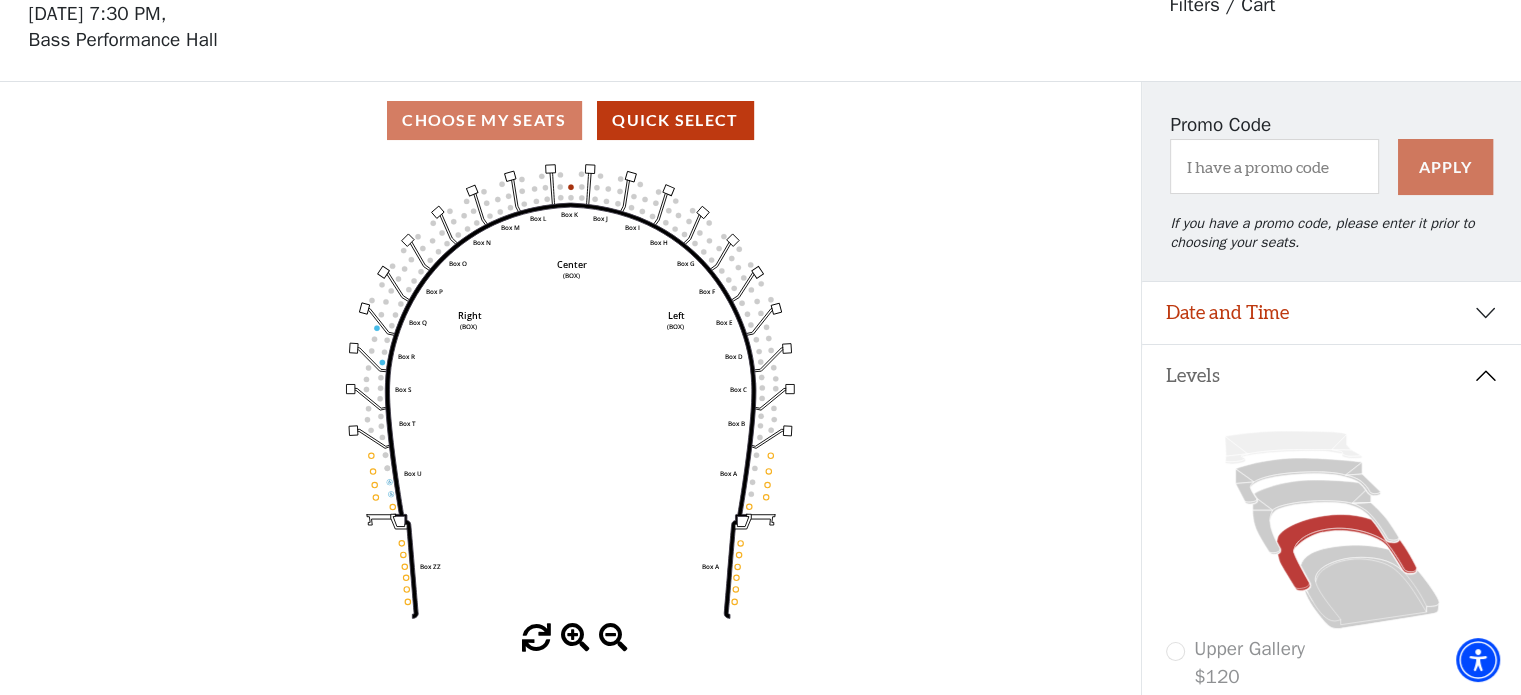 scroll, scrollTop: 92, scrollLeft: 0, axis: vertical 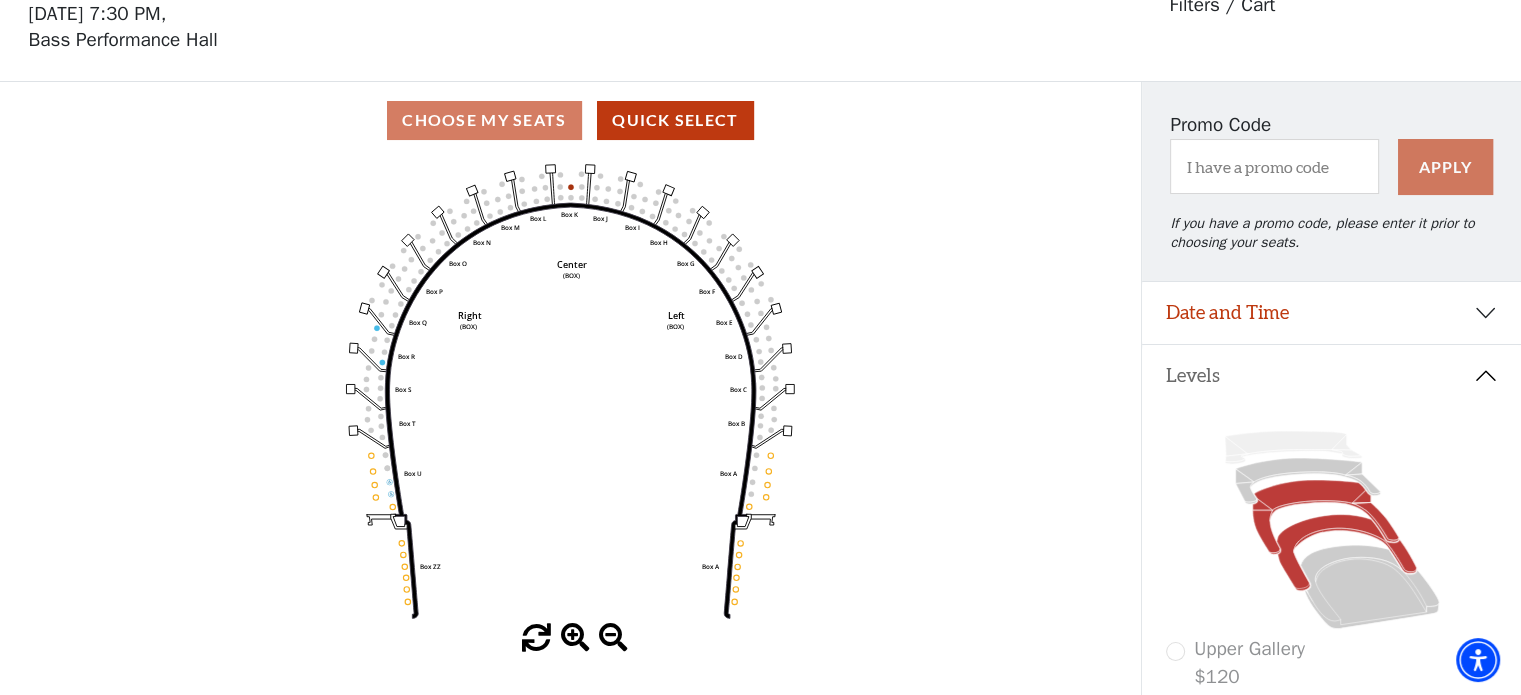 click 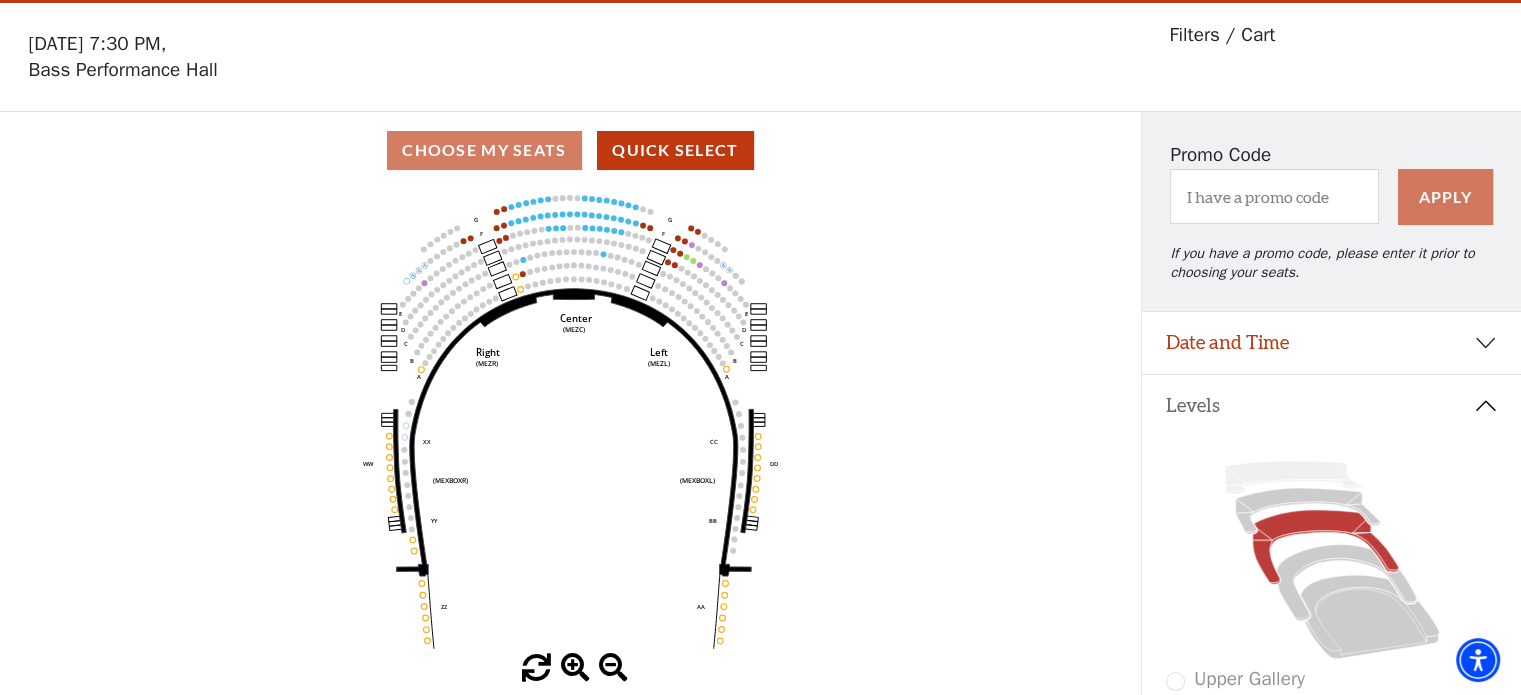 scroll, scrollTop: 92, scrollLeft: 0, axis: vertical 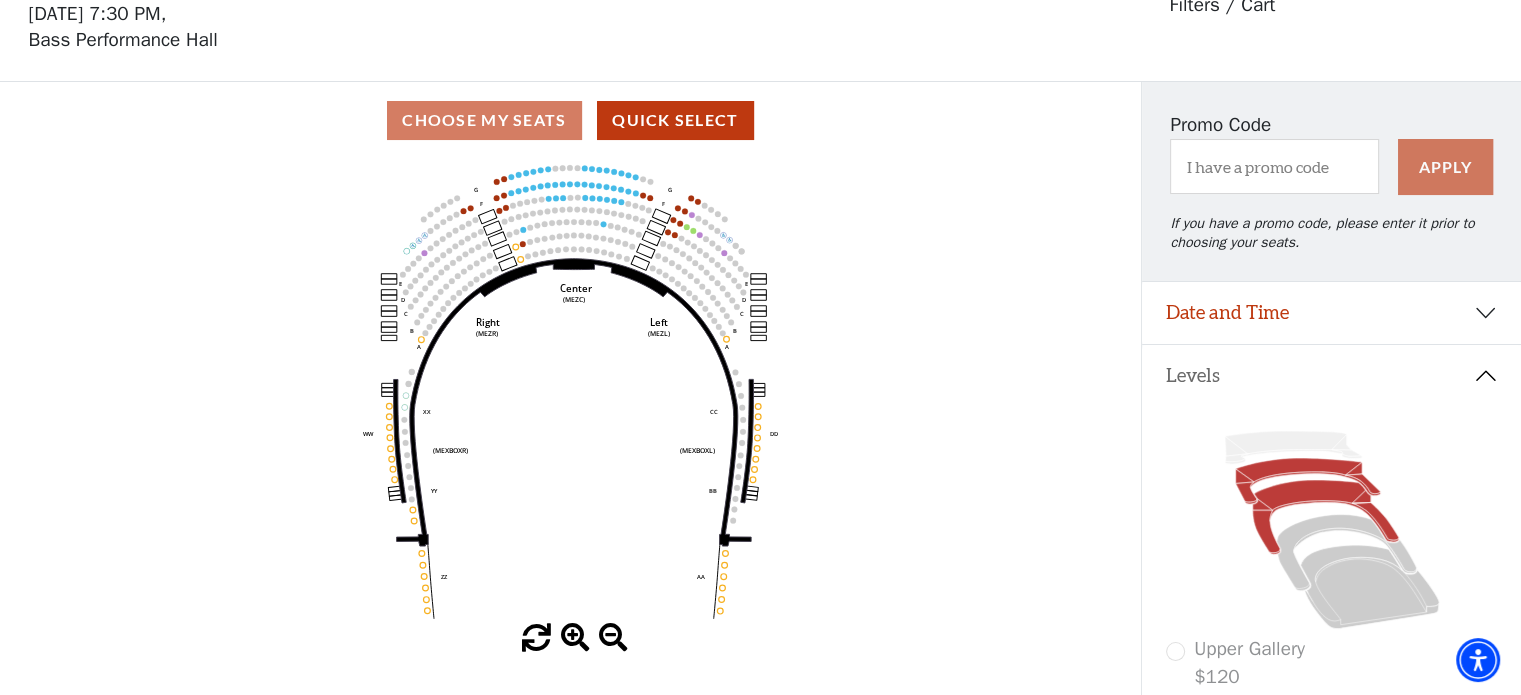 click 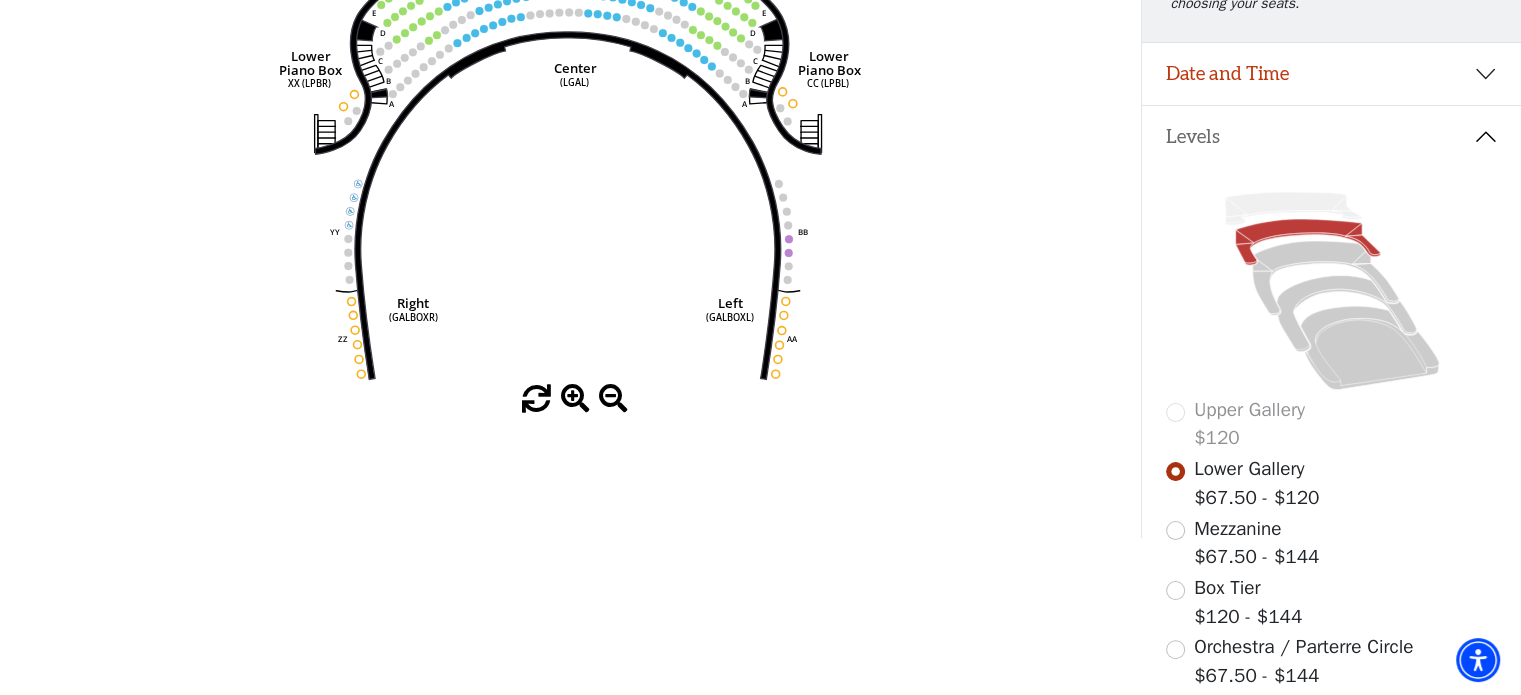scroll, scrollTop: 400, scrollLeft: 0, axis: vertical 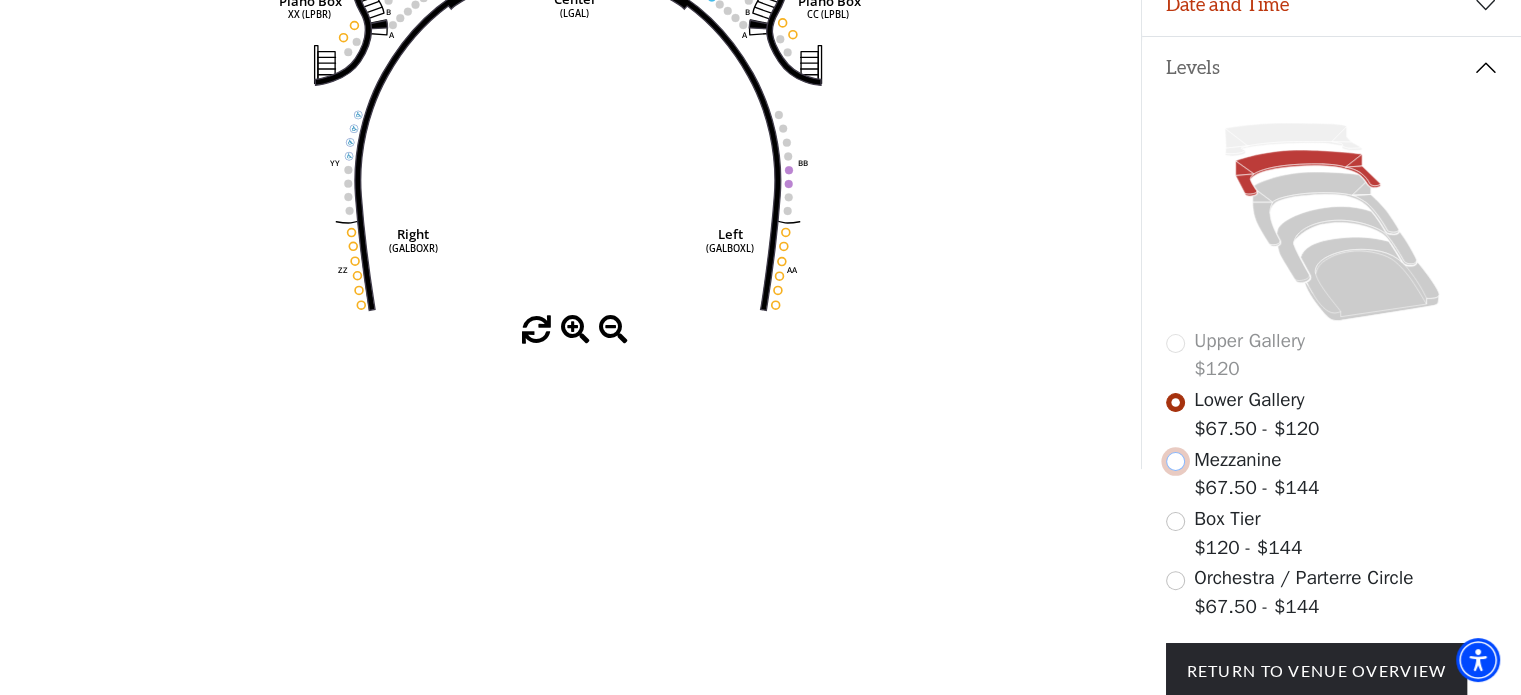 click at bounding box center (1175, 461) 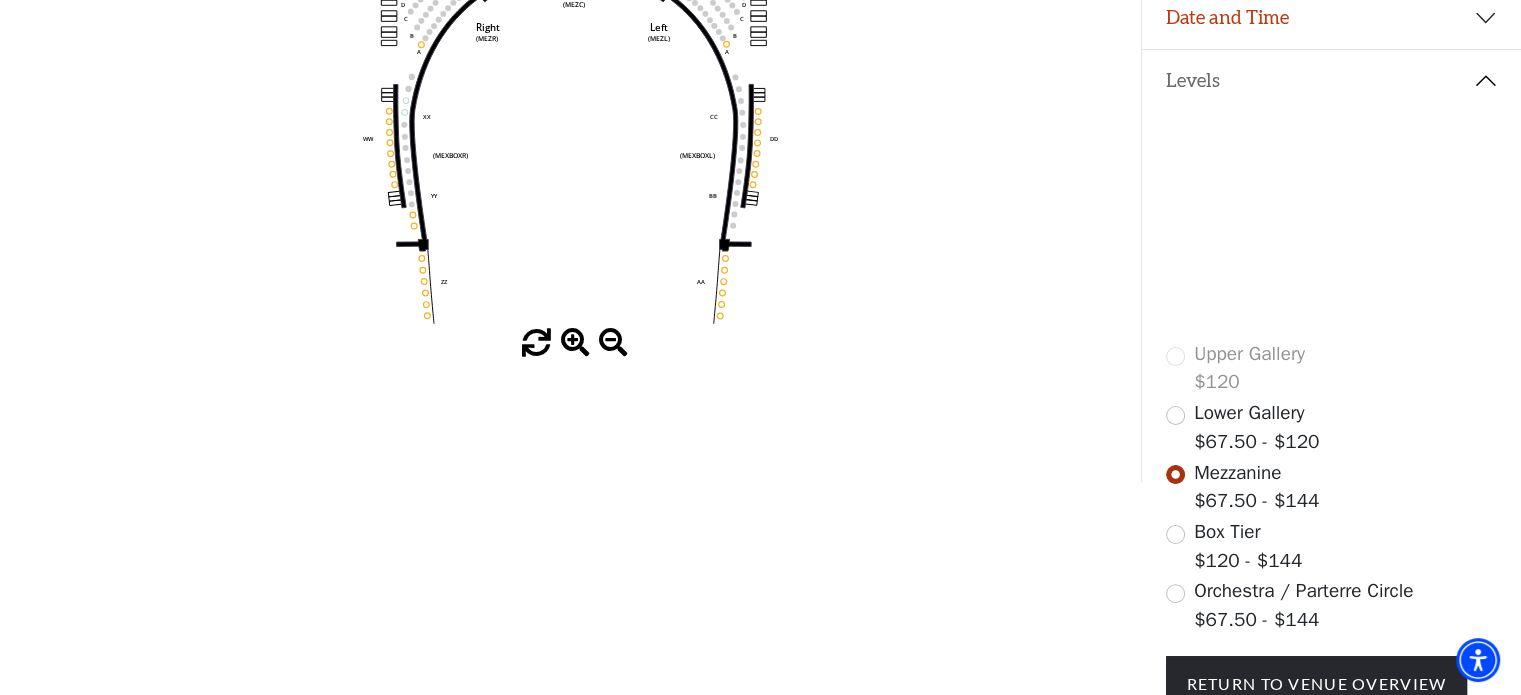 scroll, scrollTop: 392, scrollLeft: 0, axis: vertical 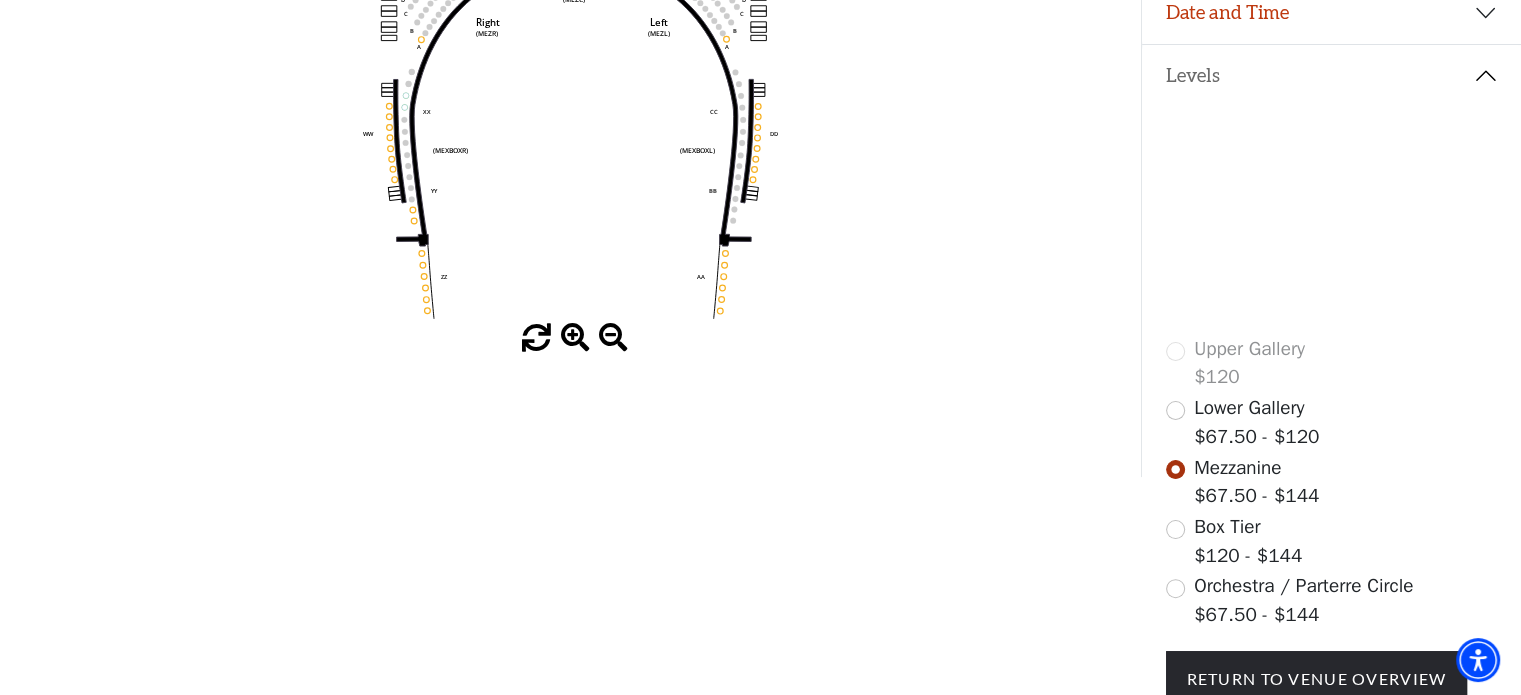 click 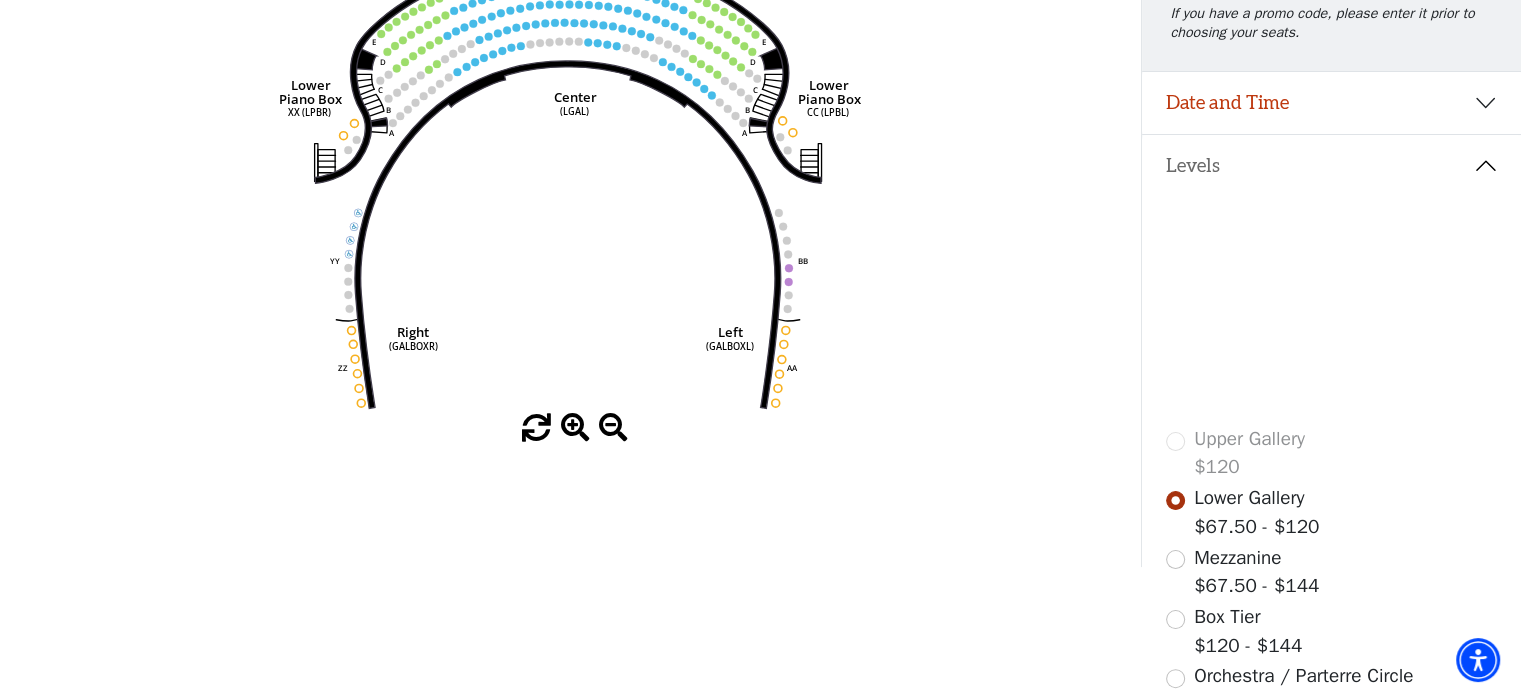 scroll, scrollTop: 300, scrollLeft: 0, axis: vertical 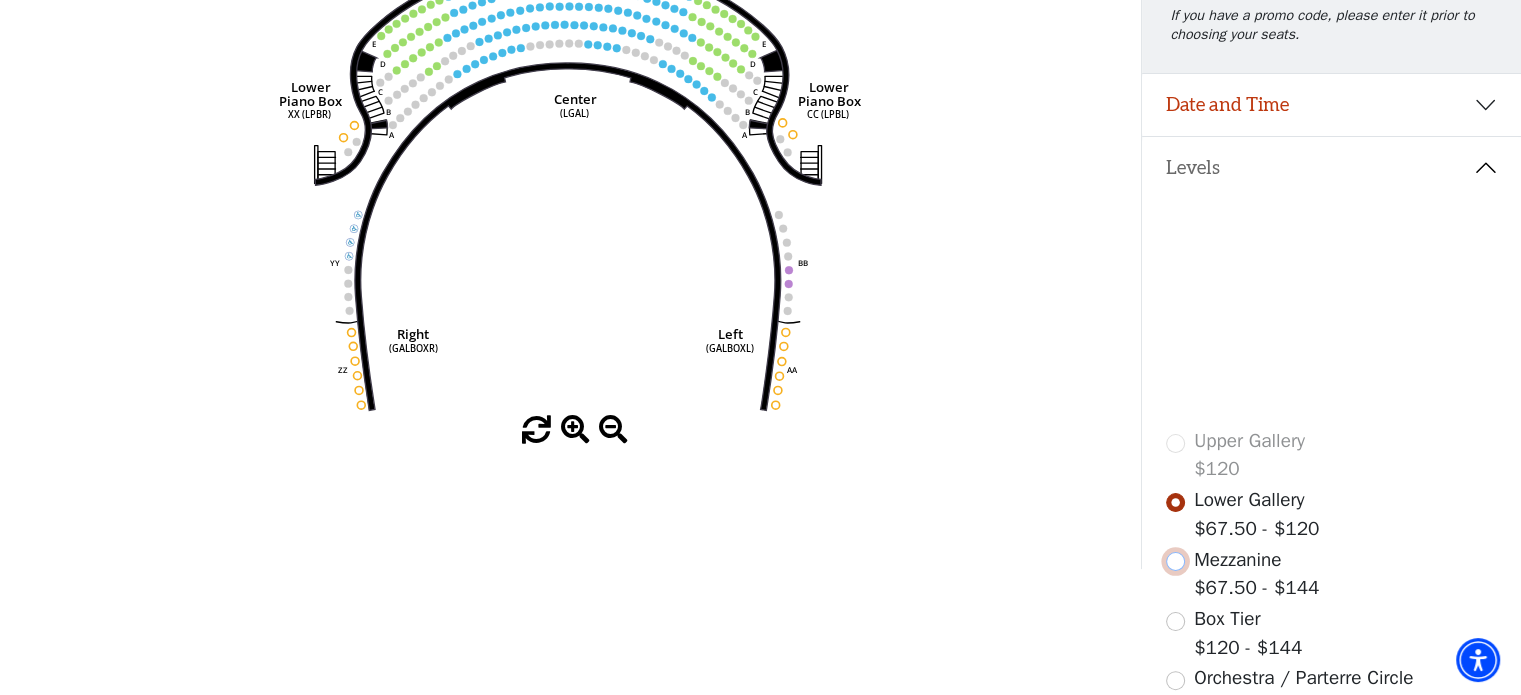 click at bounding box center (1175, 561) 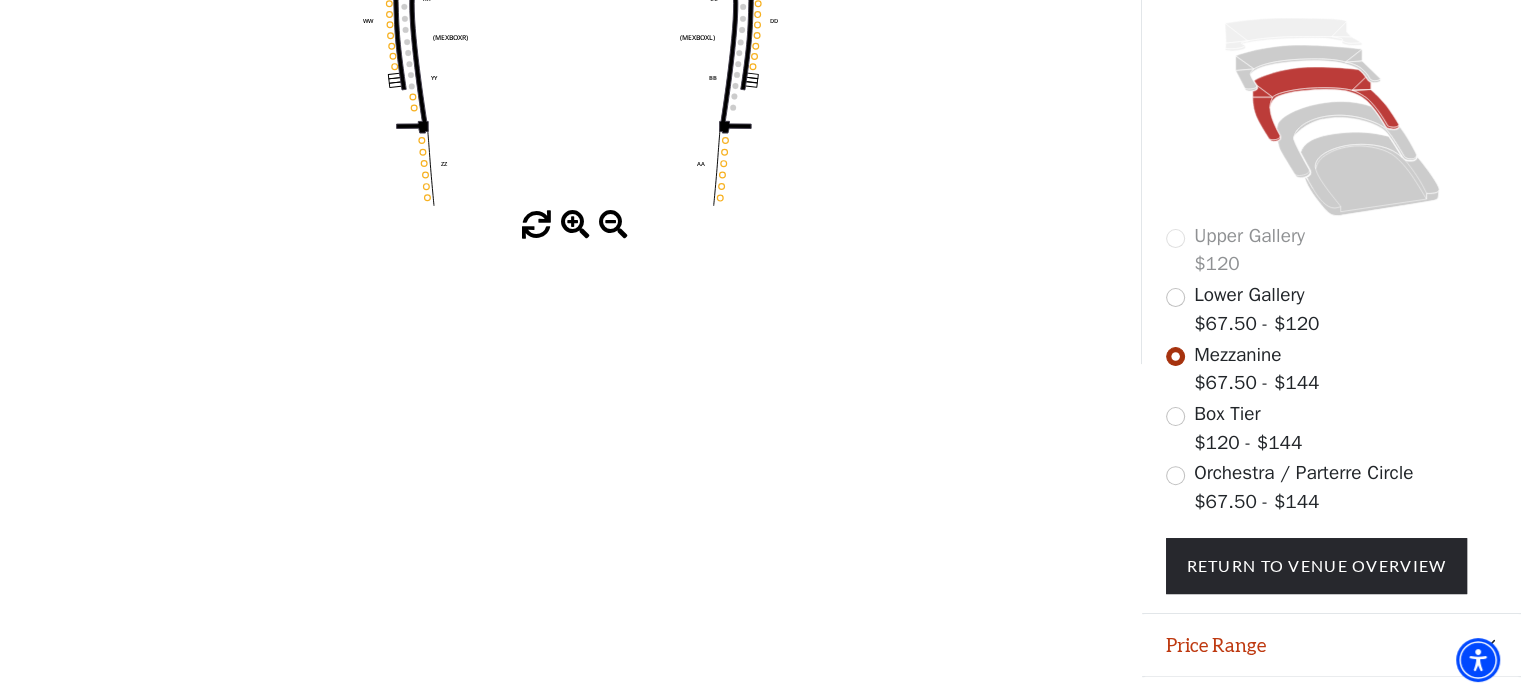 scroll, scrollTop: 544, scrollLeft: 0, axis: vertical 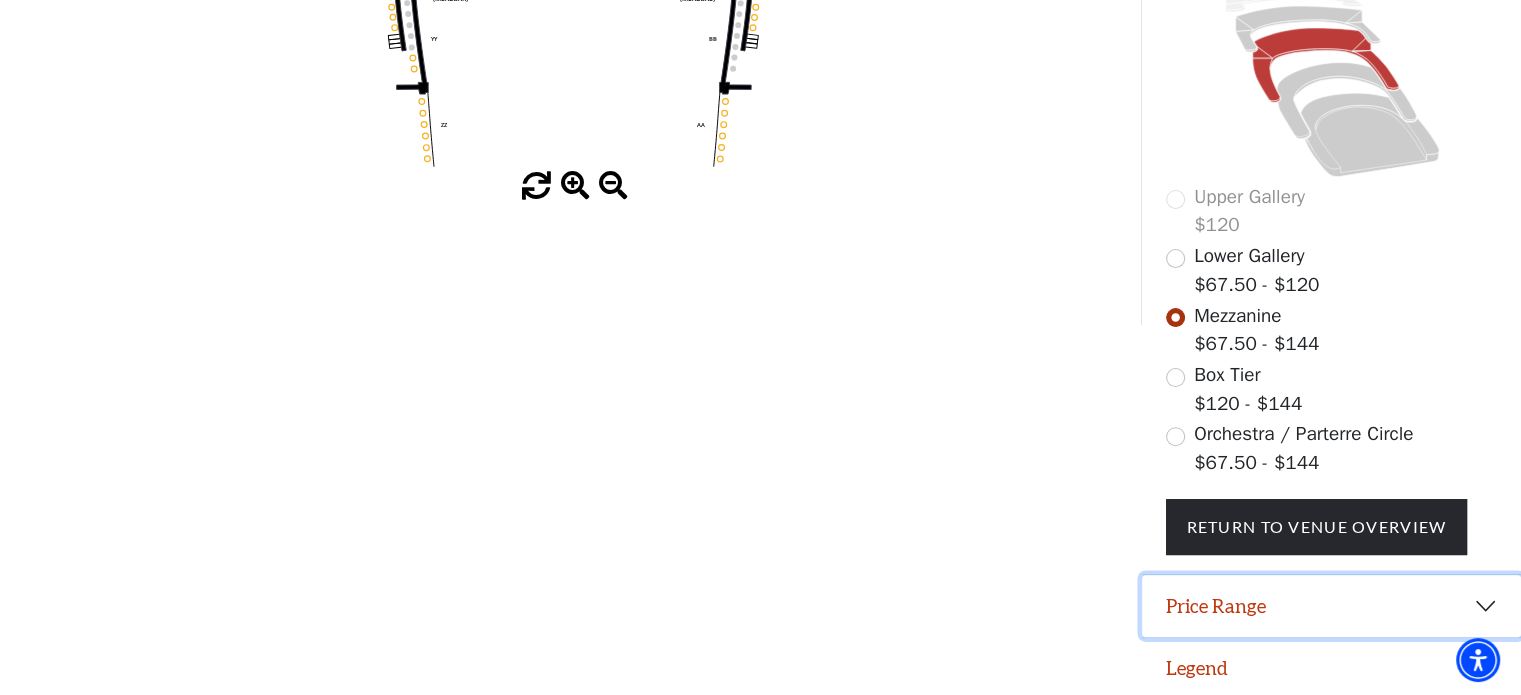 click on "Price Range" at bounding box center [1331, 606] 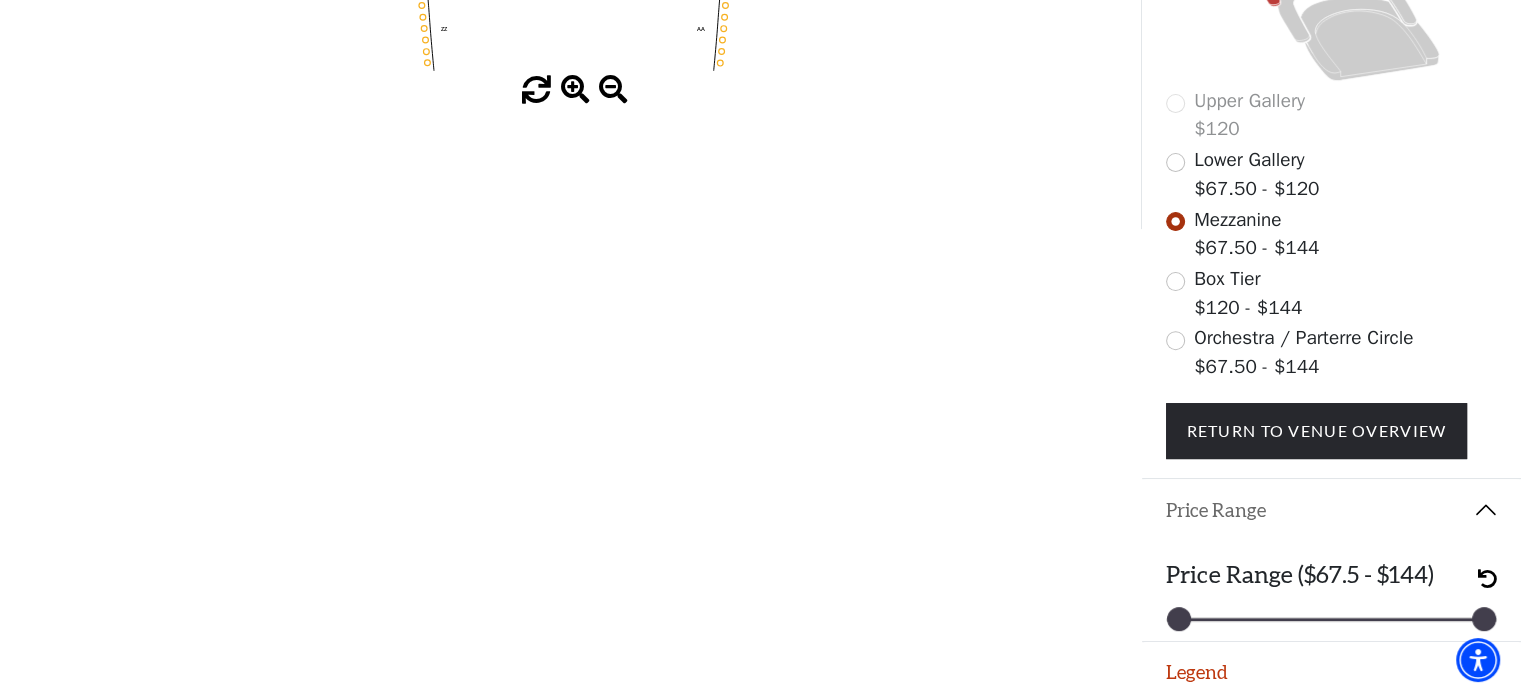 scroll, scrollTop: 644, scrollLeft: 0, axis: vertical 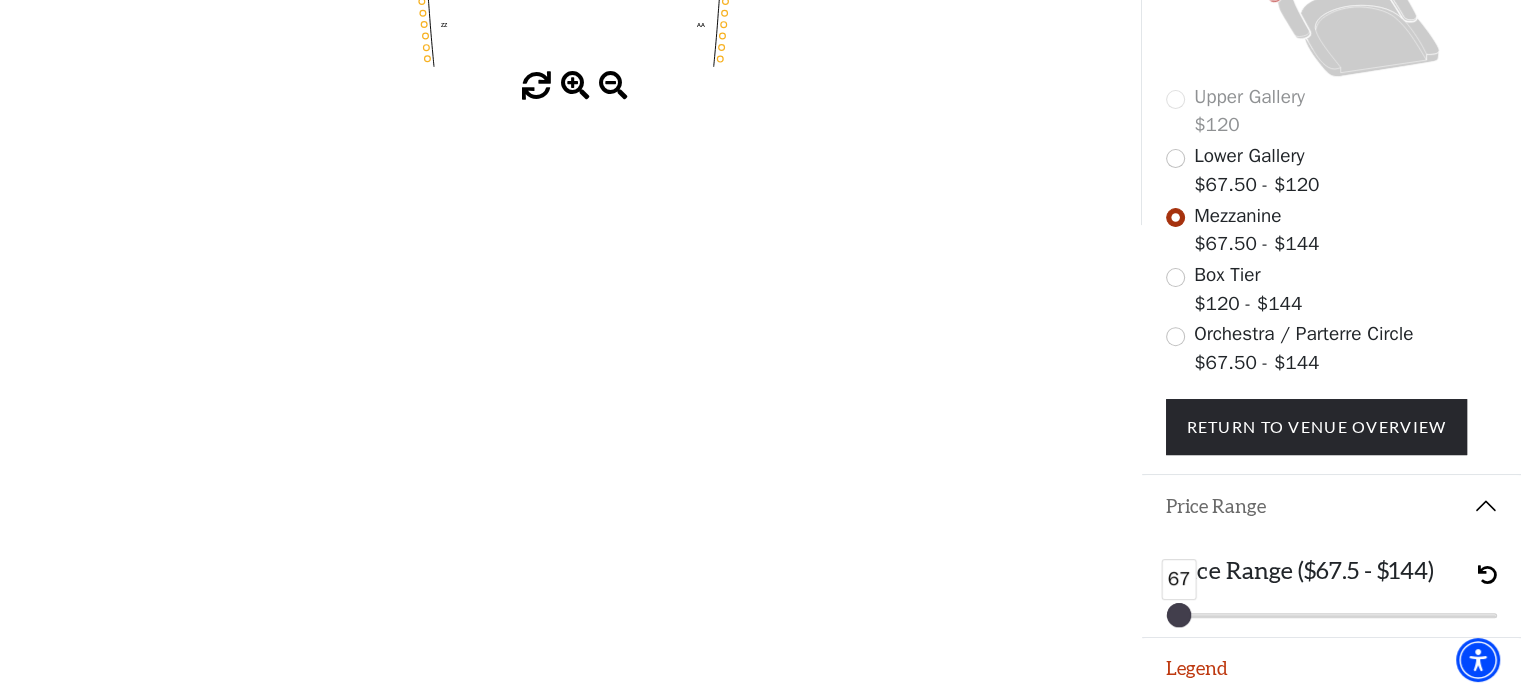 drag, startPoint x: 1483, startPoint y: 606, endPoint x: 1057, endPoint y: 577, distance: 426.98596 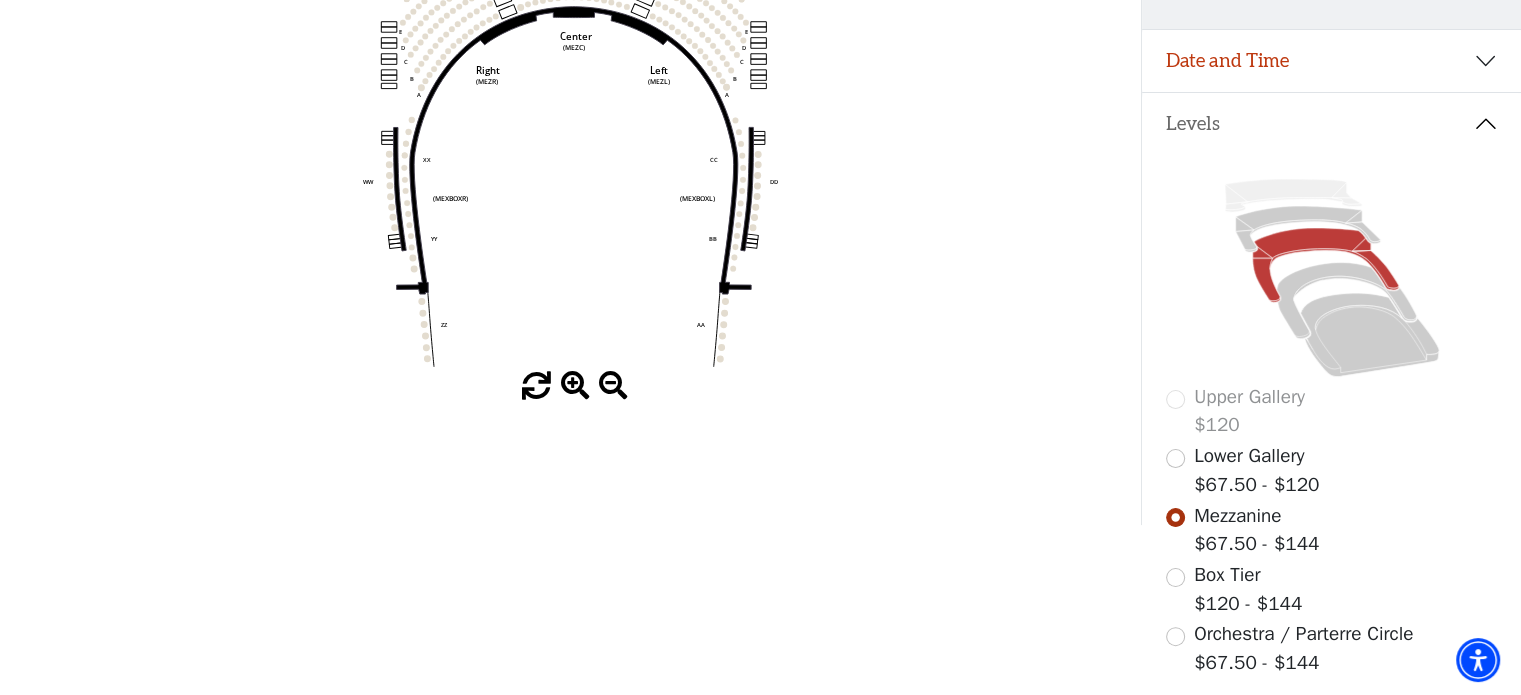scroll, scrollTop: 344, scrollLeft: 0, axis: vertical 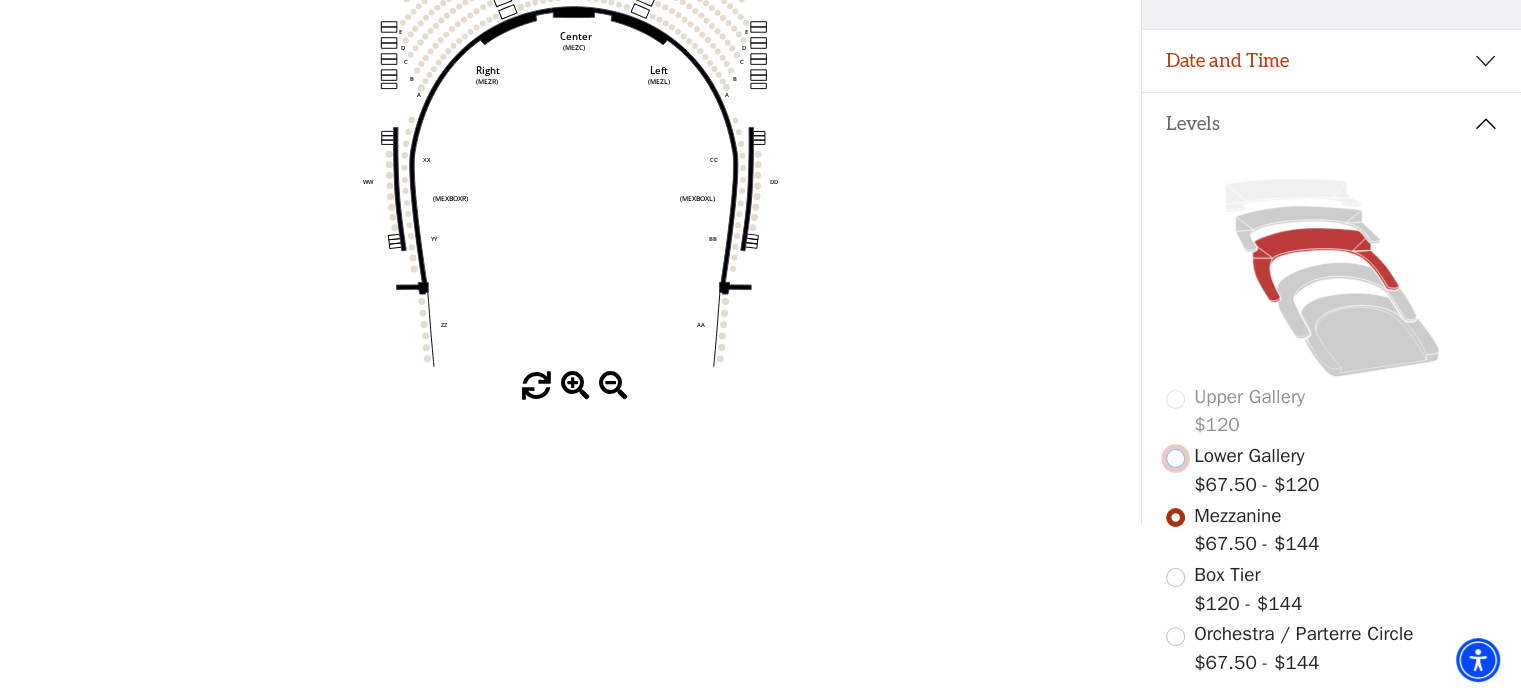 click at bounding box center (1175, 458) 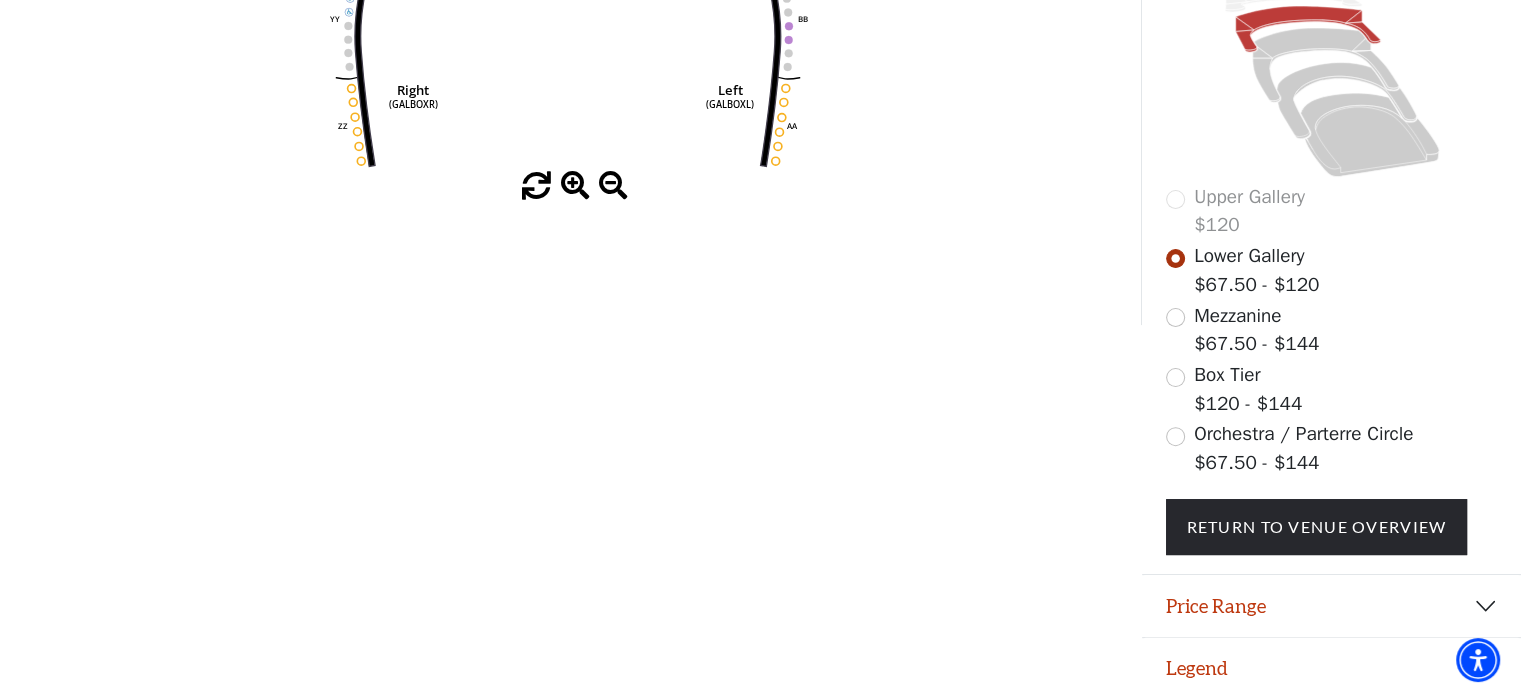 scroll, scrollTop: 544, scrollLeft: 0, axis: vertical 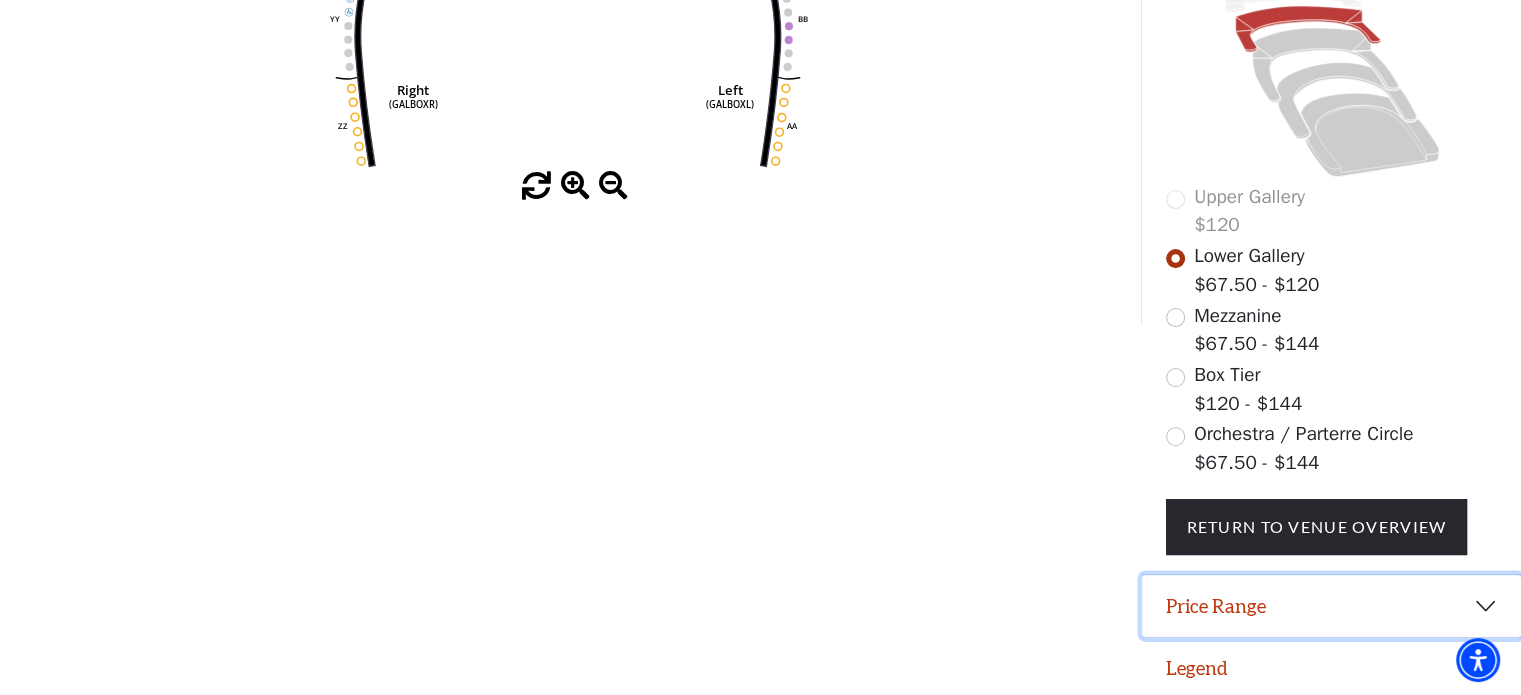 click on "Price Range" at bounding box center (1331, 606) 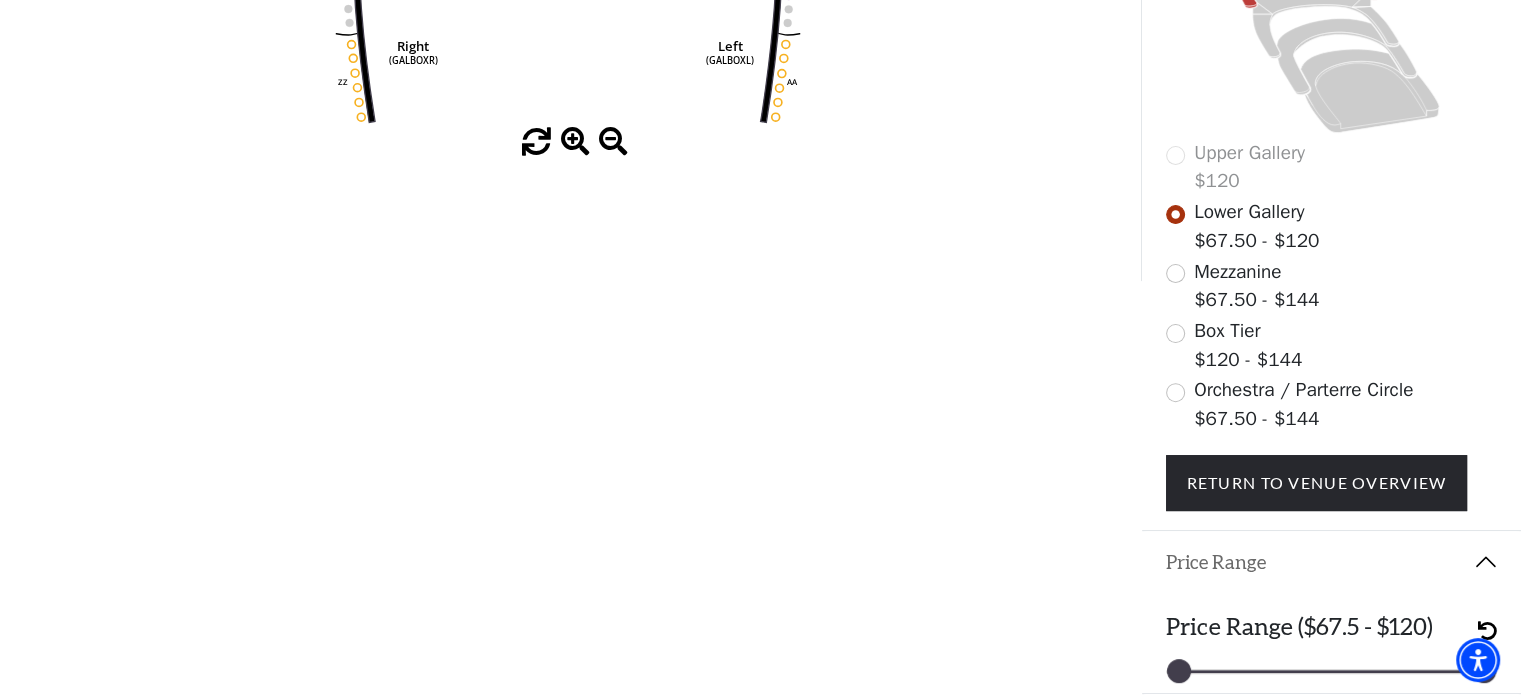 scroll, scrollTop: 644, scrollLeft: 0, axis: vertical 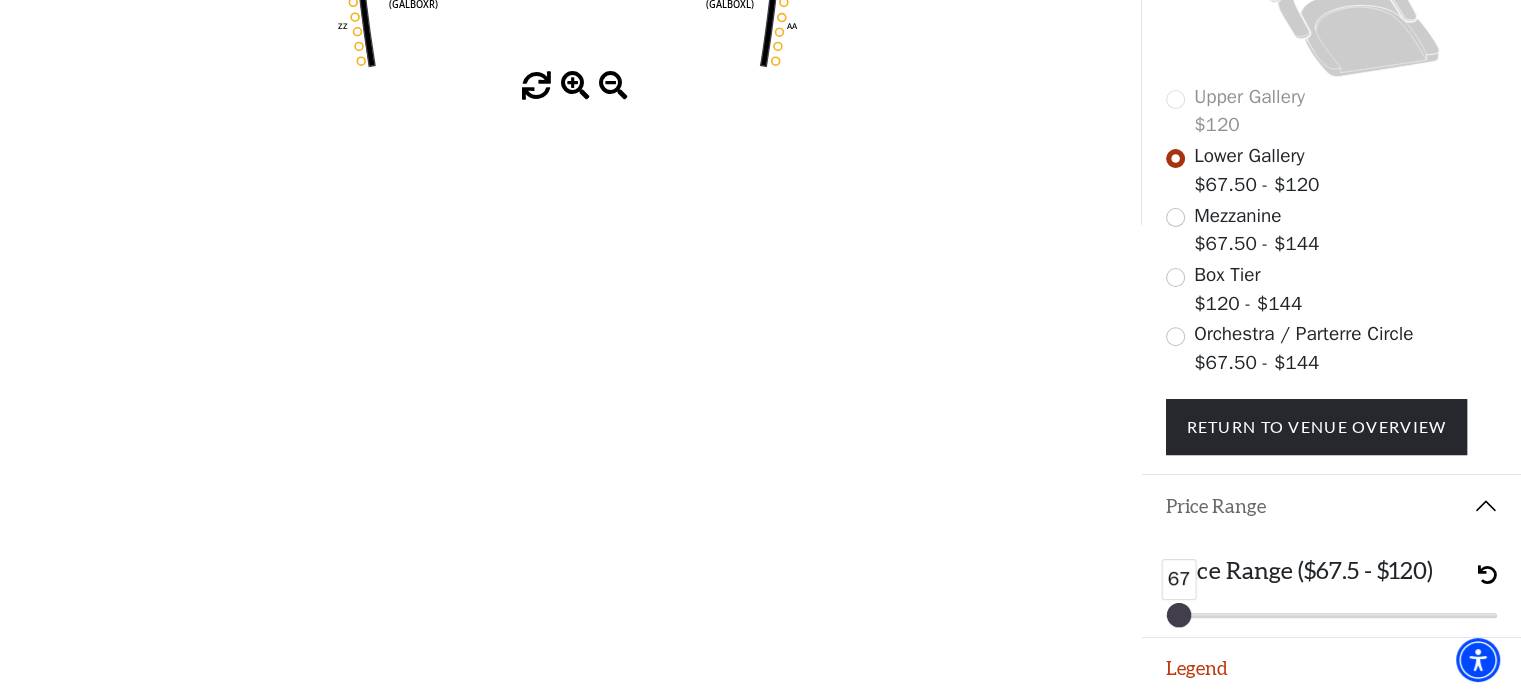 drag, startPoint x: 1485, startPoint y: 607, endPoint x: 886, endPoint y: 536, distance: 603.1932 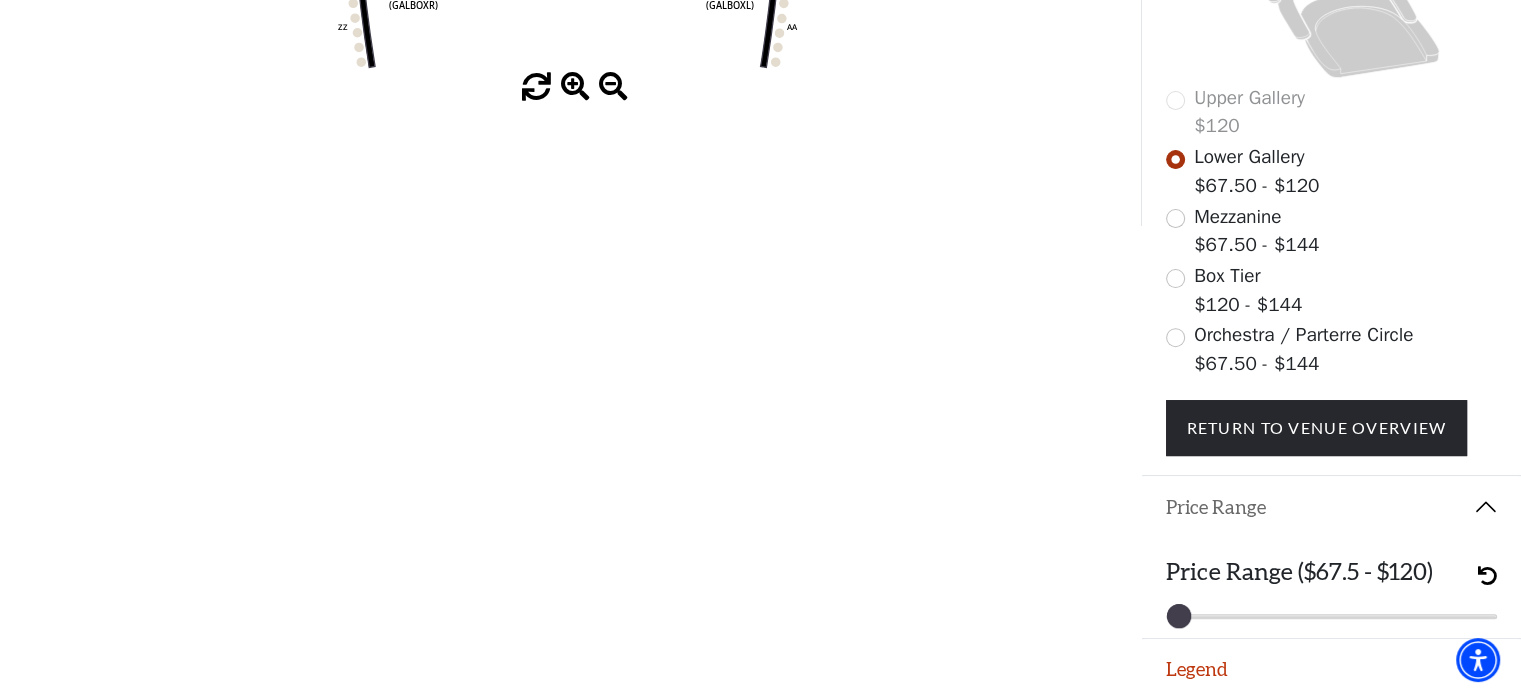 scroll, scrollTop: 644, scrollLeft: 0, axis: vertical 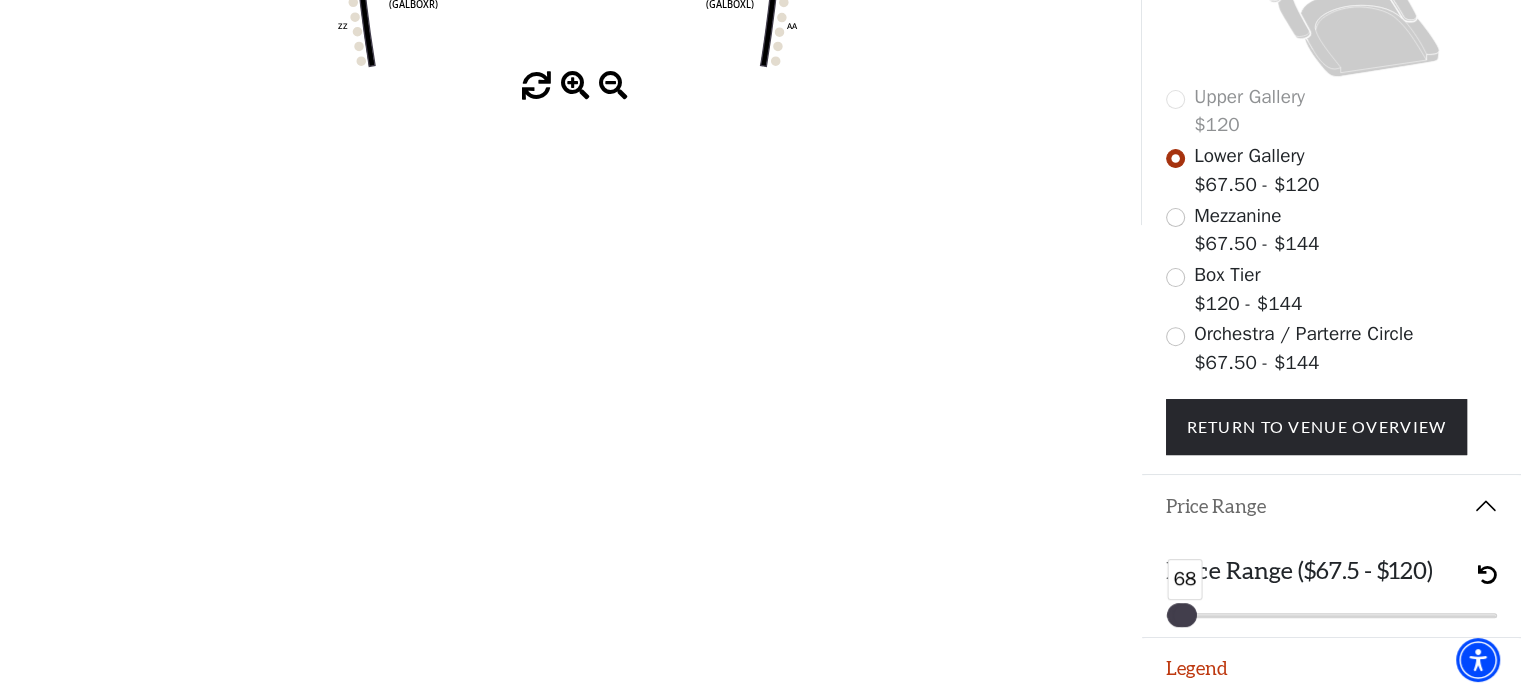 click at bounding box center (1185, 615) 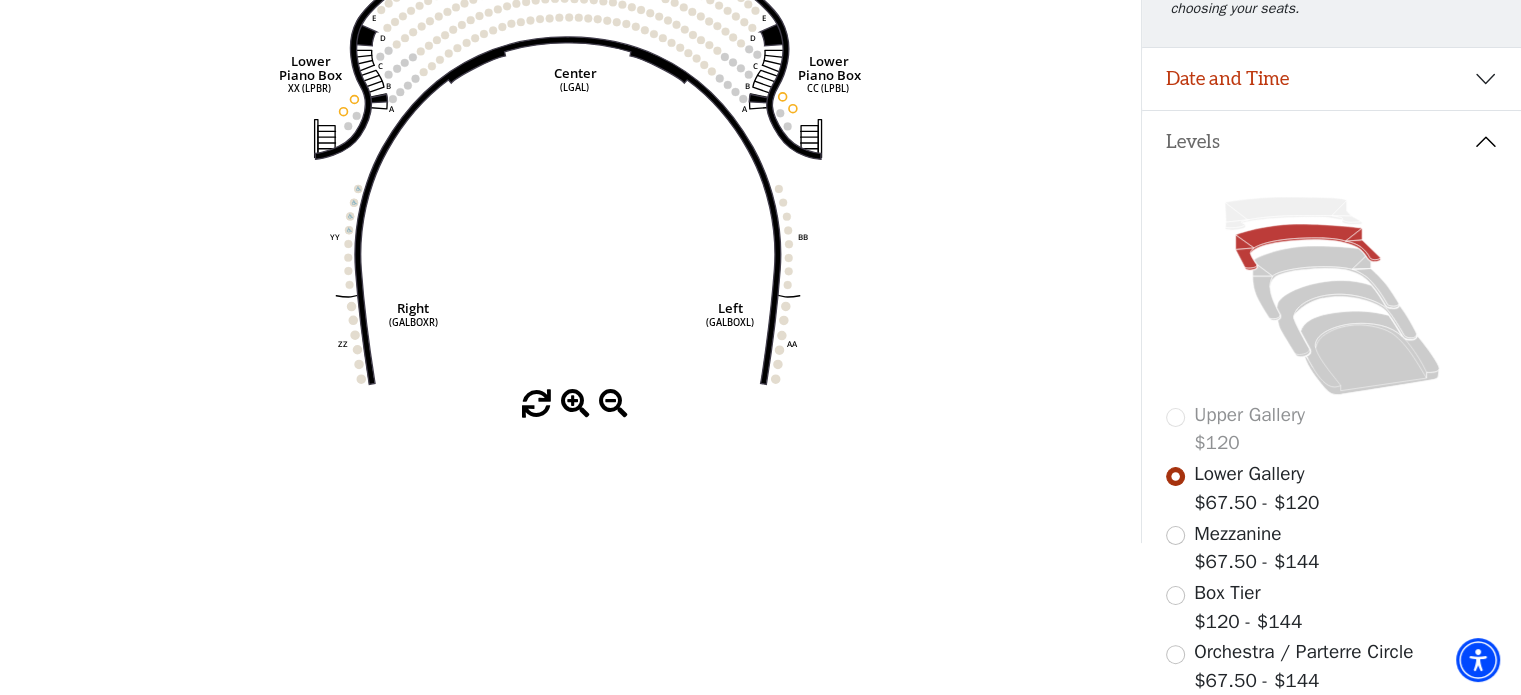scroll, scrollTop: 244, scrollLeft: 0, axis: vertical 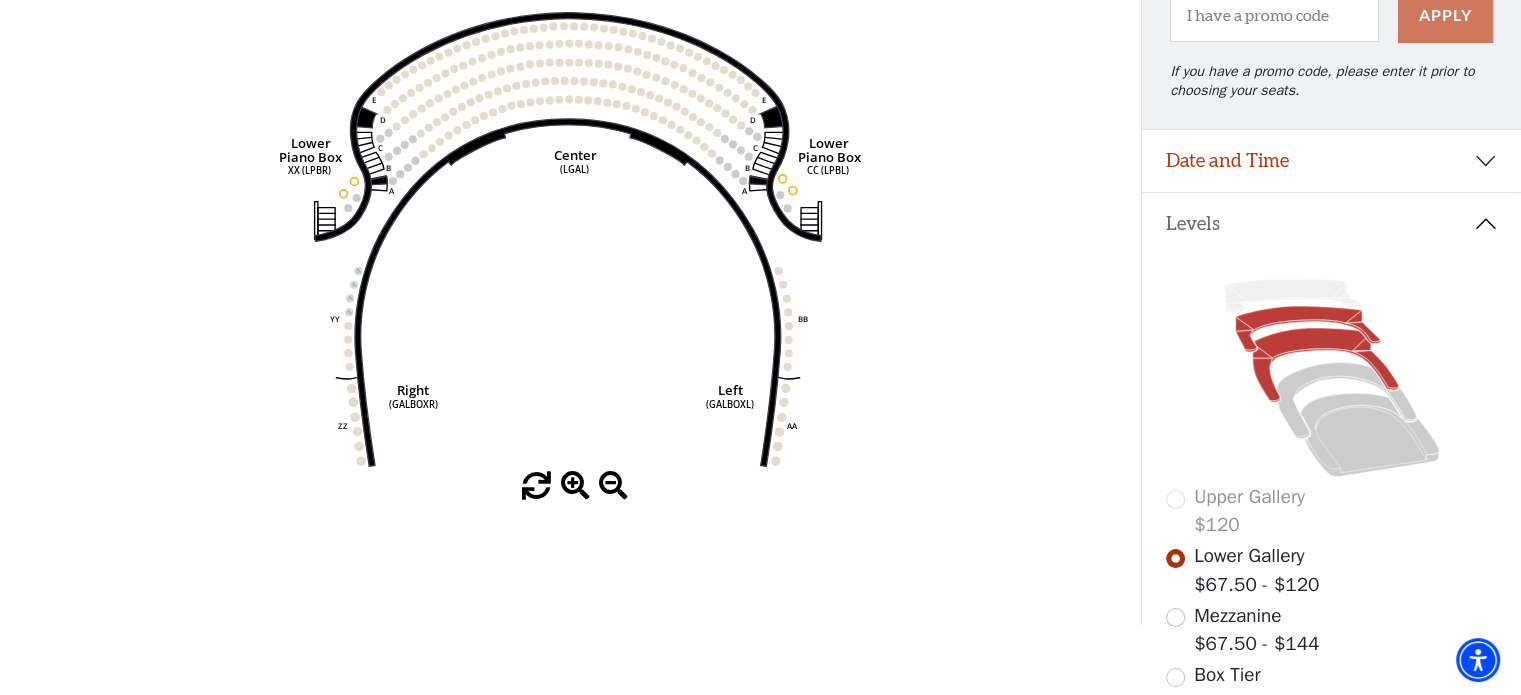 click 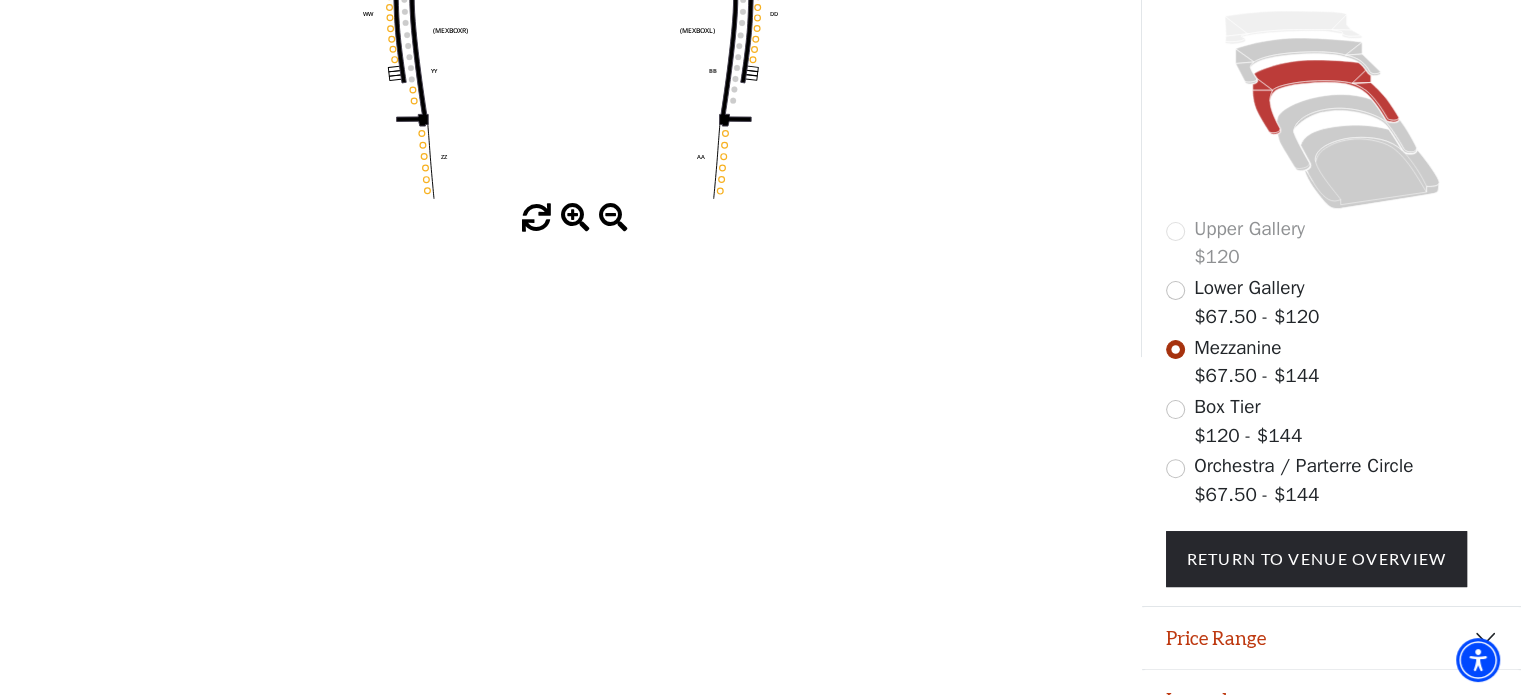 scroll, scrollTop: 544, scrollLeft: 0, axis: vertical 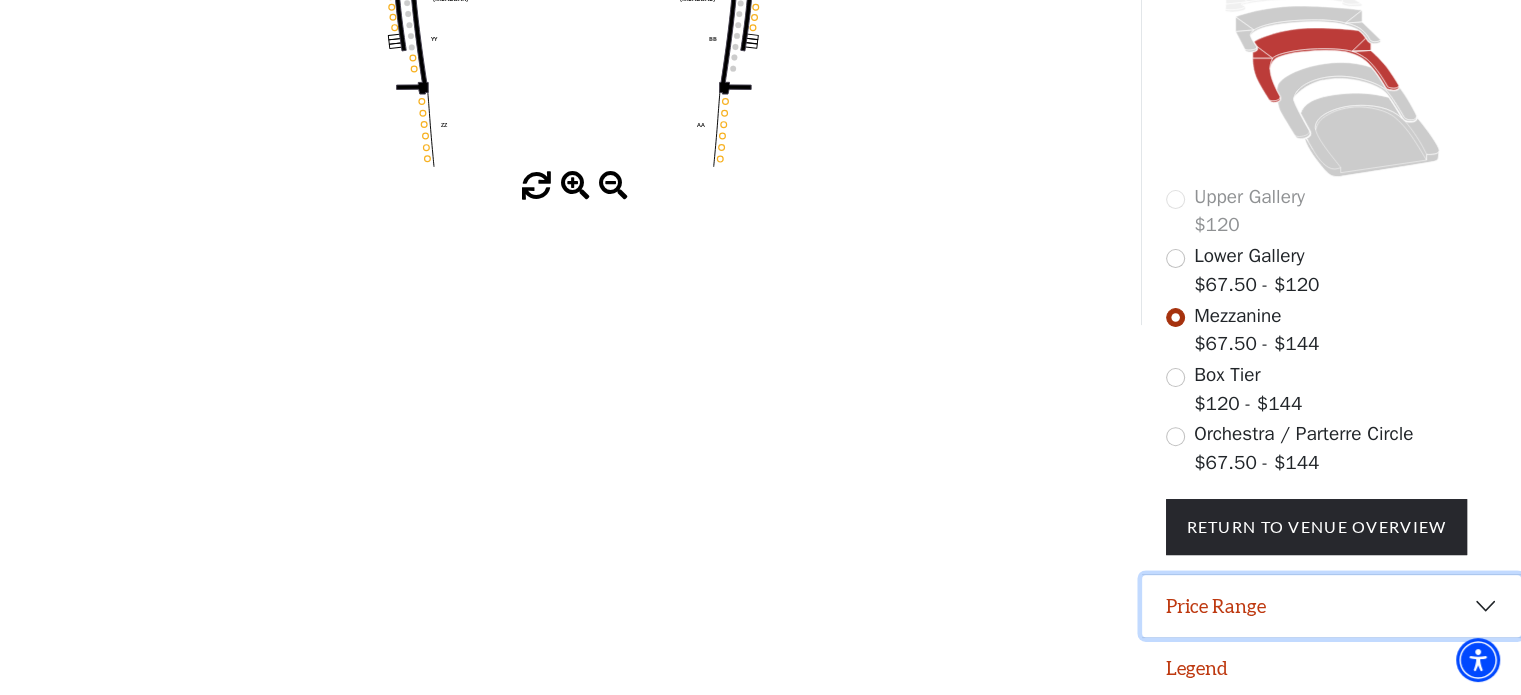 click on "Price Range" at bounding box center (1331, 606) 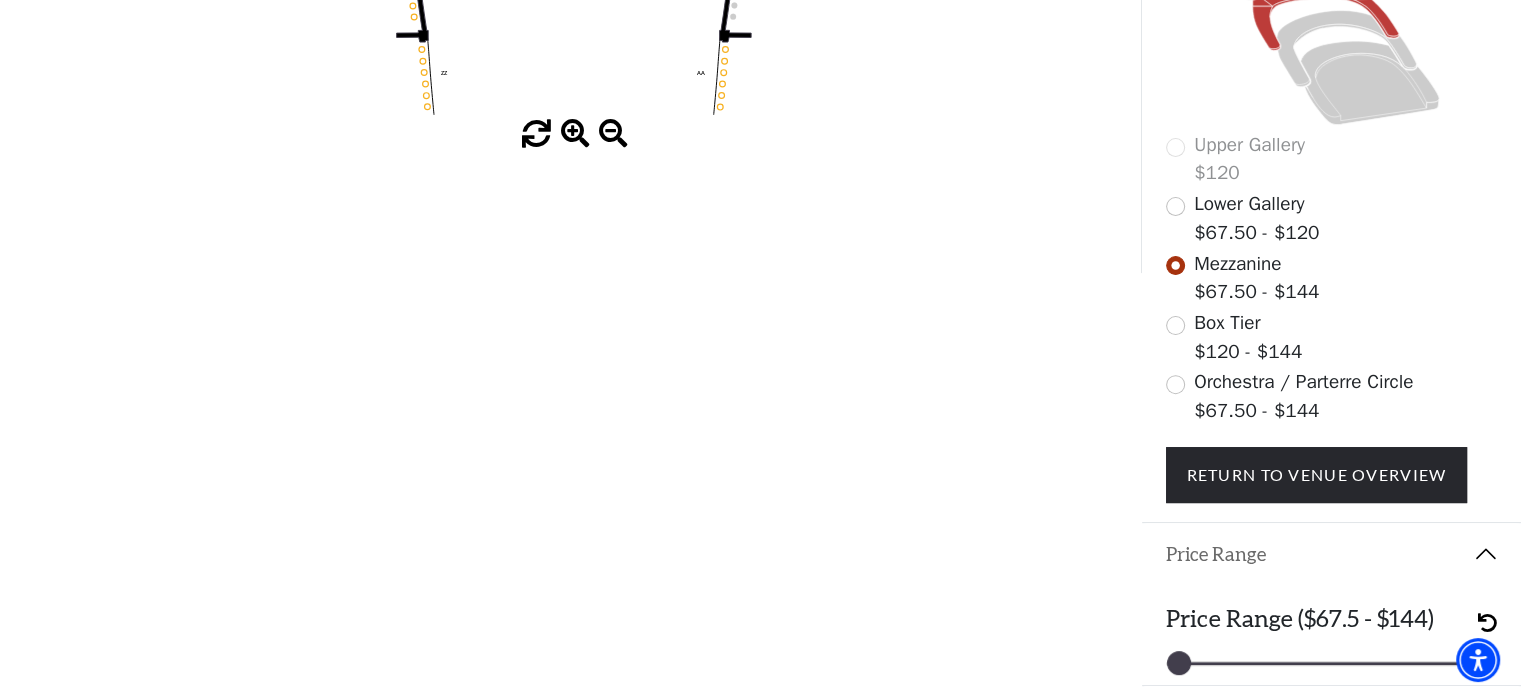scroll, scrollTop: 644, scrollLeft: 0, axis: vertical 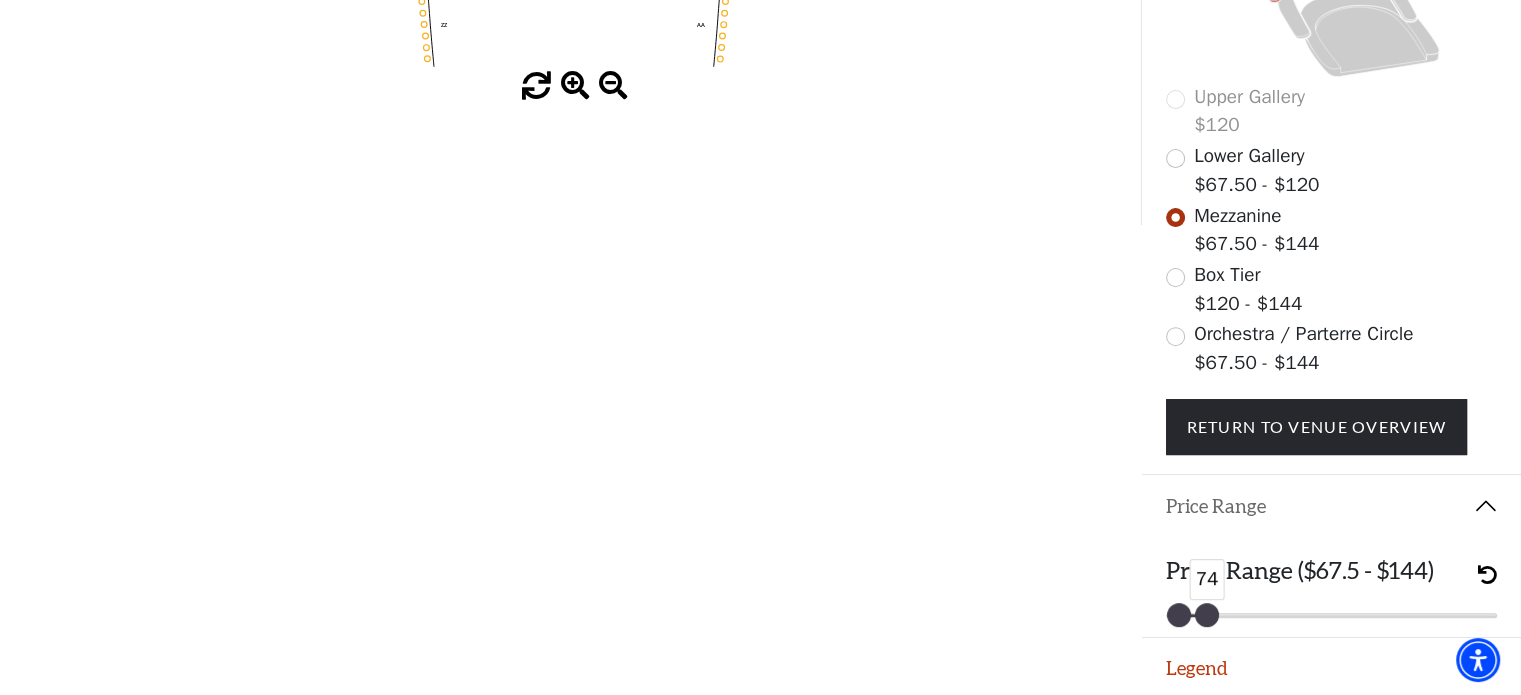 drag, startPoint x: 1480, startPoint y: 610, endPoint x: 1204, endPoint y: 617, distance: 276.08875 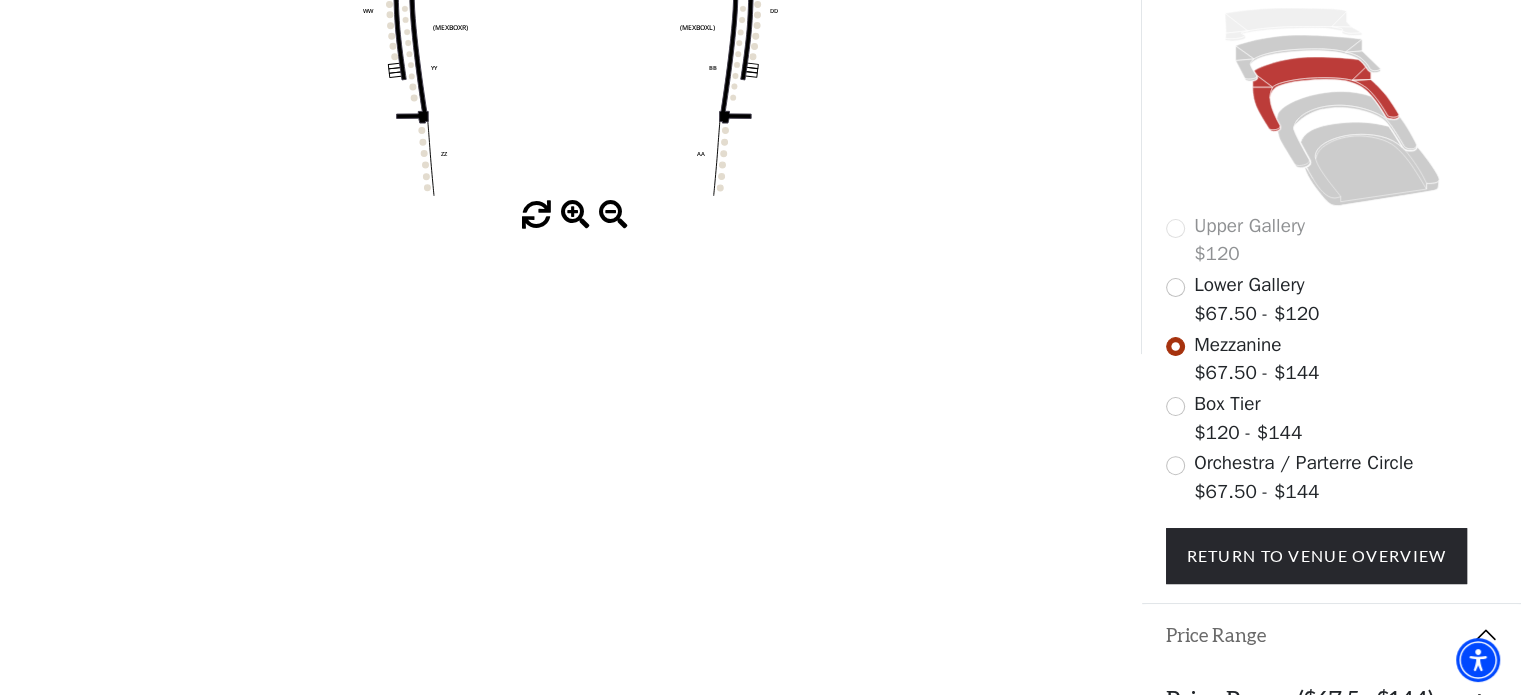 scroll, scrollTop: 544, scrollLeft: 0, axis: vertical 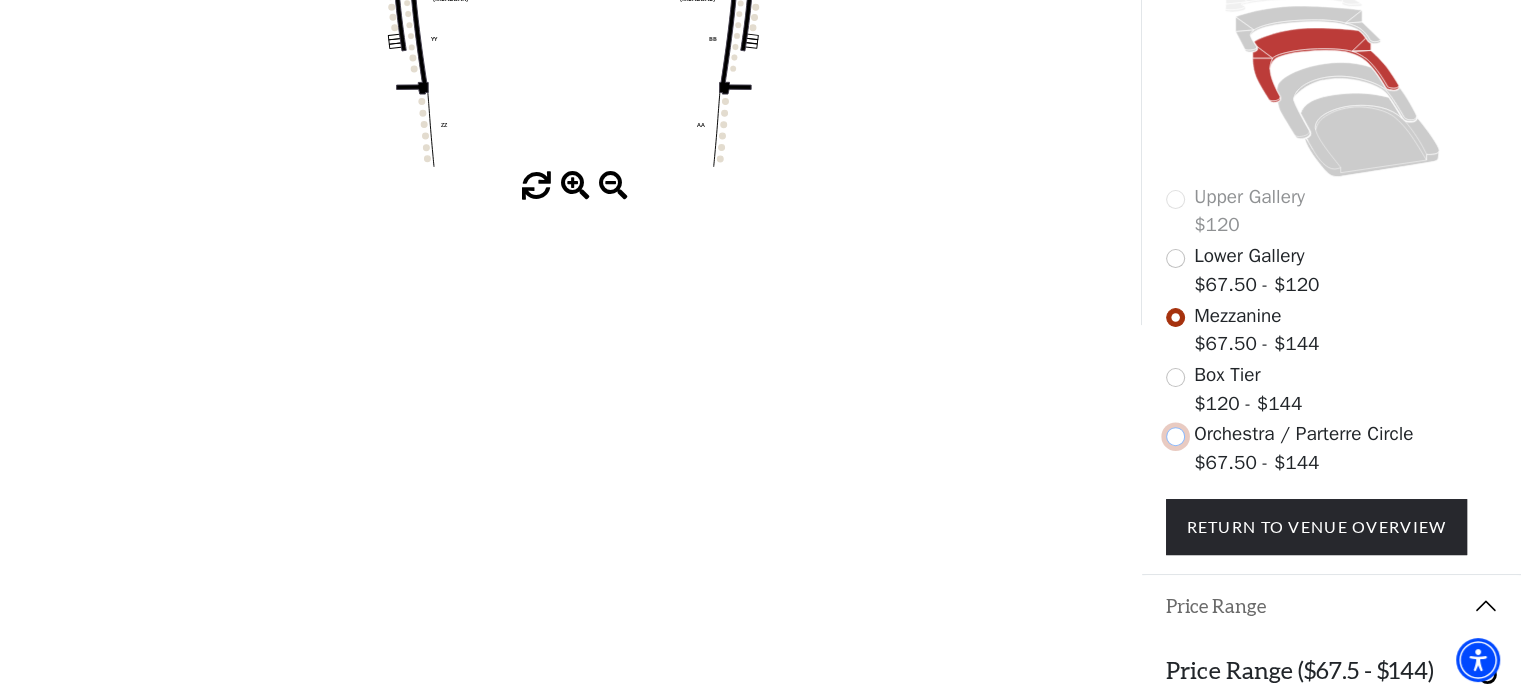 click at bounding box center [1175, 436] 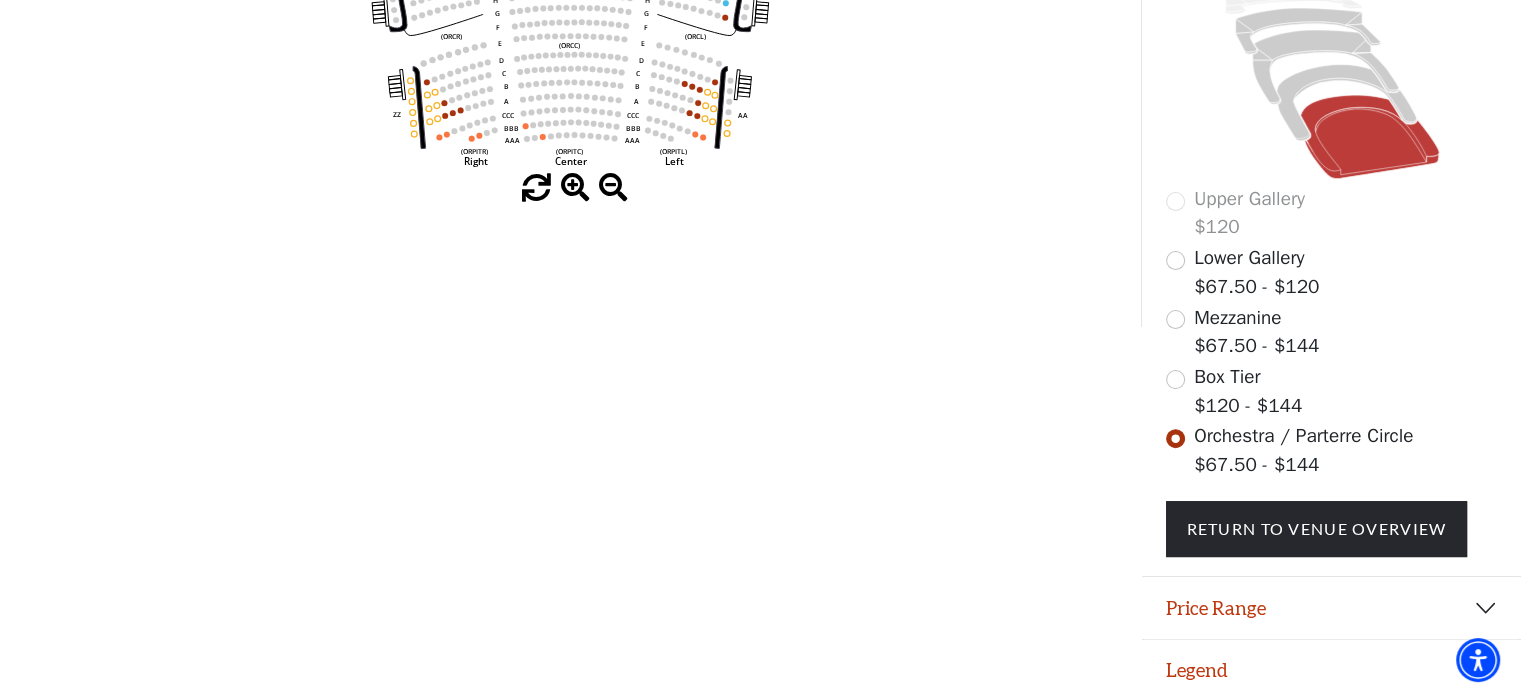 scroll, scrollTop: 544, scrollLeft: 0, axis: vertical 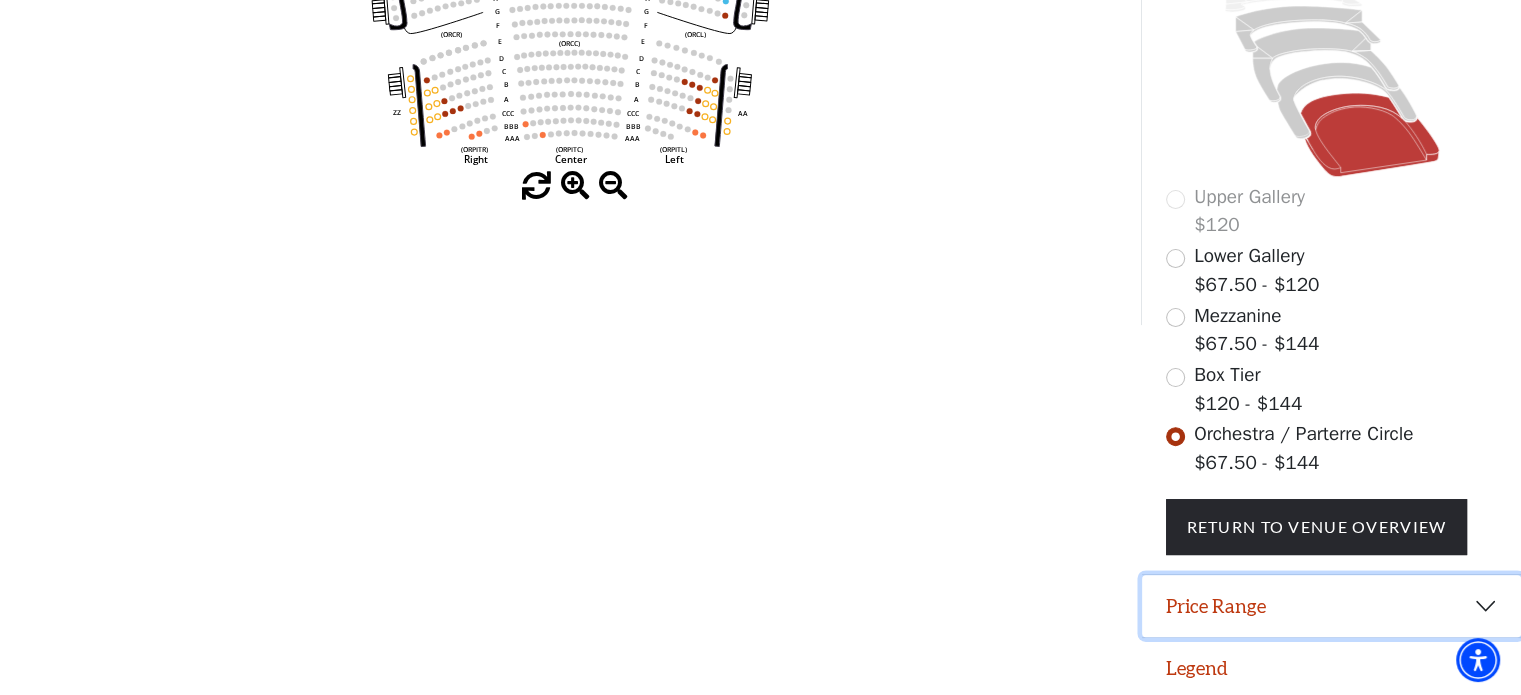 click on "Price Range" at bounding box center [1331, 606] 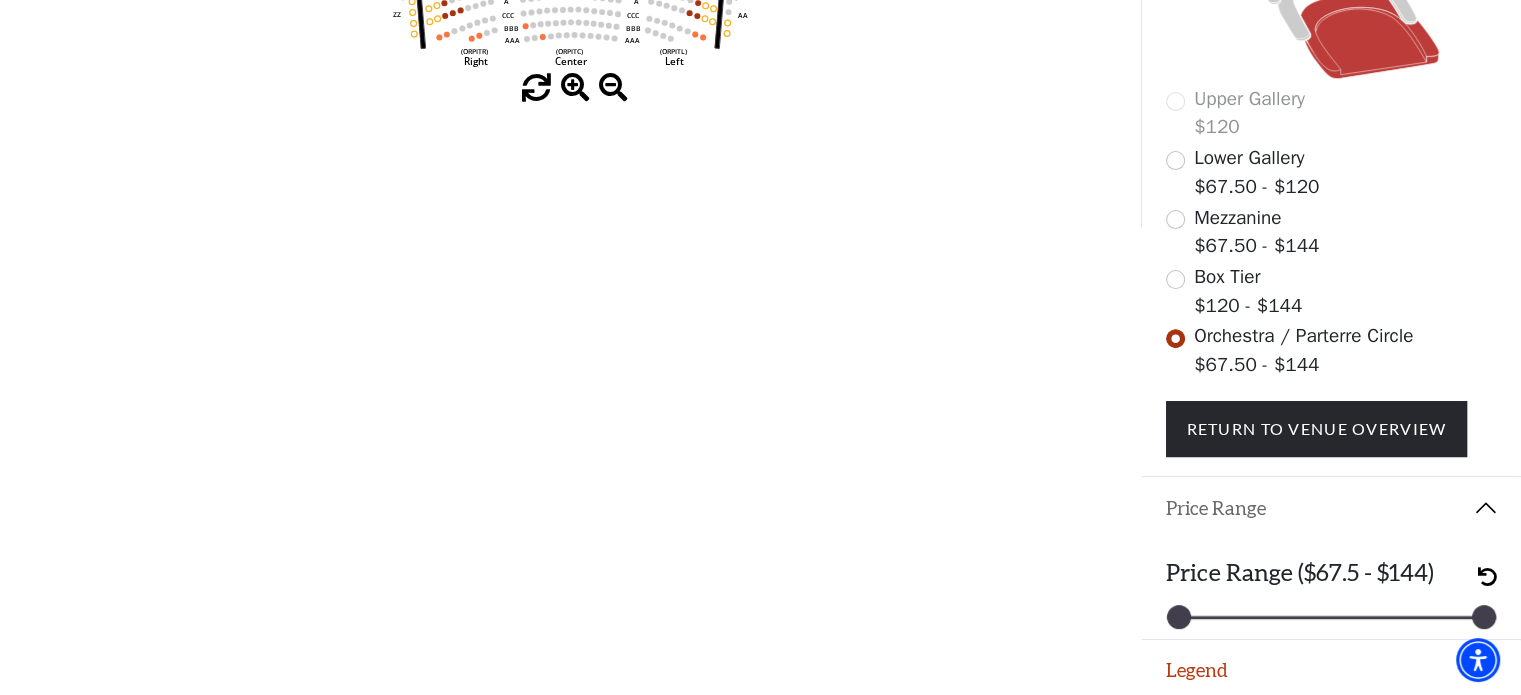scroll, scrollTop: 644, scrollLeft: 0, axis: vertical 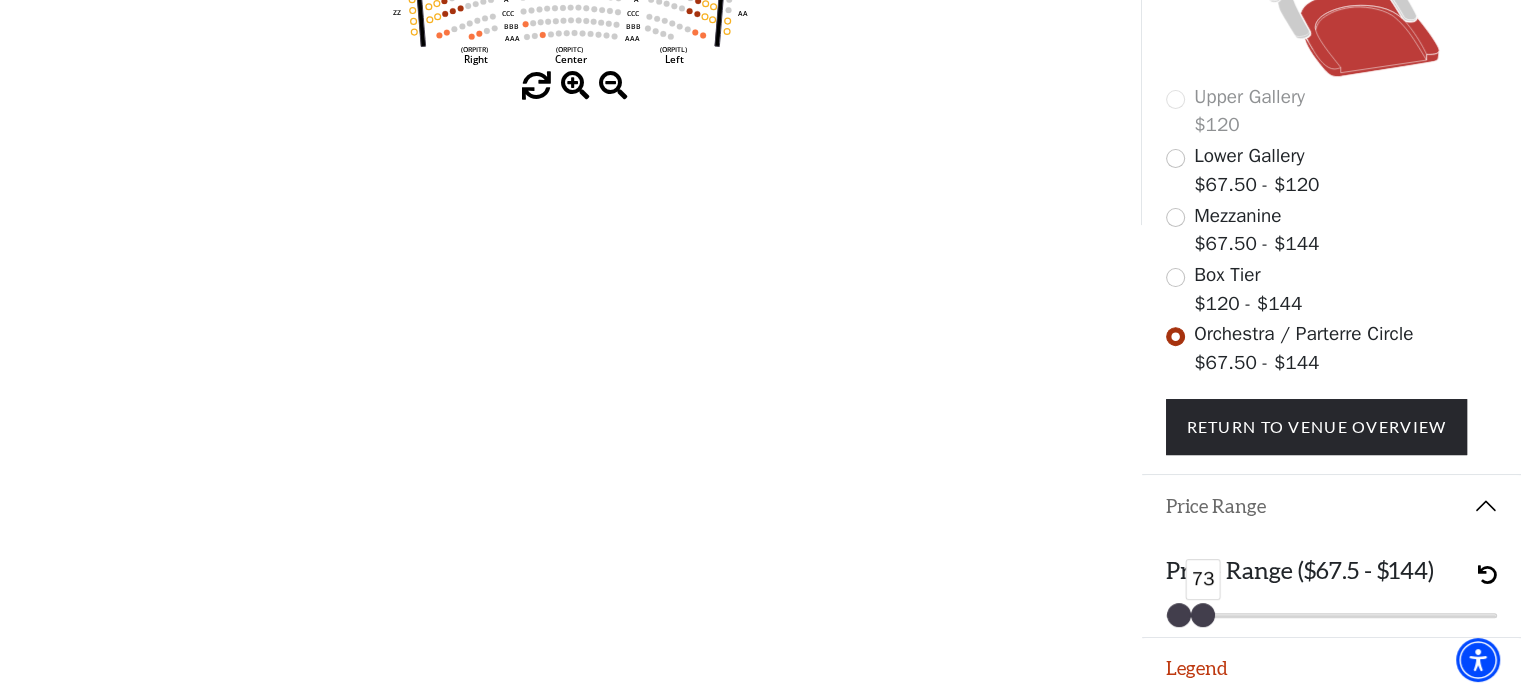 drag, startPoint x: 1481, startPoint y: 606, endPoint x: 1200, endPoint y: 613, distance: 281.0872 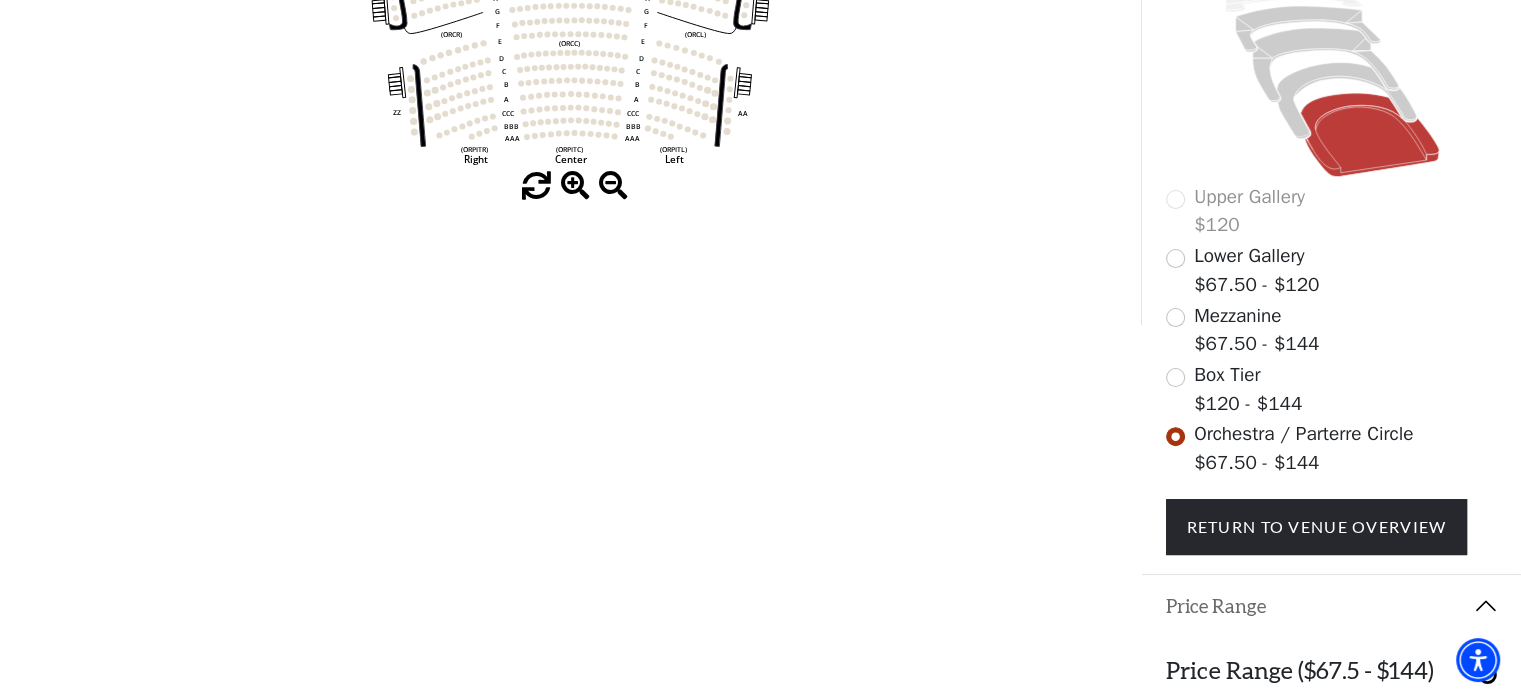 scroll, scrollTop: 644, scrollLeft: 0, axis: vertical 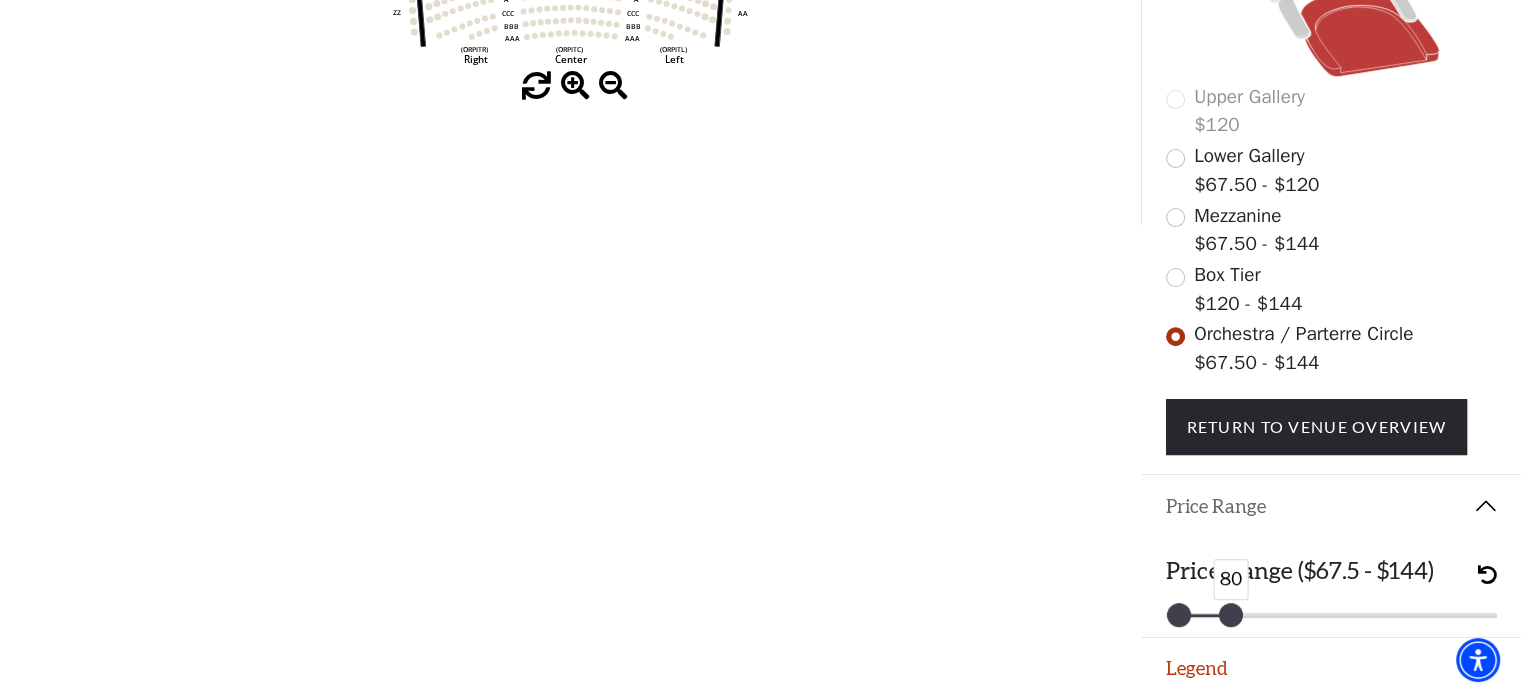 drag, startPoint x: 1207, startPoint y: 607, endPoint x: 1236, endPoint y: 607, distance: 29 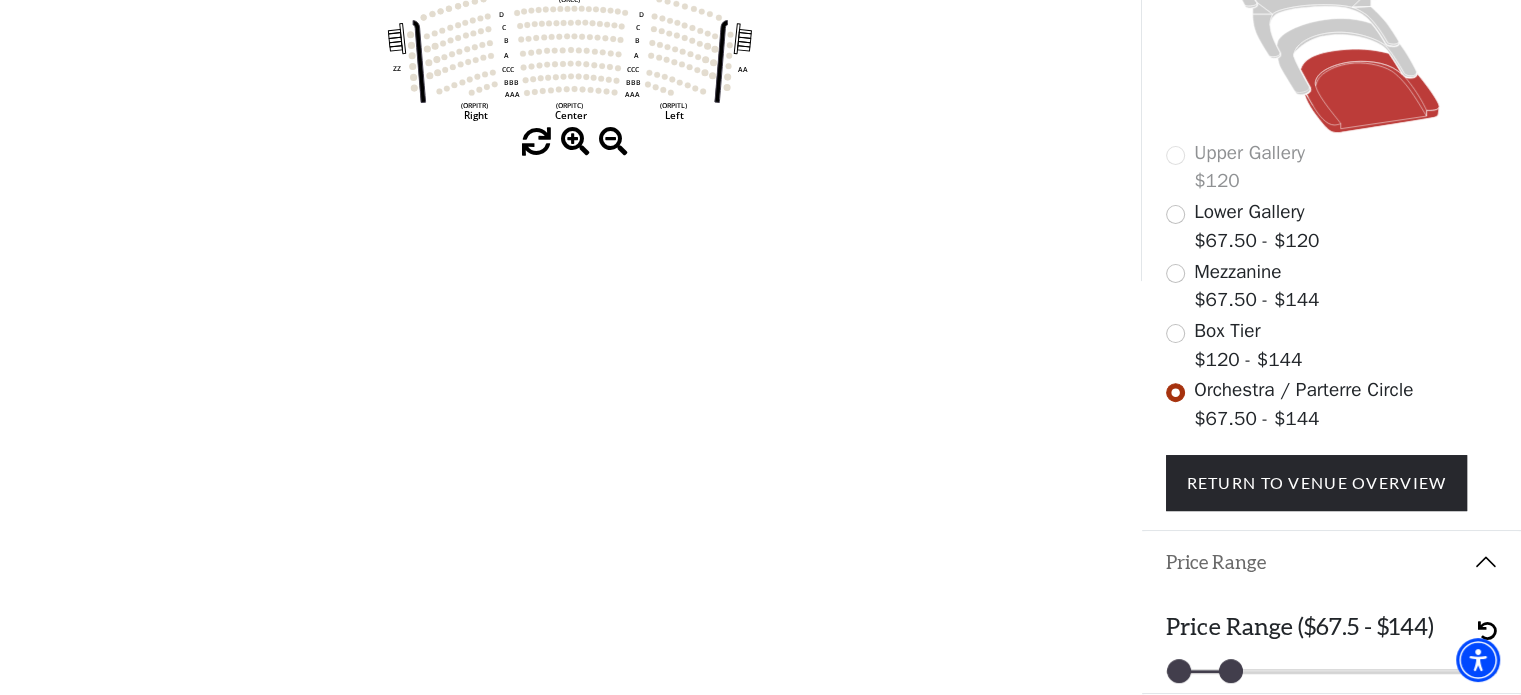 scroll, scrollTop: 644, scrollLeft: 0, axis: vertical 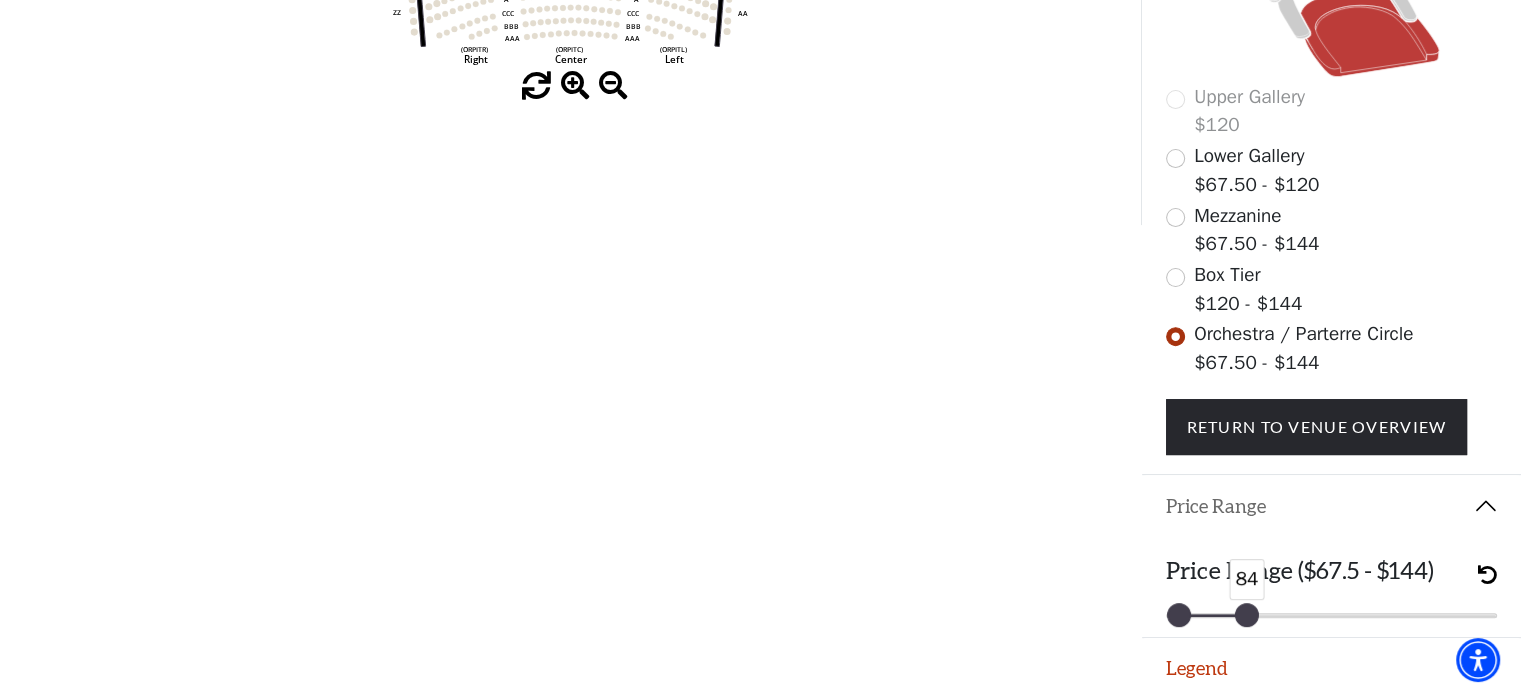 drag, startPoint x: 1229, startPoint y: 615, endPoint x: 1244, endPoint y: 614, distance: 15.033297 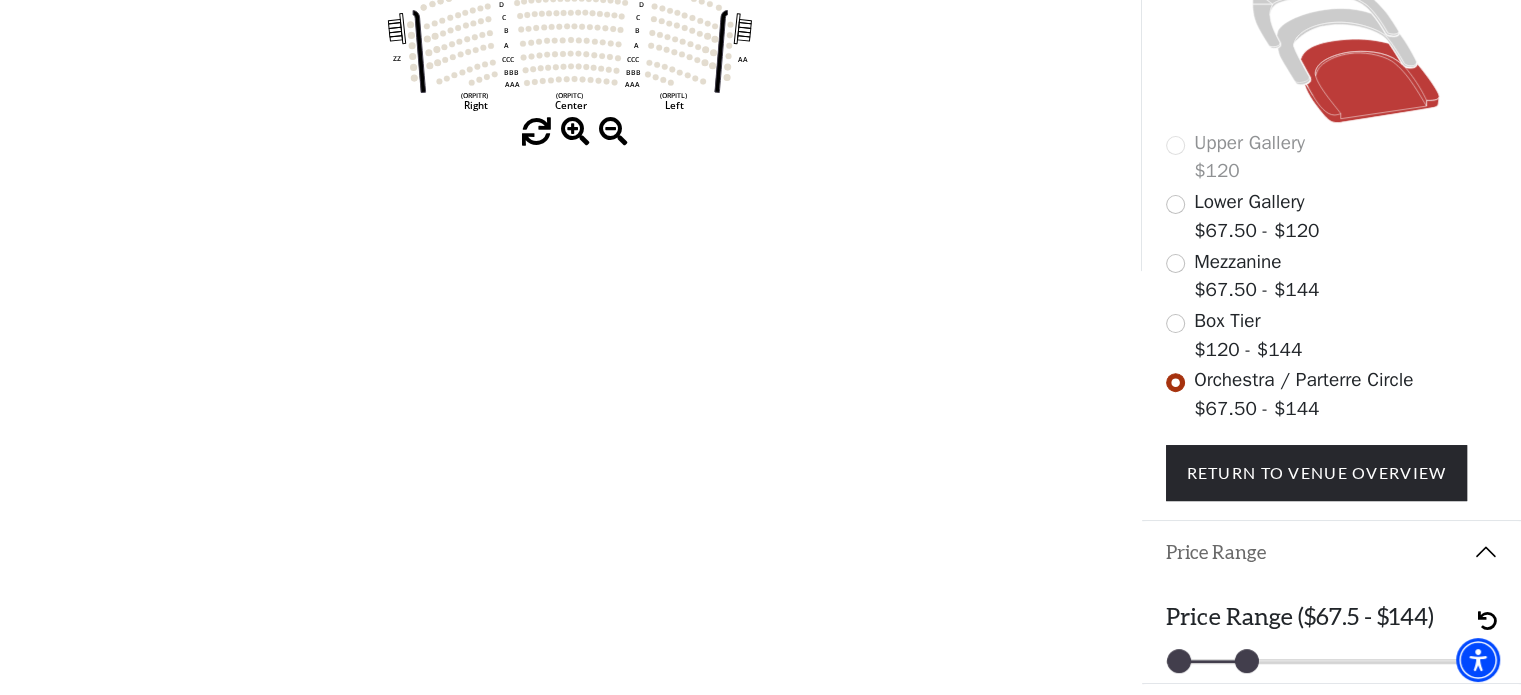 scroll, scrollTop: 644, scrollLeft: 0, axis: vertical 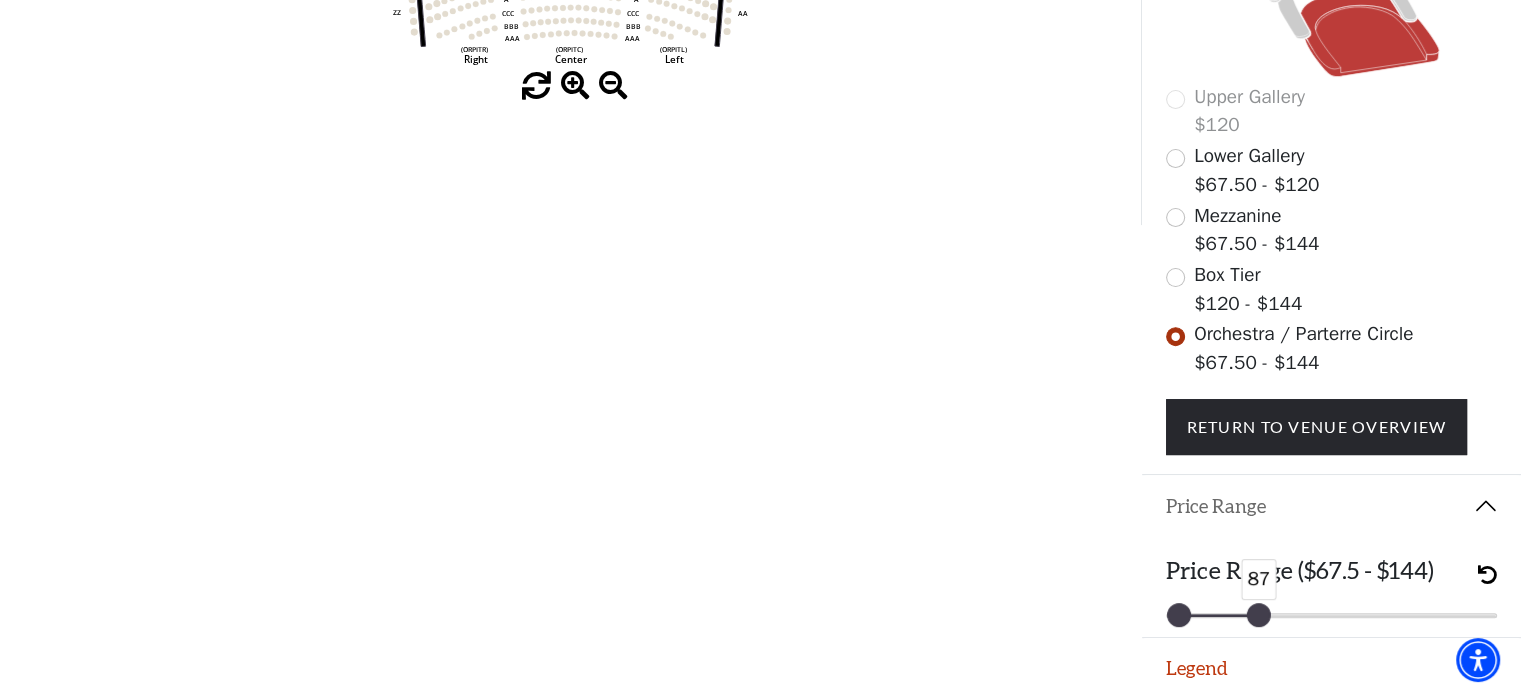 drag, startPoint x: 1254, startPoint y: 609, endPoint x: 1265, endPoint y: 609, distance: 11 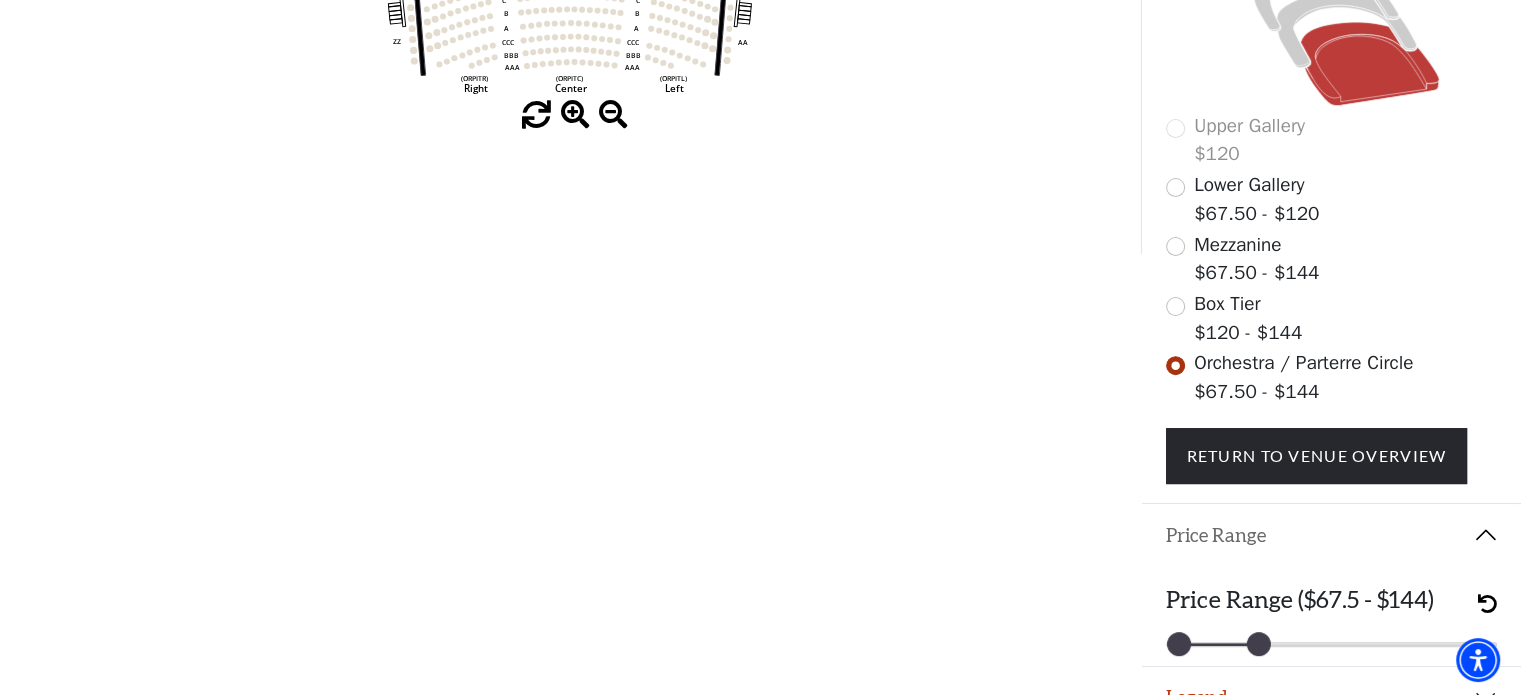 scroll, scrollTop: 644, scrollLeft: 0, axis: vertical 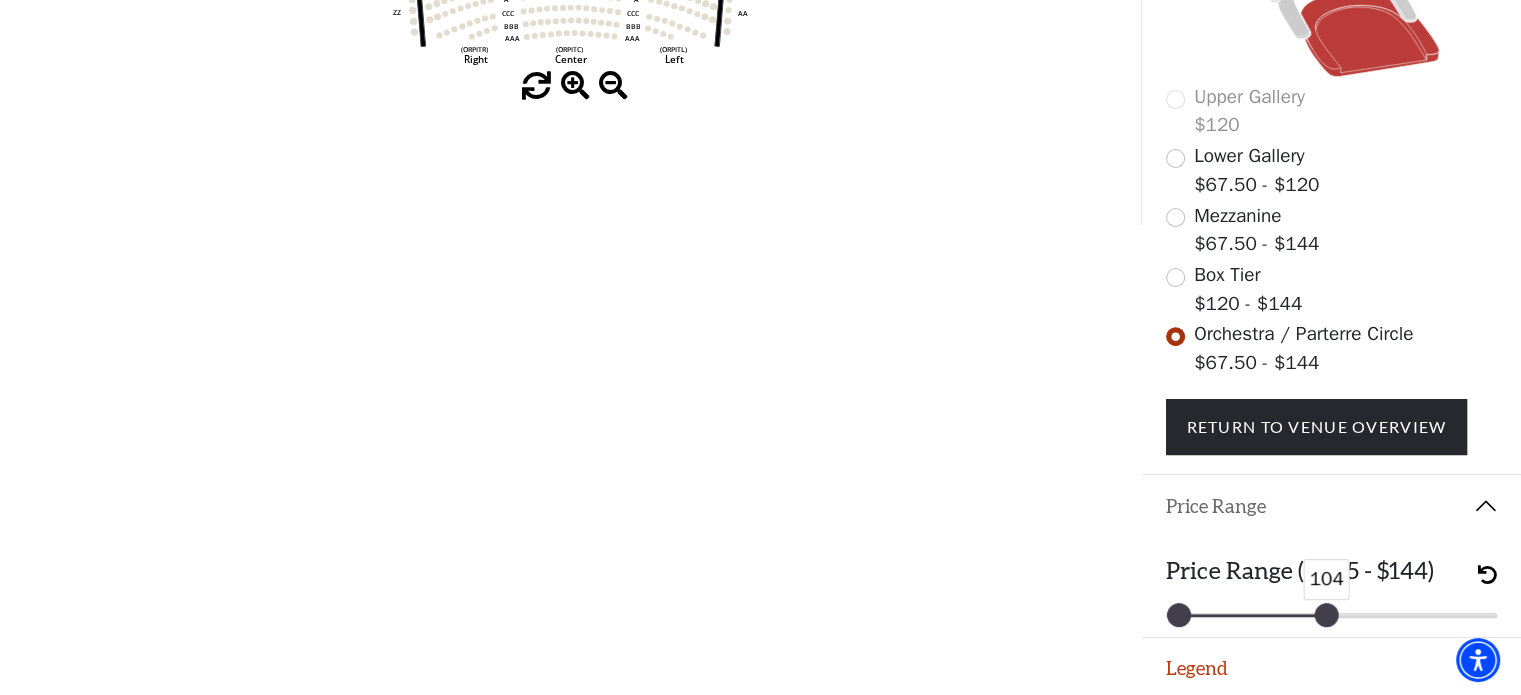 drag, startPoint x: 1257, startPoint y: 615, endPoint x: 1324, endPoint y: 611, distance: 67.11929 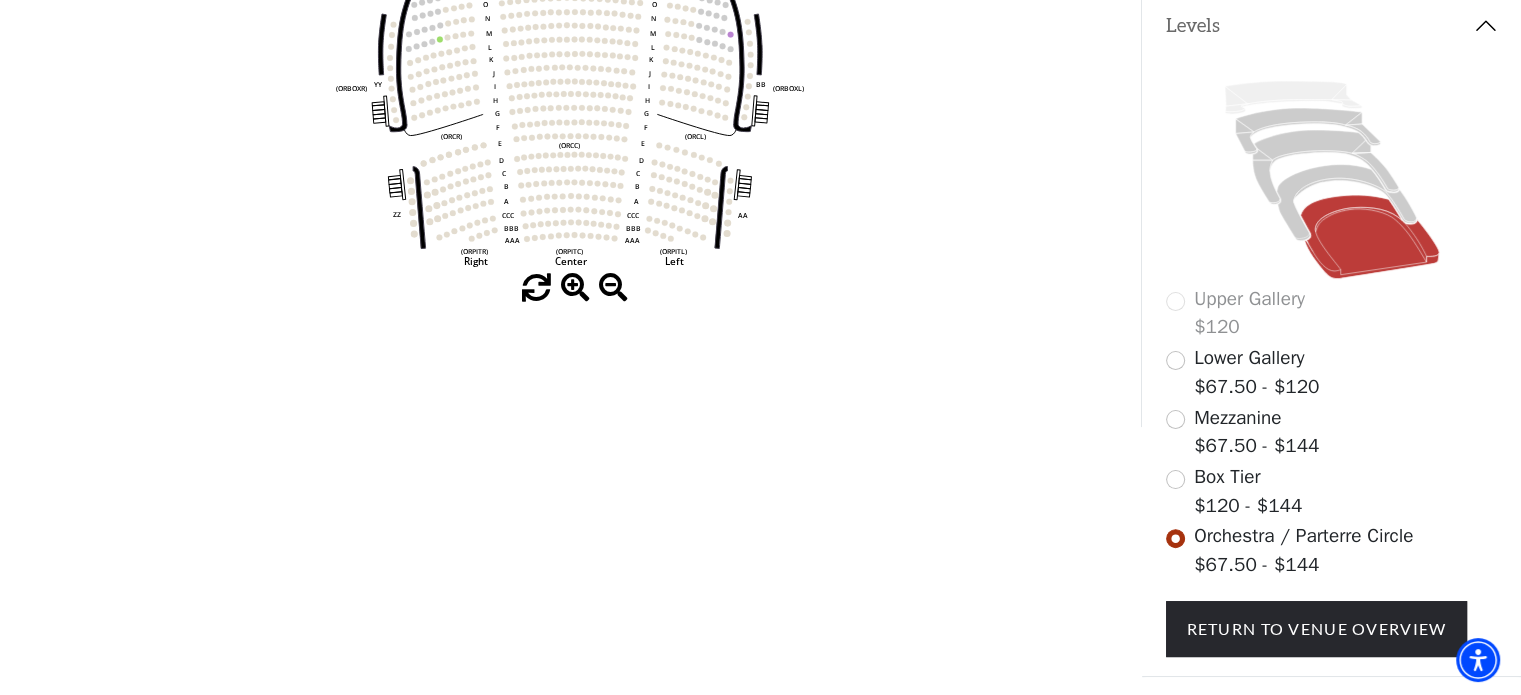 scroll, scrollTop: 444, scrollLeft: 0, axis: vertical 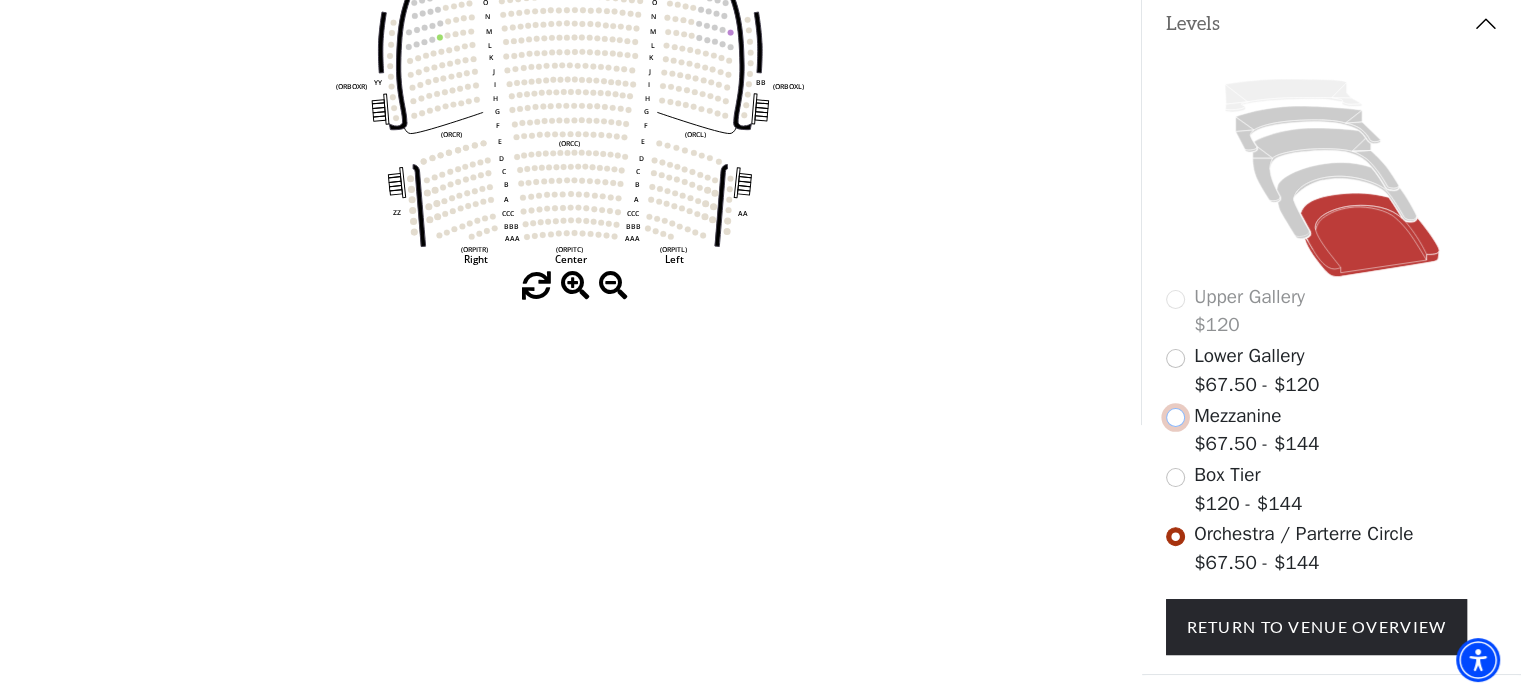 click at bounding box center (1175, 417) 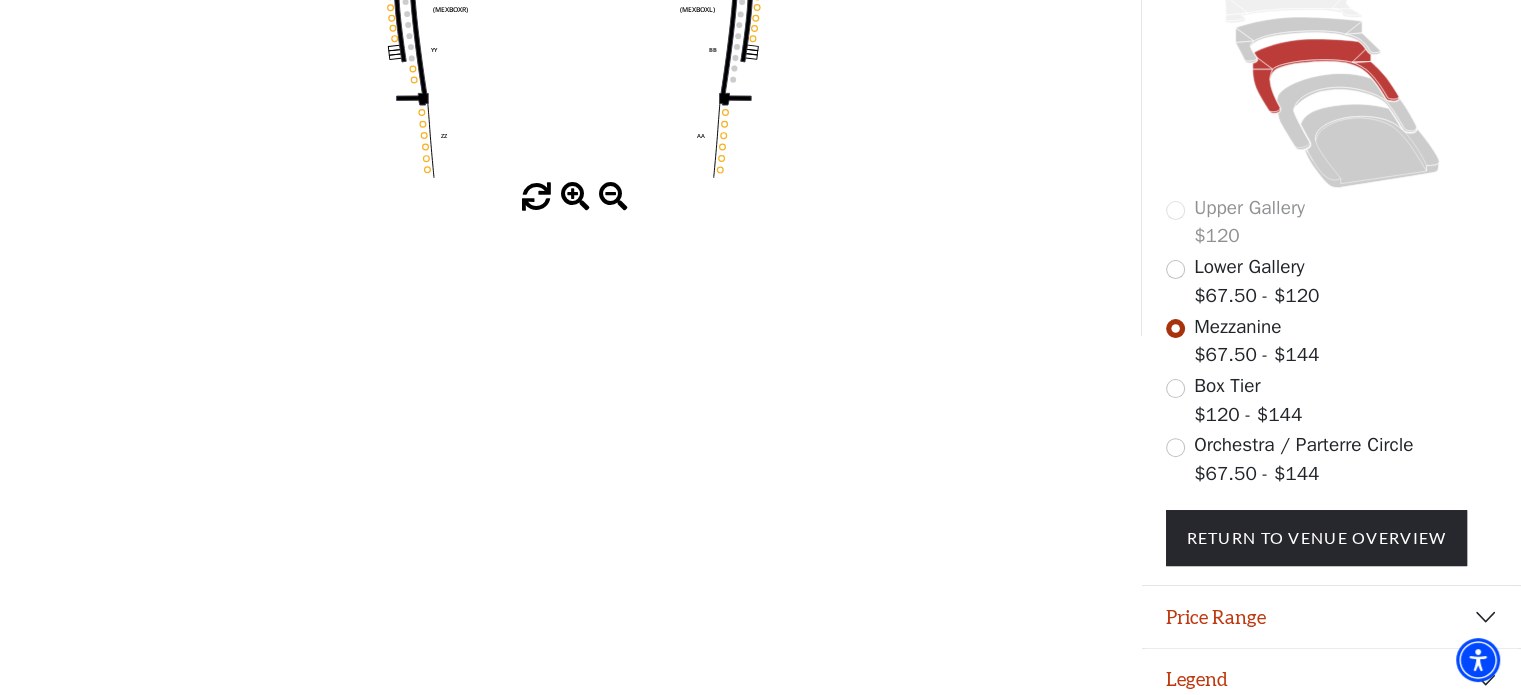 scroll, scrollTop: 544, scrollLeft: 0, axis: vertical 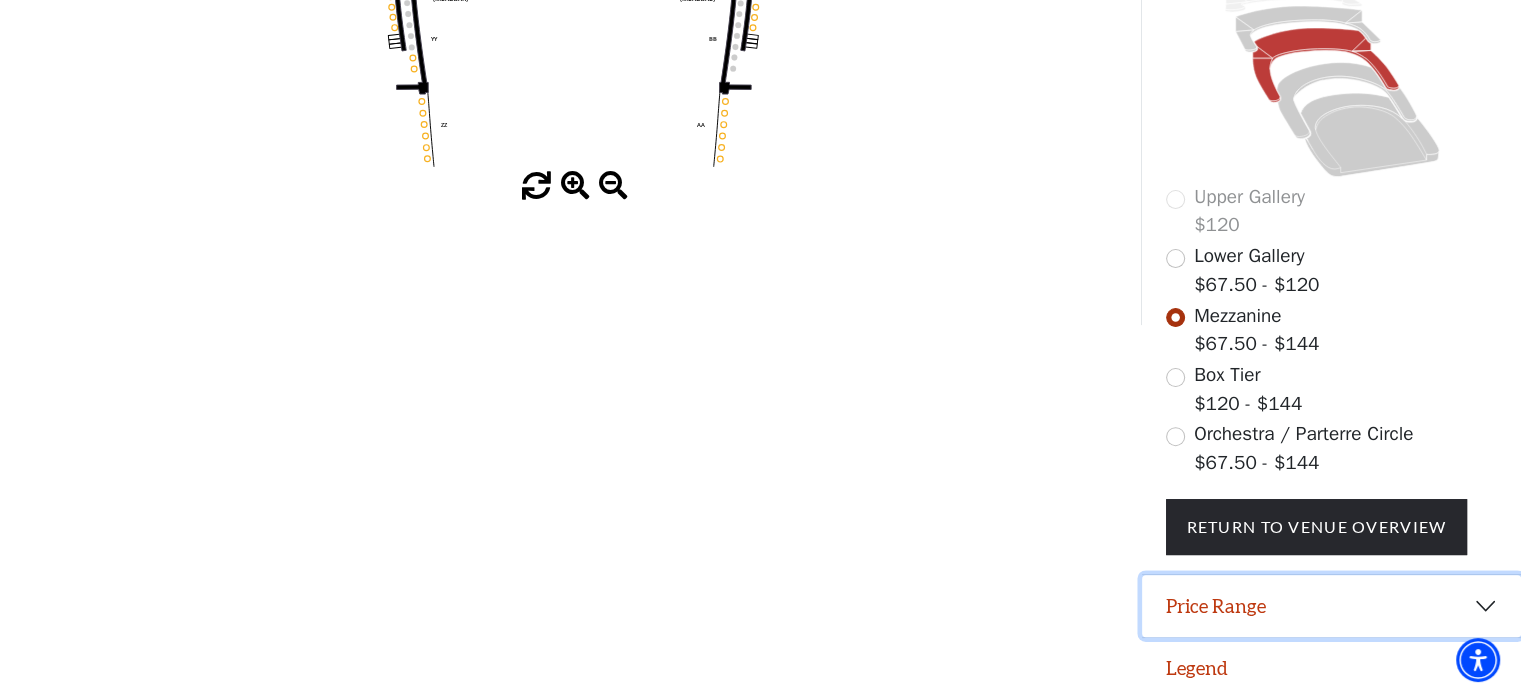 click on "Price Range" at bounding box center [1331, 606] 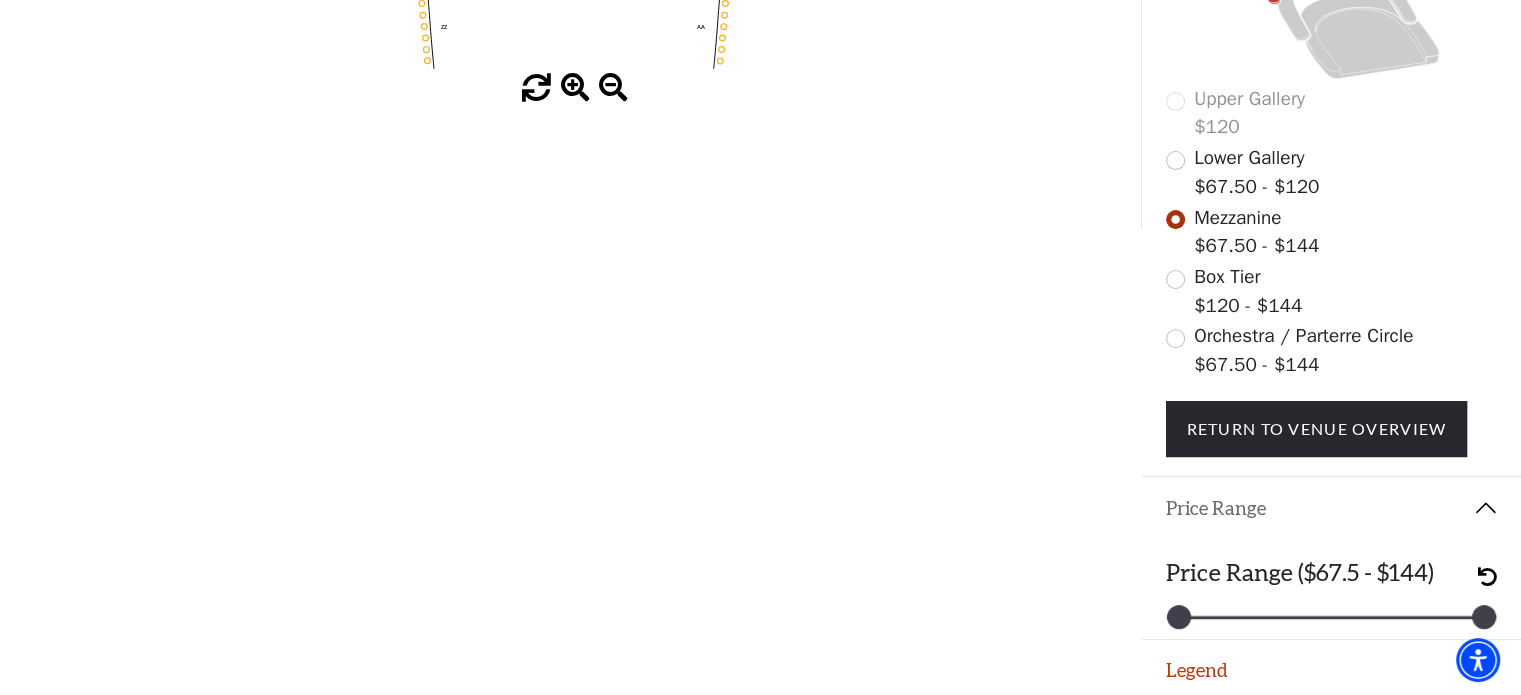 scroll, scrollTop: 644, scrollLeft: 0, axis: vertical 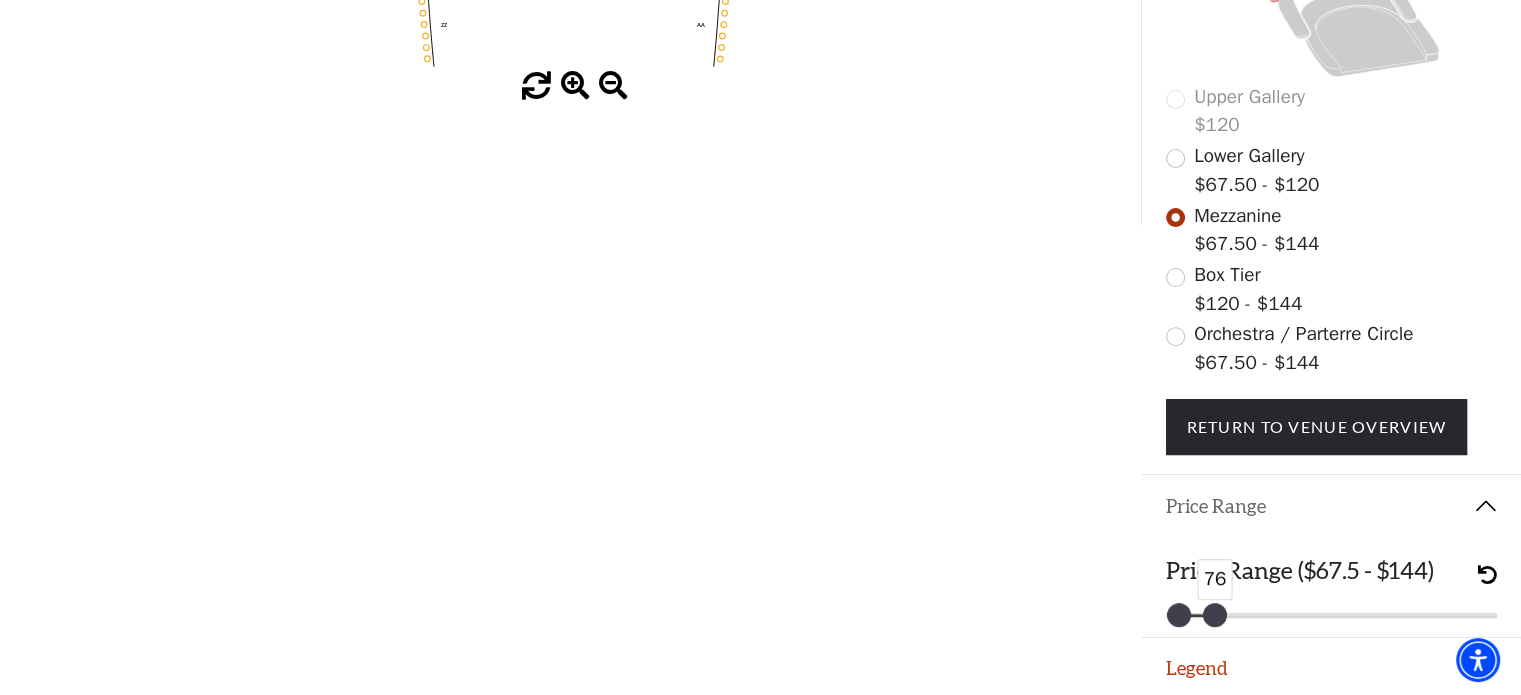 drag, startPoint x: 1495, startPoint y: 609, endPoint x: 1224, endPoint y: 608, distance: 271.00183 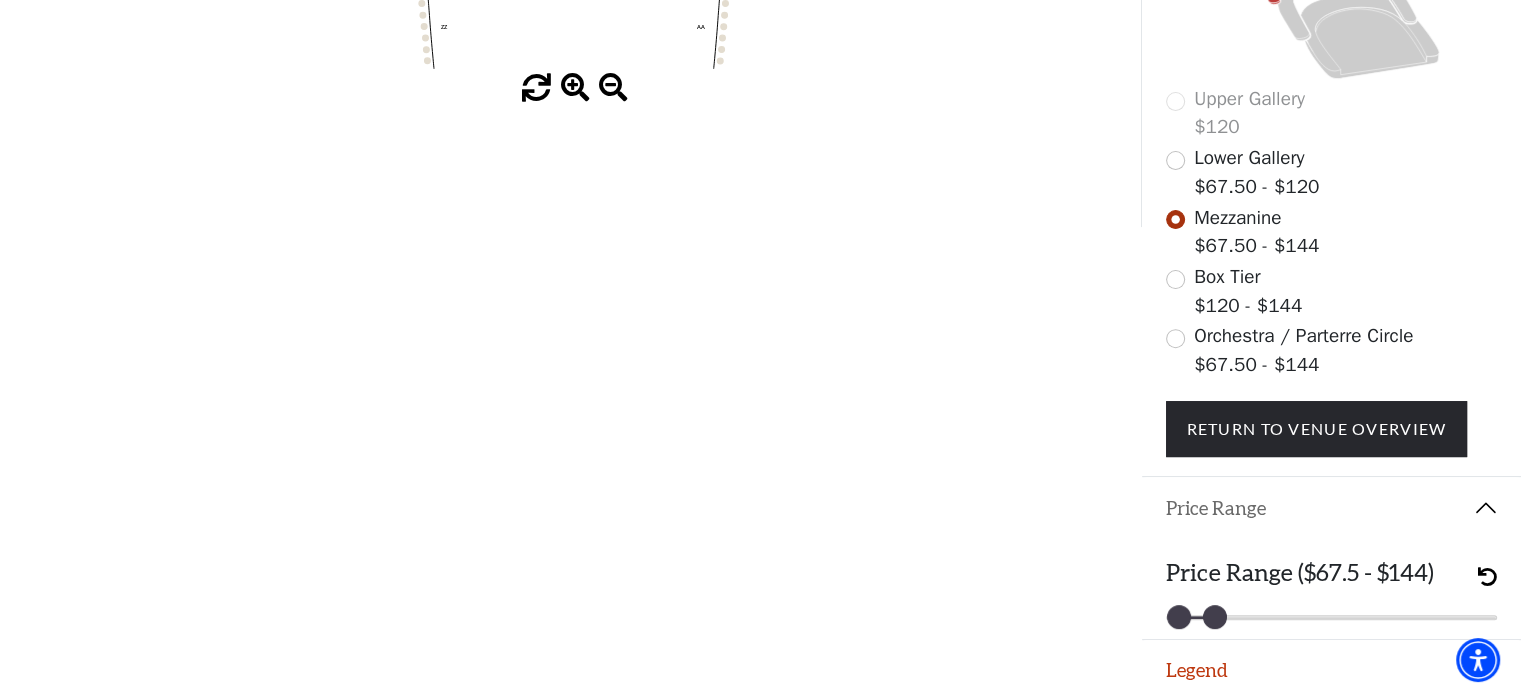 scroll, scrollTop: 644, scrollLeft: 0, axis: vertical 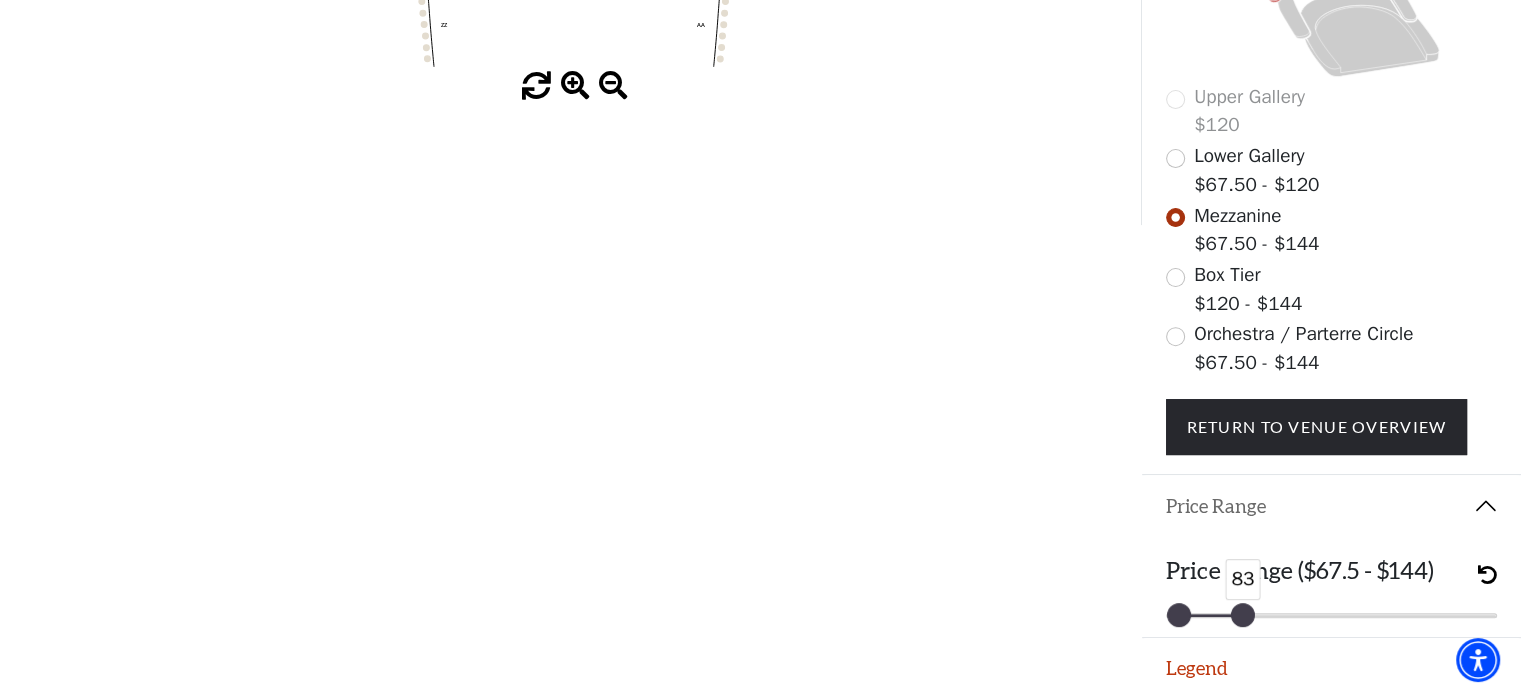 drag, startPoint x: 1211, startPoint y: 604, endPoint x: 1237, endPoint y: 605, distance: 26.019224 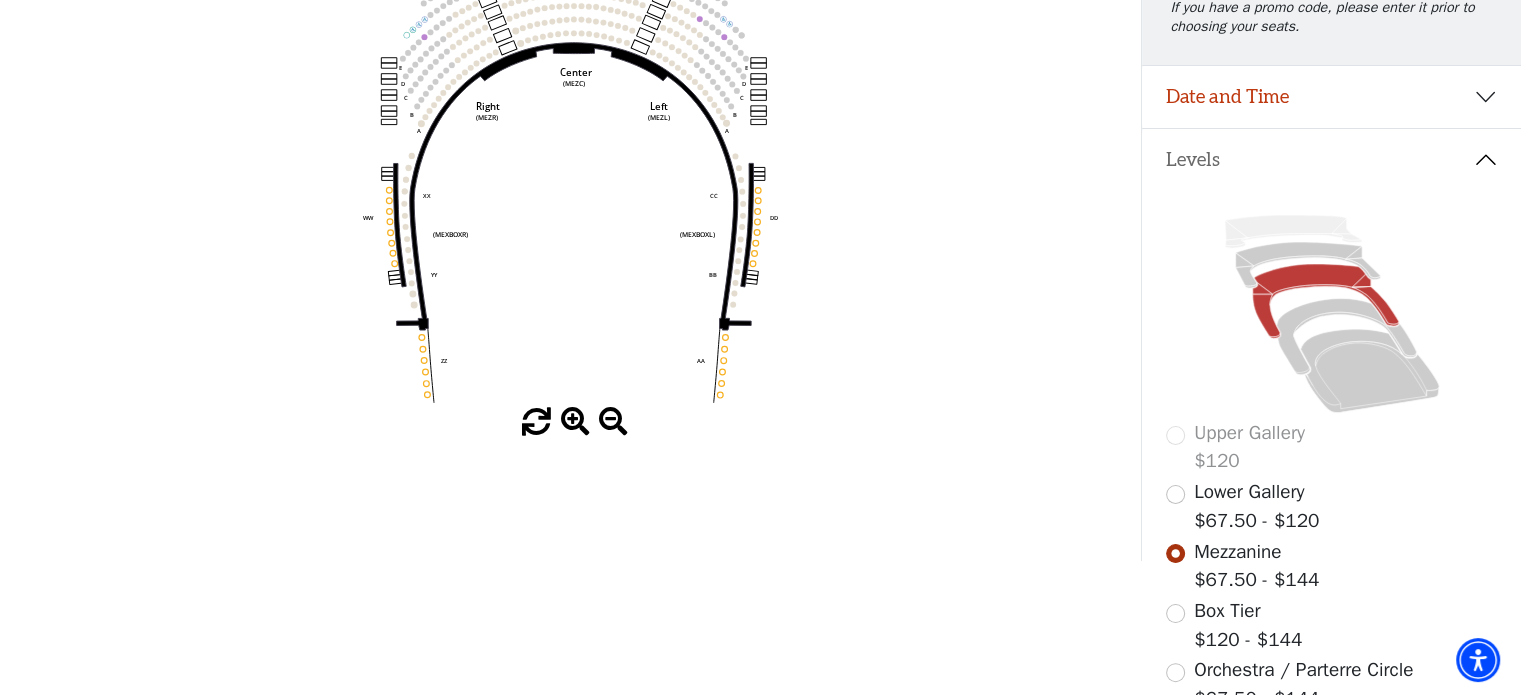 scroll, scrollTop: 344, scrollLeft: 0, axis: vertical 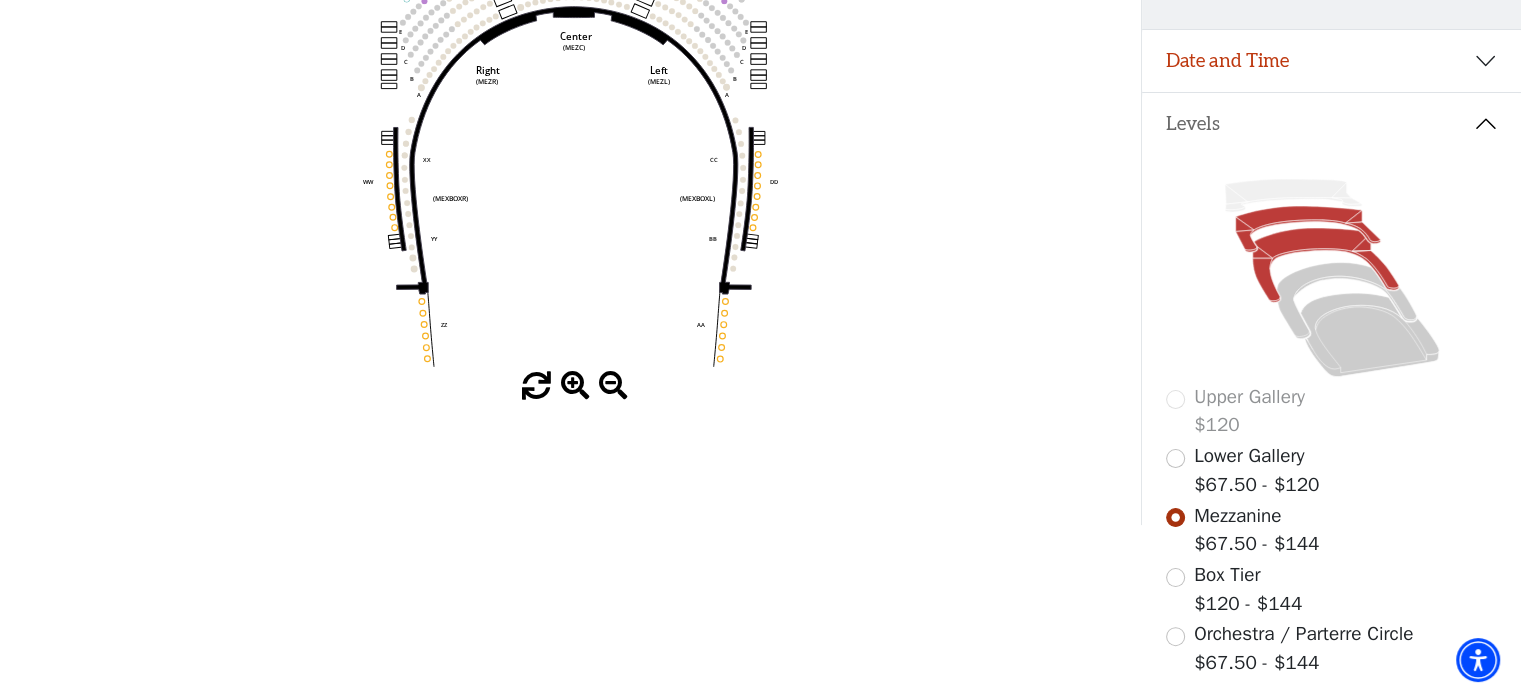 click 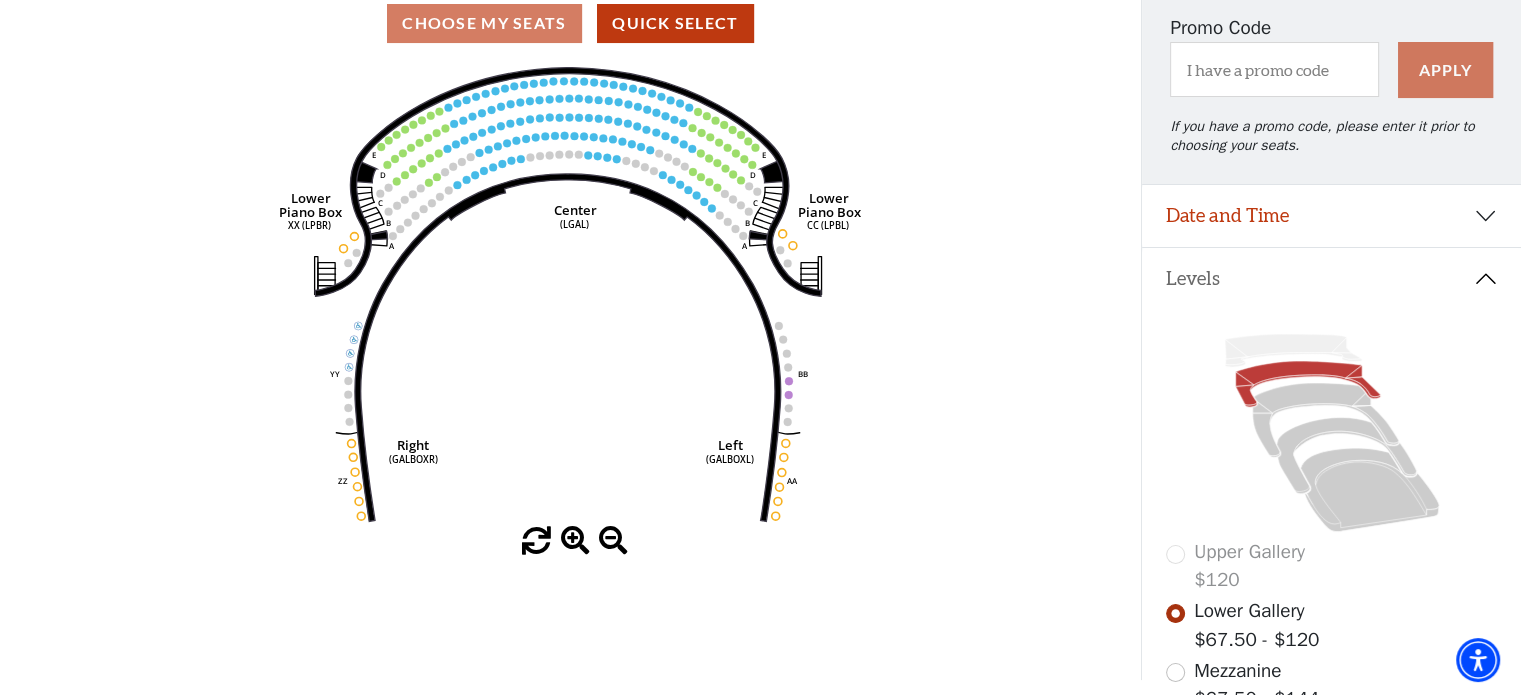 scroll, scrollTop: 192, scrollLeft: 0, axis: vertical 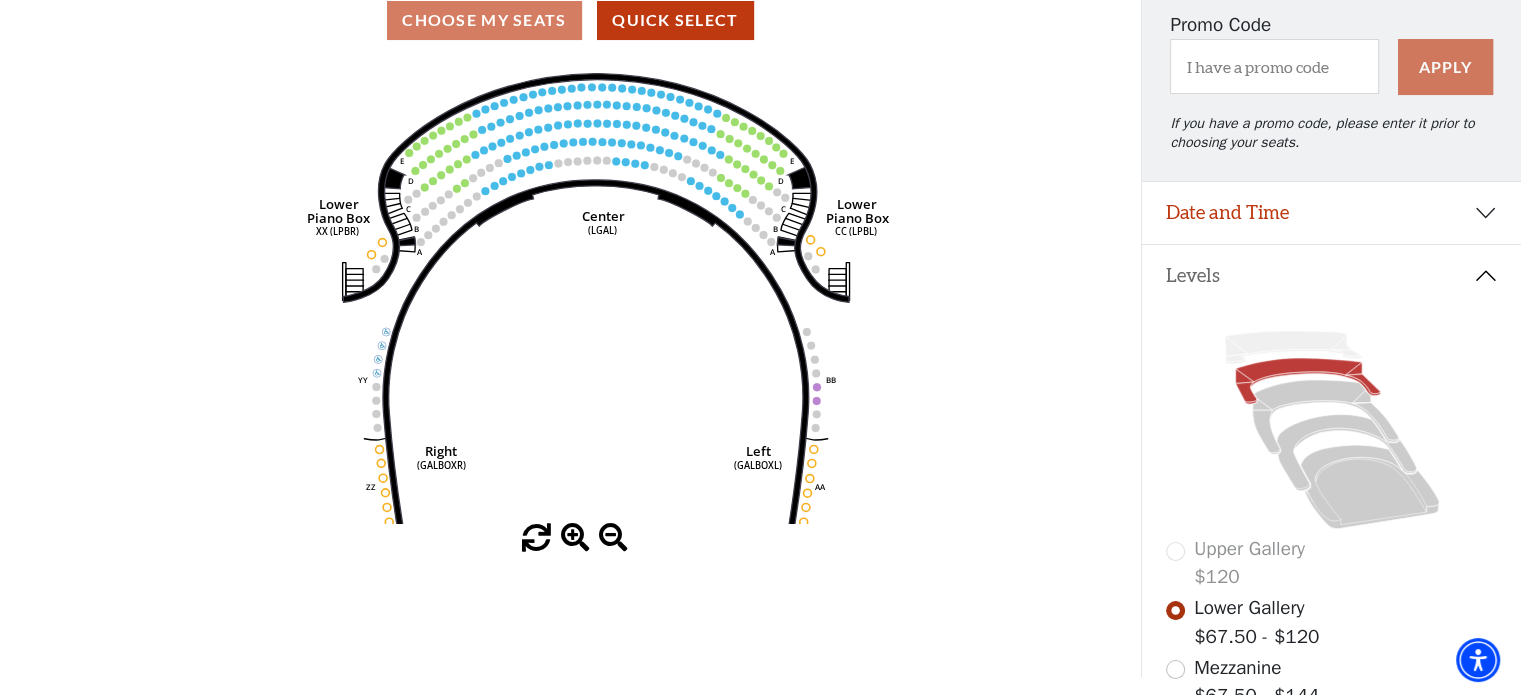 drag, startPoint x: 804, startPoint y: 187, endPoint x: 832, endPoint y: 196, distance: 29.410883 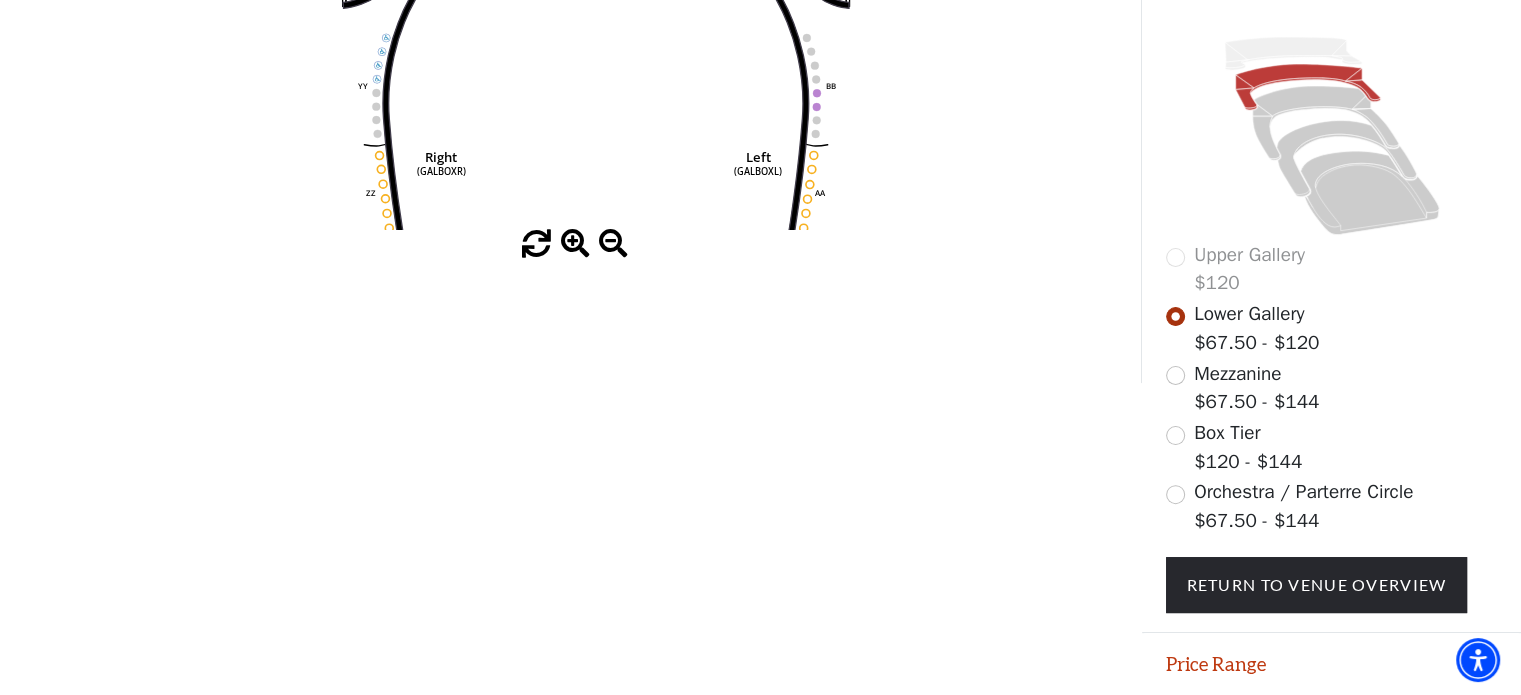 scroll, scrollTop: 544, scrollLeft: 0, axis: vertical 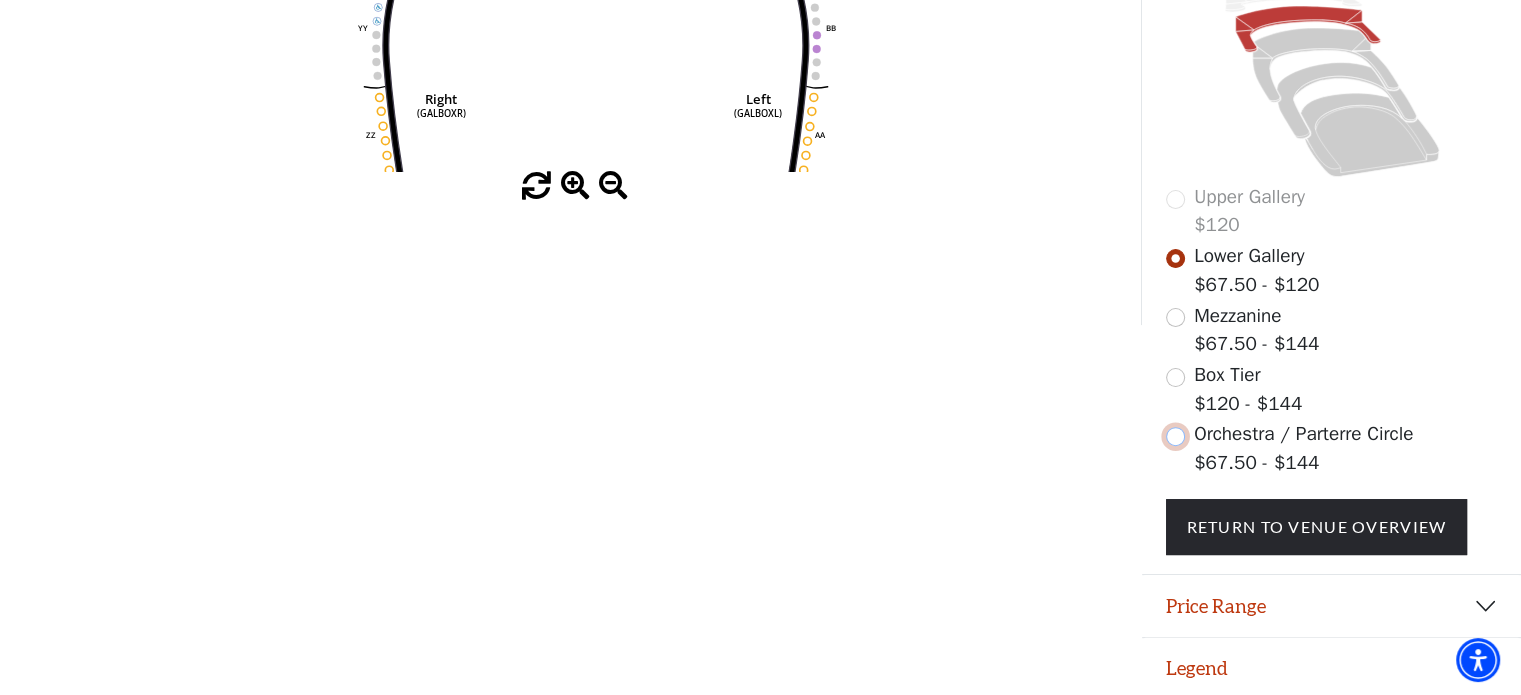 click at bounding box center (1175, 436) 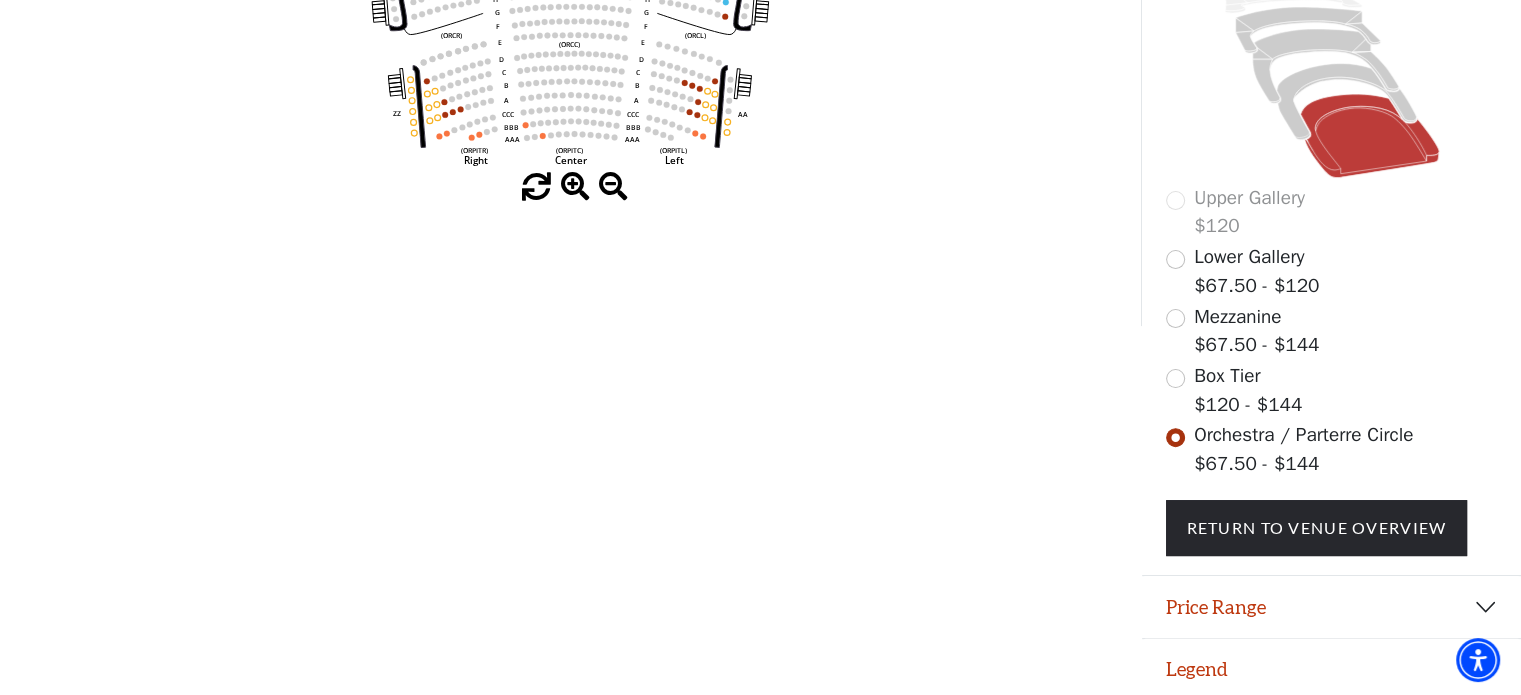 scroll, scrollTop: 544, scrollLeft: 0, axis: vertical 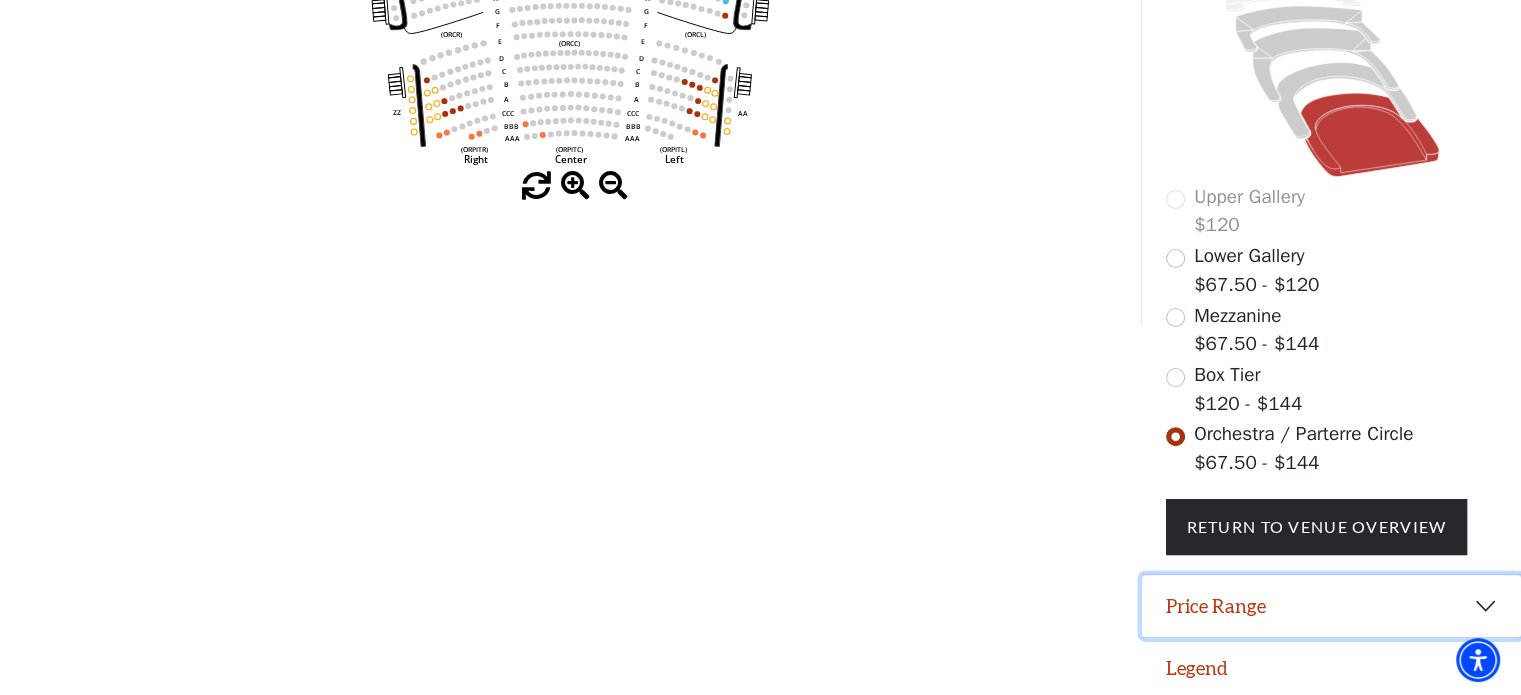 click on "Price Range" at bounding box center (1331, 606) 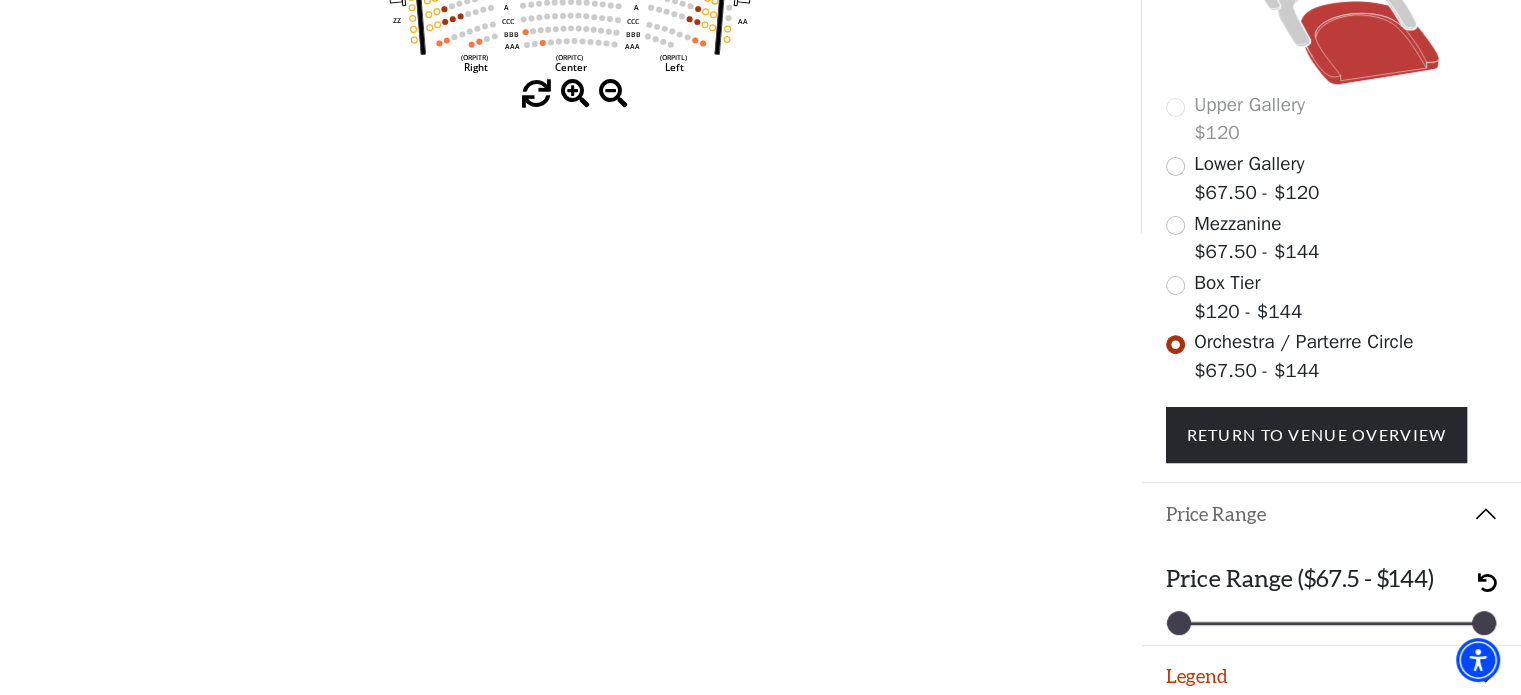 scroll, scrollTop: 644, scrollLeft: 0, axis: vertical 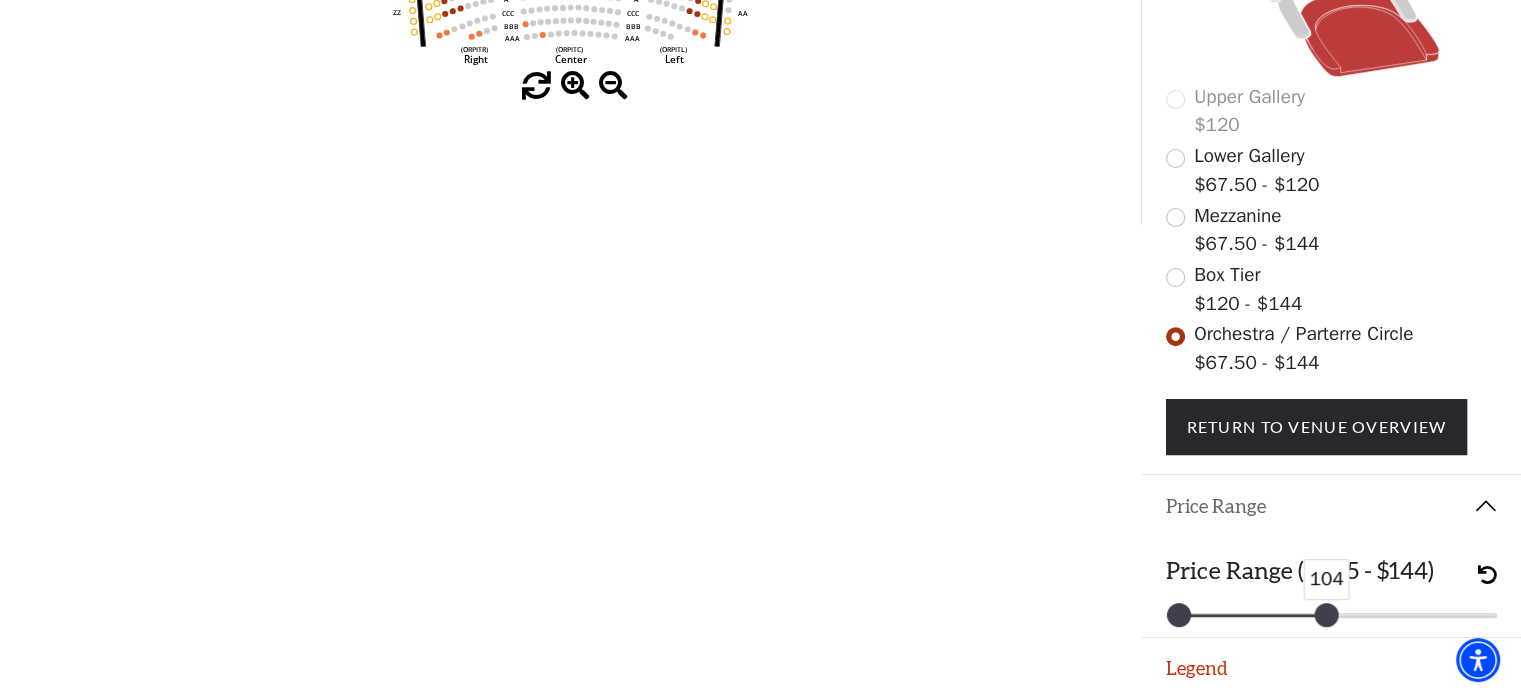 drag, startPoint x: 1476, startPoint y: 606, endPoint x: 1320, endPoint y: 599, distance: 156.15697 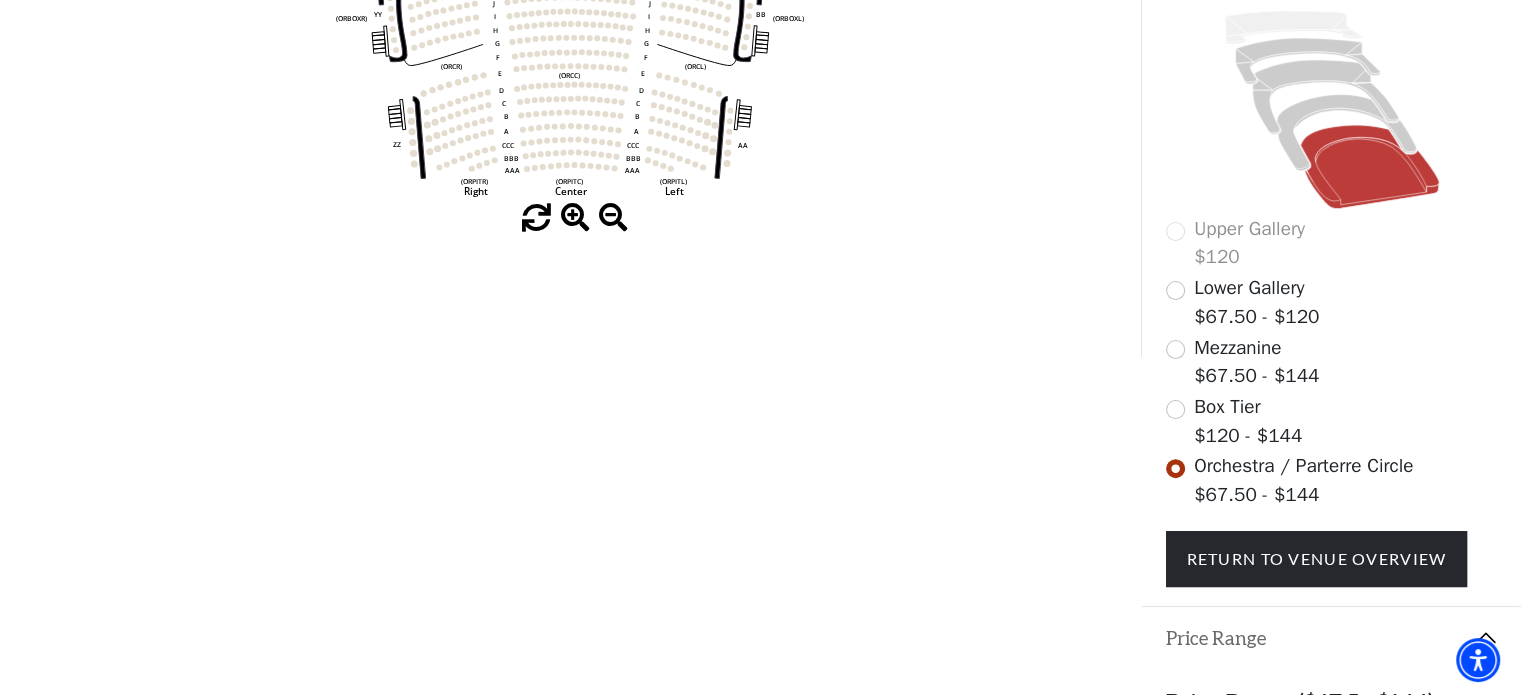 scroll, scrollTop: 644, scrollLeft: 0, axis: vertical 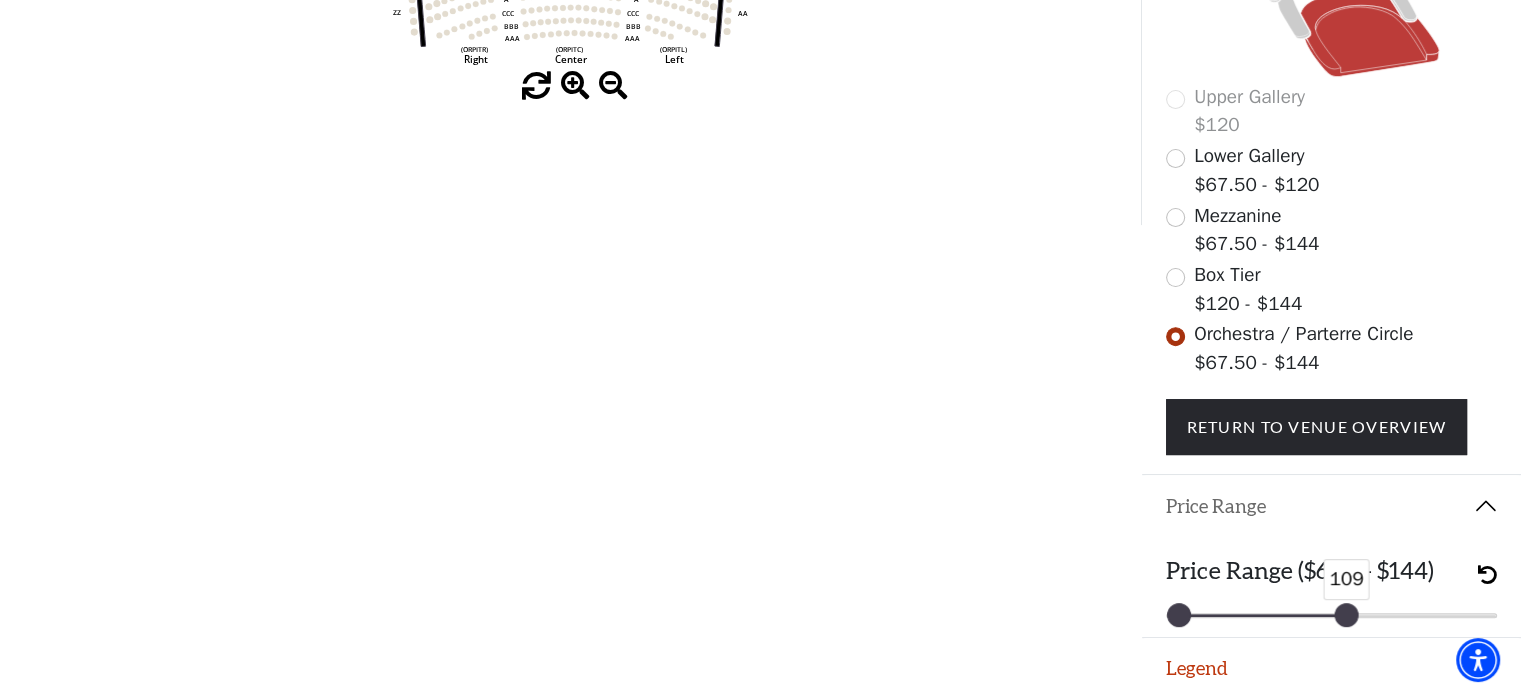 drag, startPoint x: 1336, startPoint y: 610, endPoint x: 1356, endPoint y: 611, distance: 20.024984 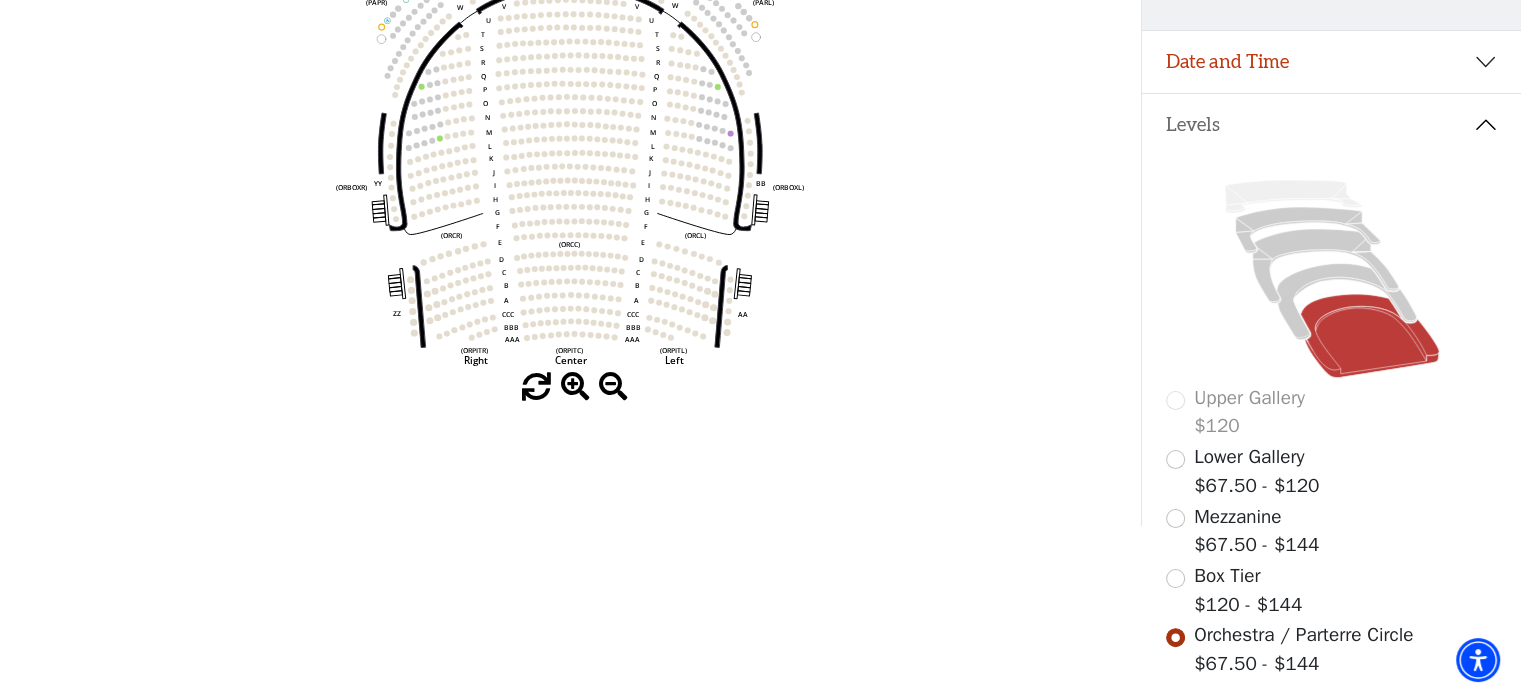 scroll, scrollTop: 544, scrollLeft: 0, axis: vertical 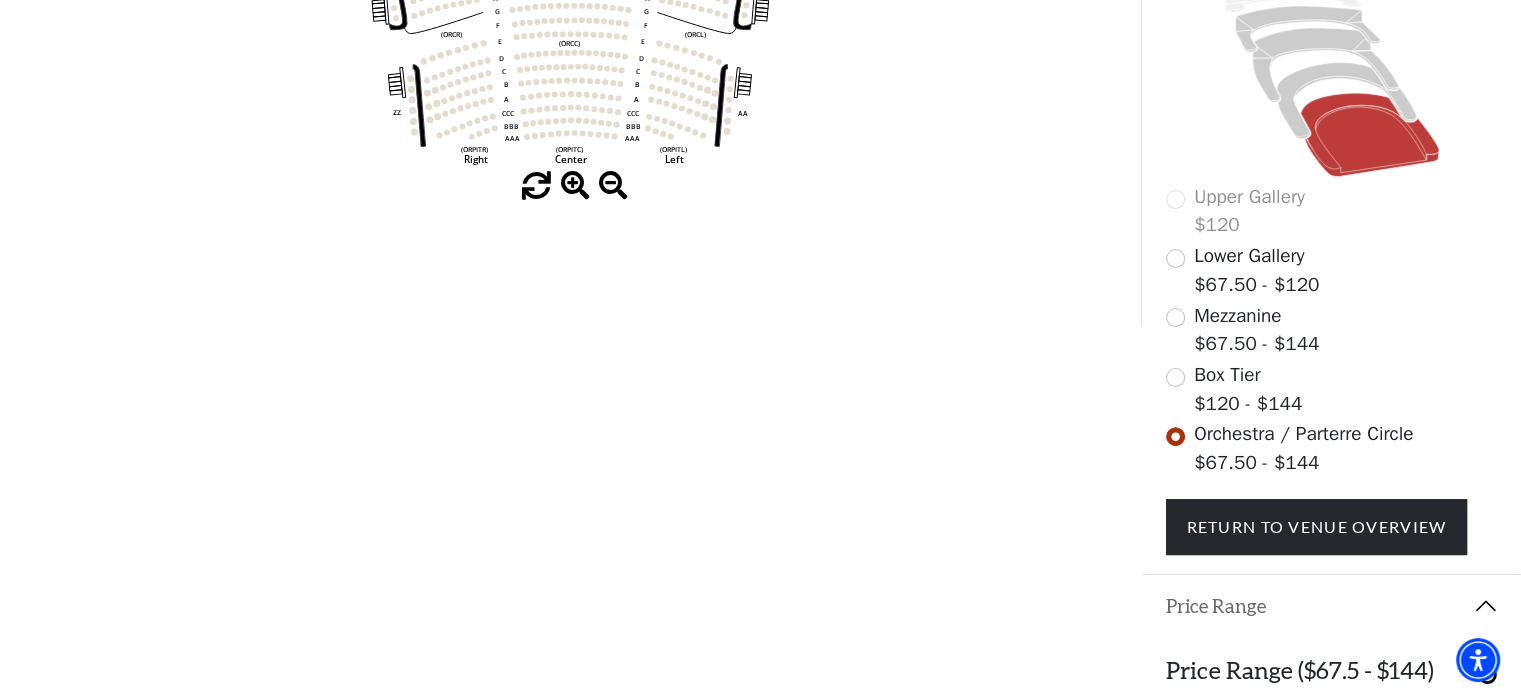 click on "Upper Gallery $120" at bounding box center [1332, 211] 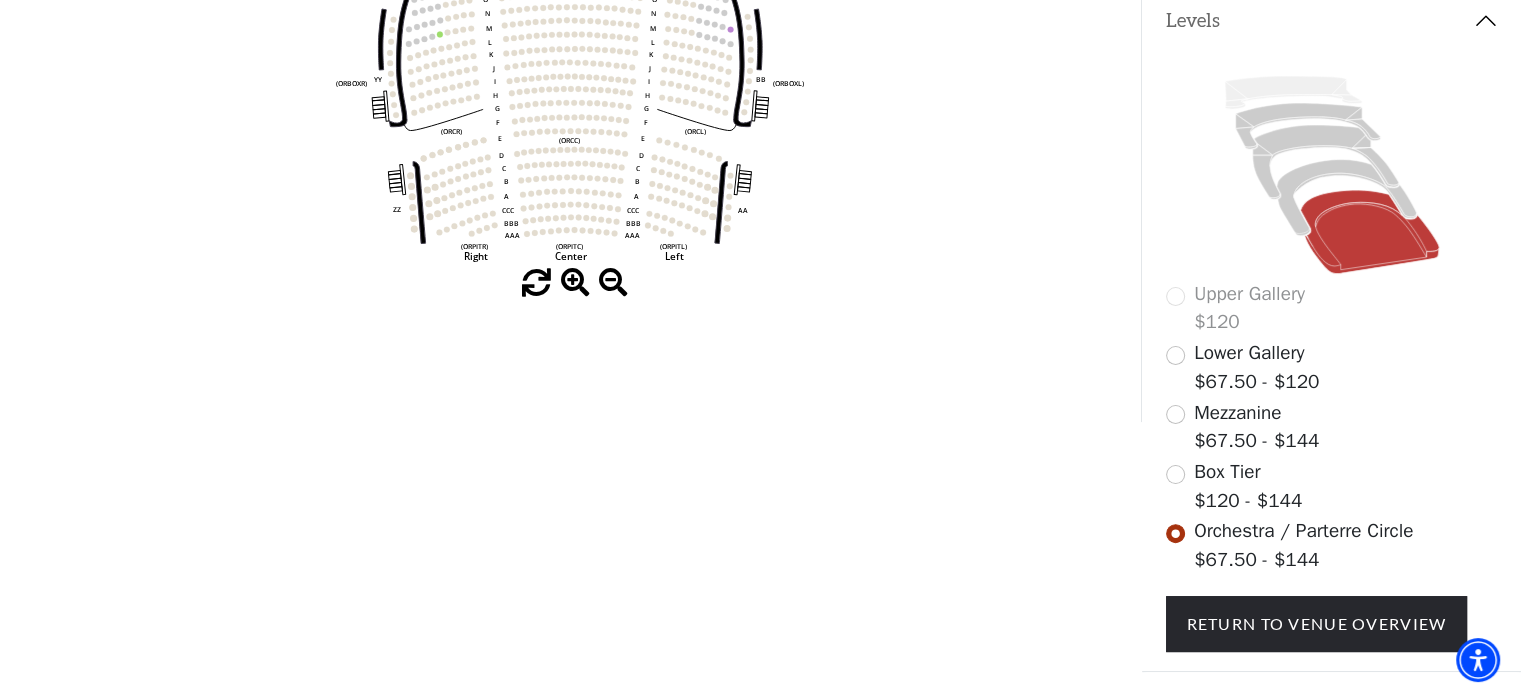 scroll, scrollTop: 444, scrollLeft: 0, axis: vertical 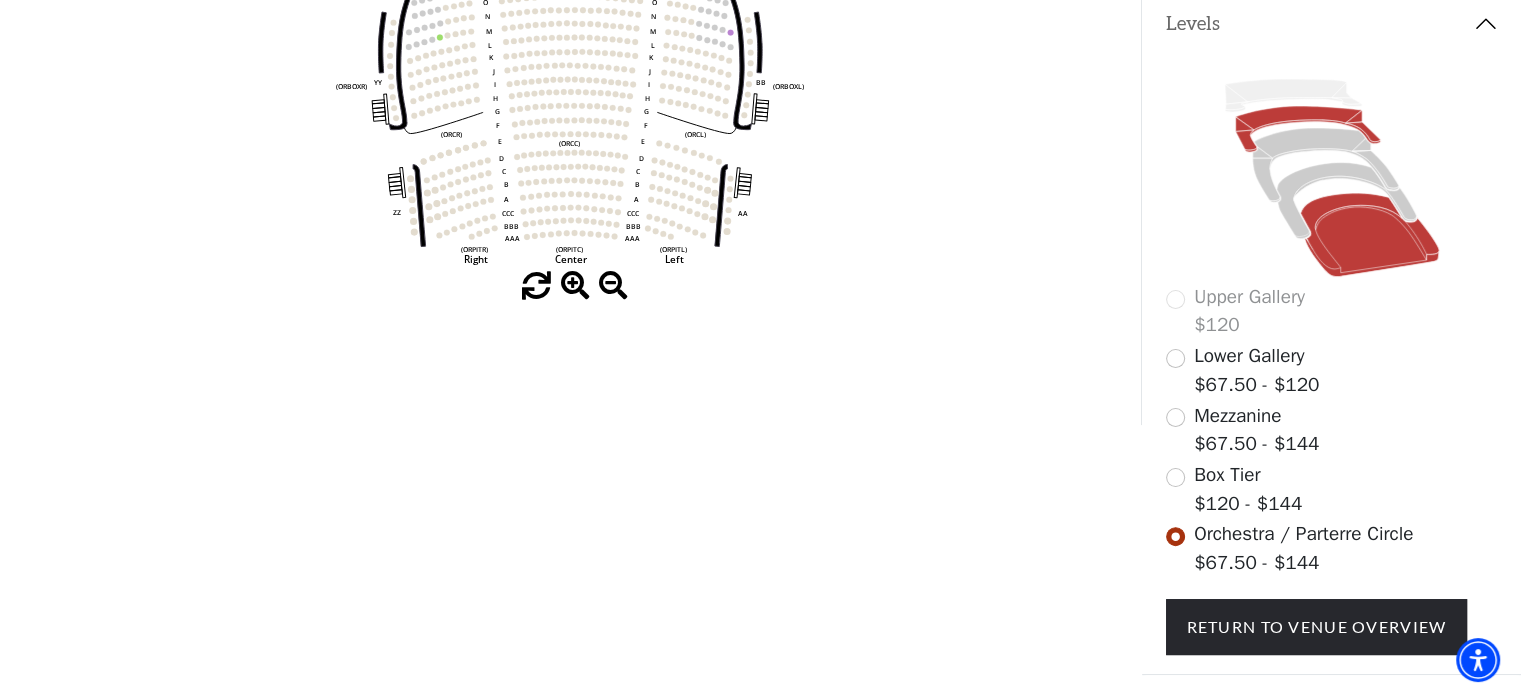 click 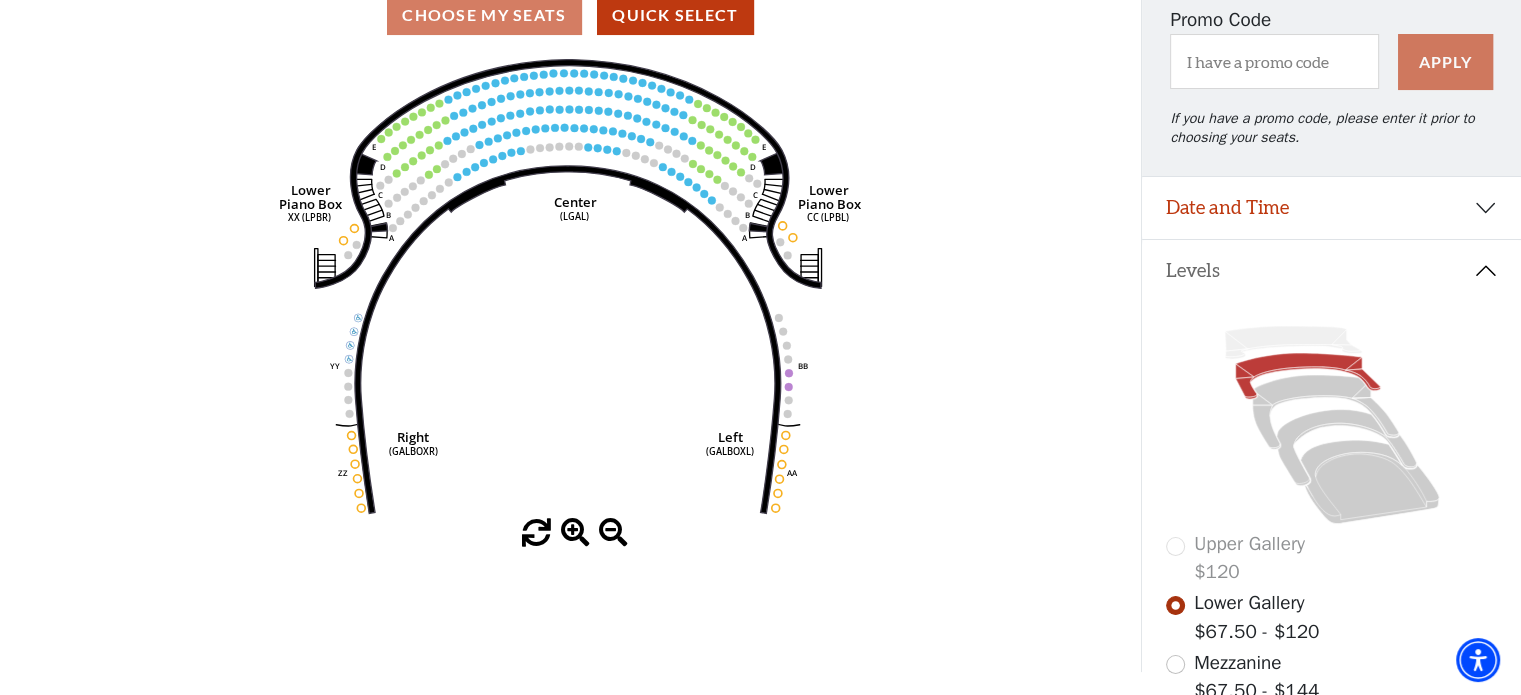 scroll, scrollTop: 200, scrollLeft: 0, axis: vertical 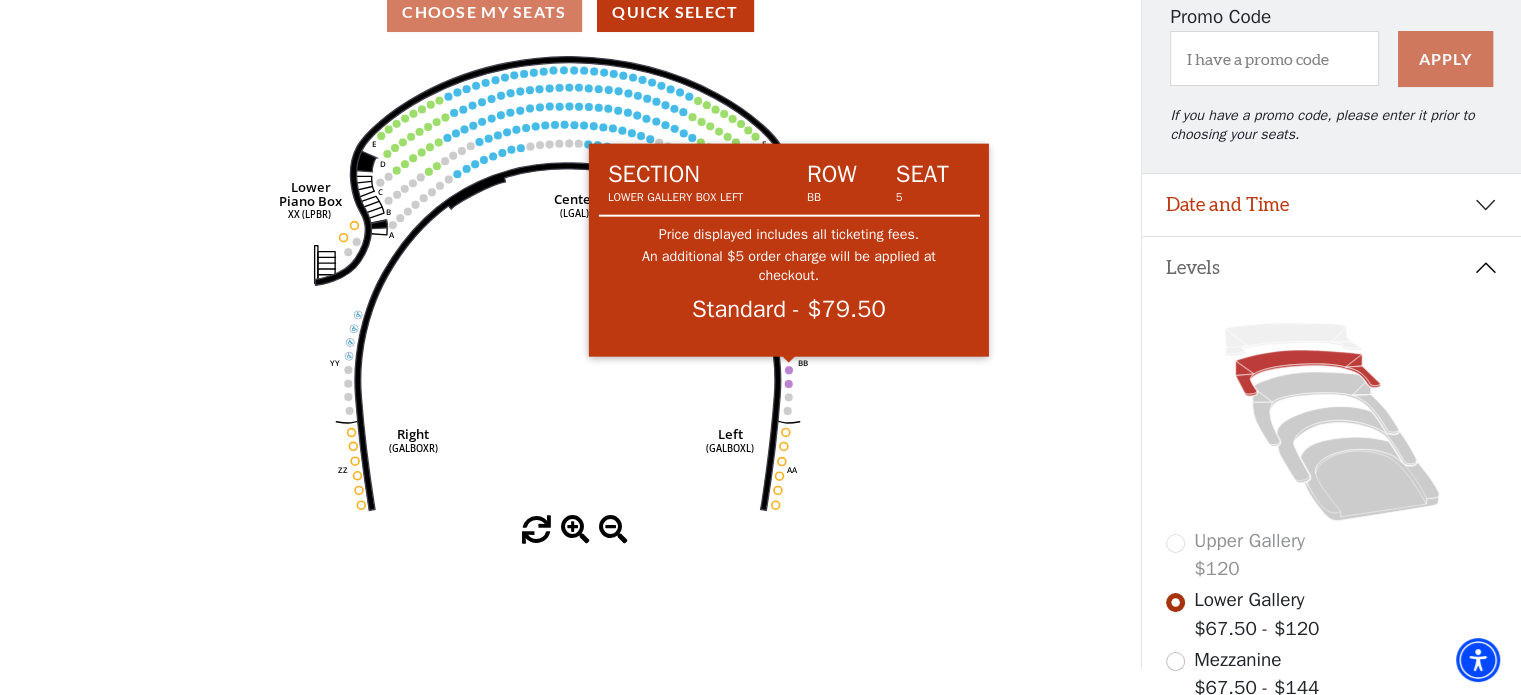 click 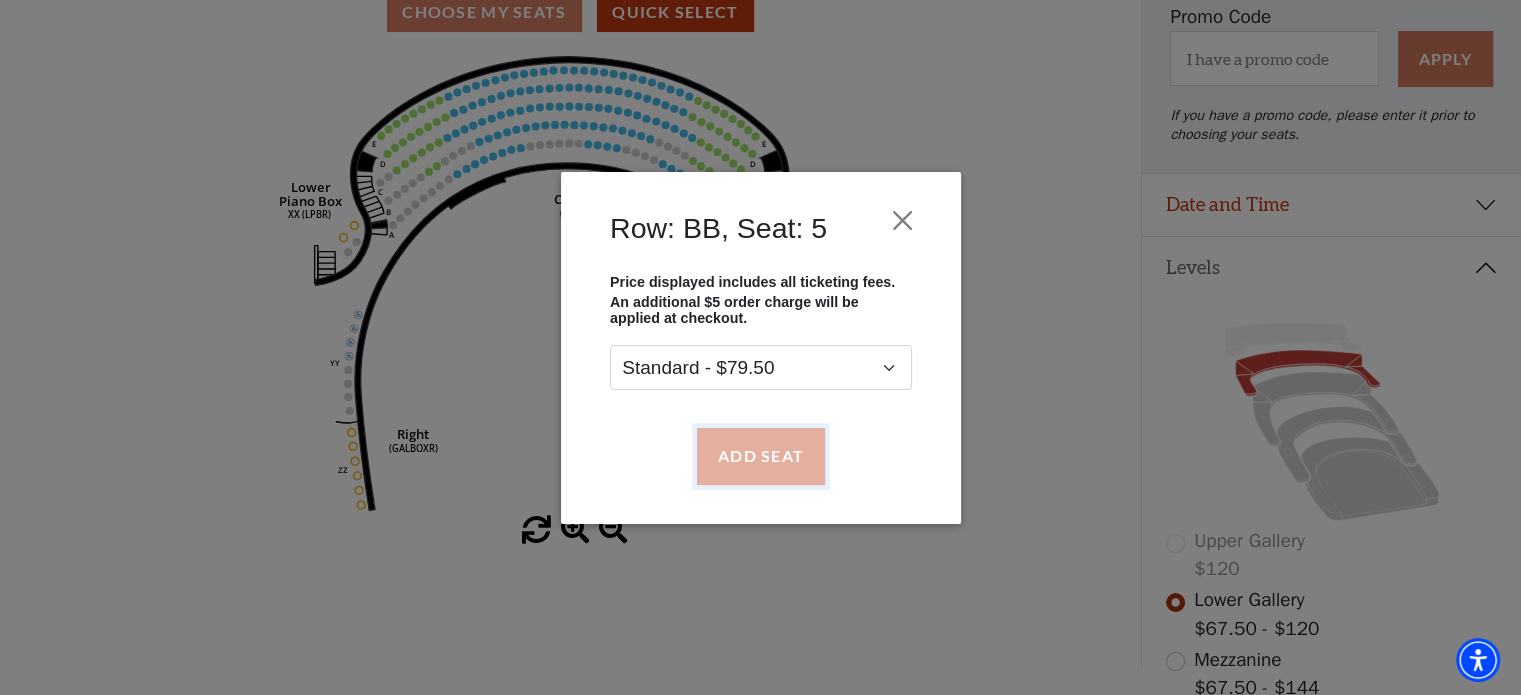 click on "Add Seat" at bounding box center (760, 456) 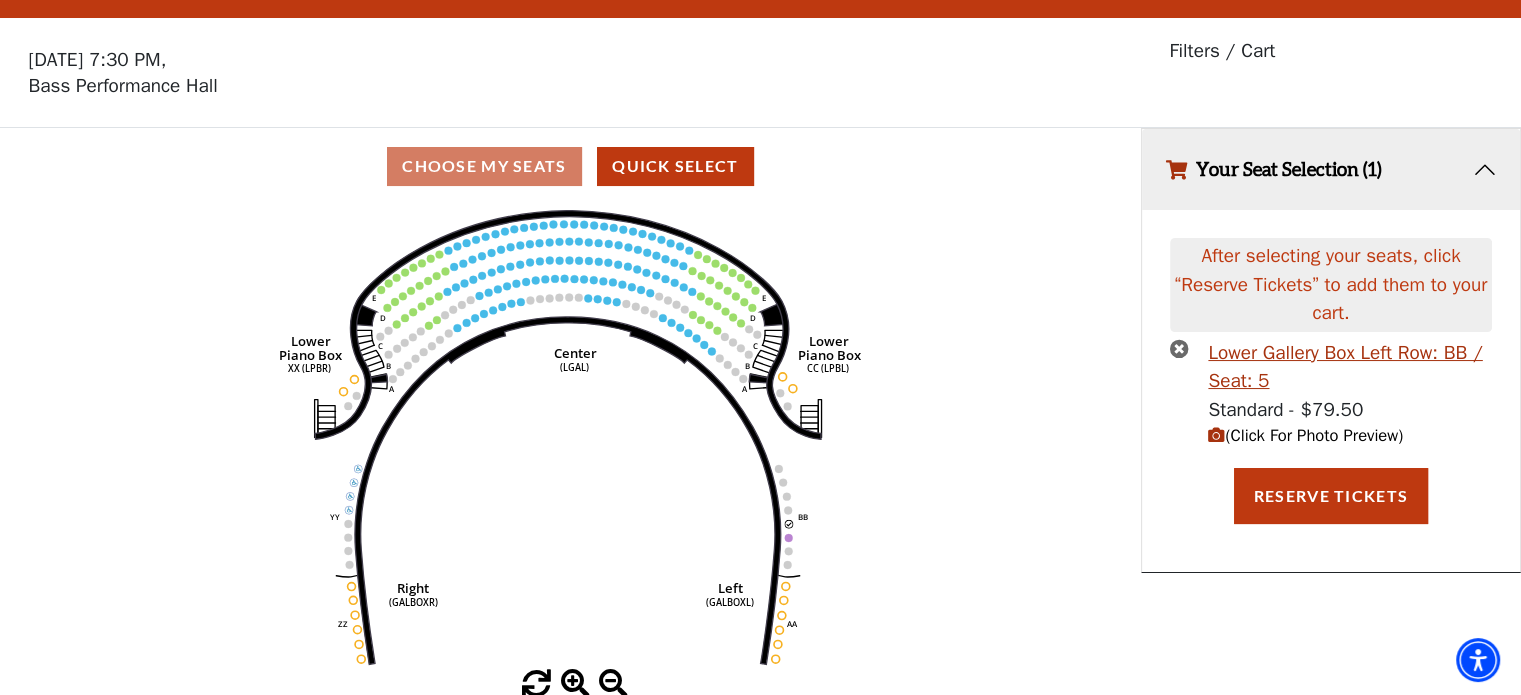 scroll, scrollTop: 48, scrollLeft: 0, axis: vertical 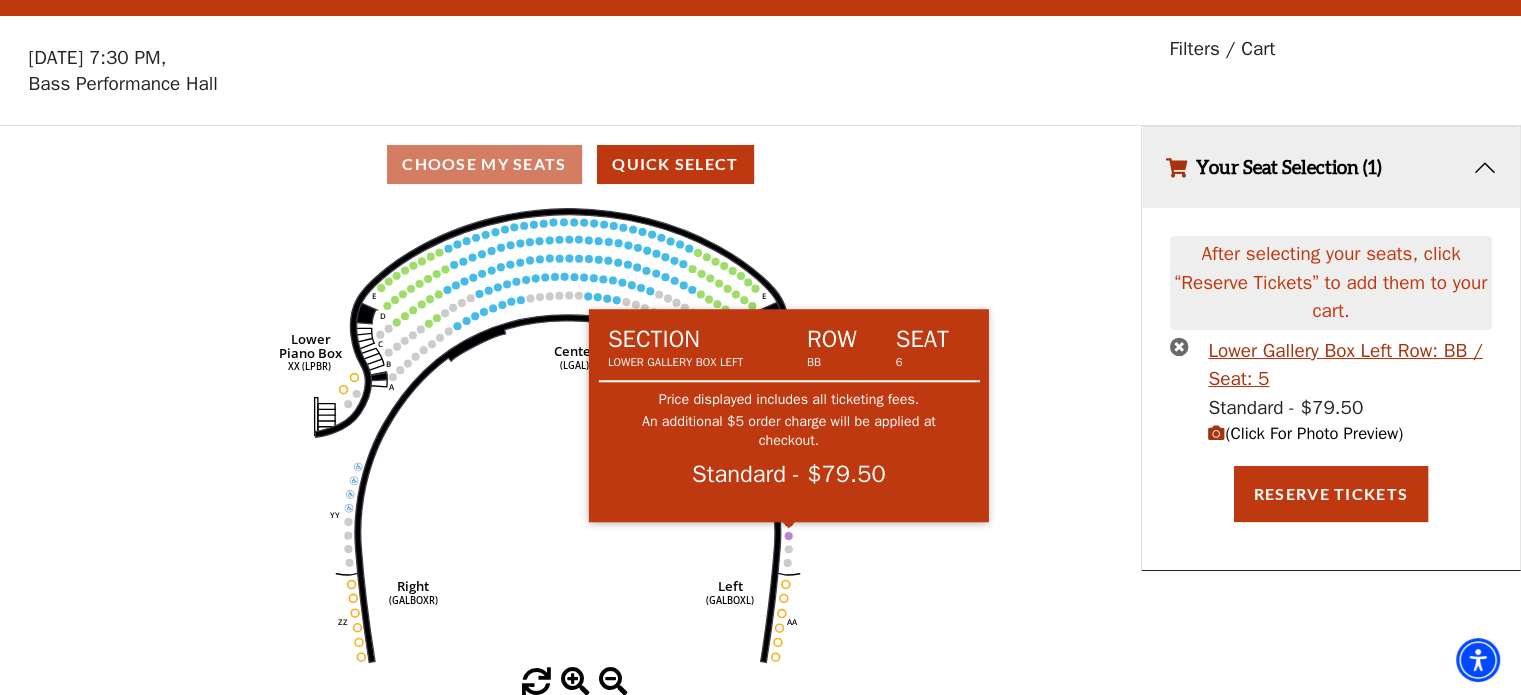 click 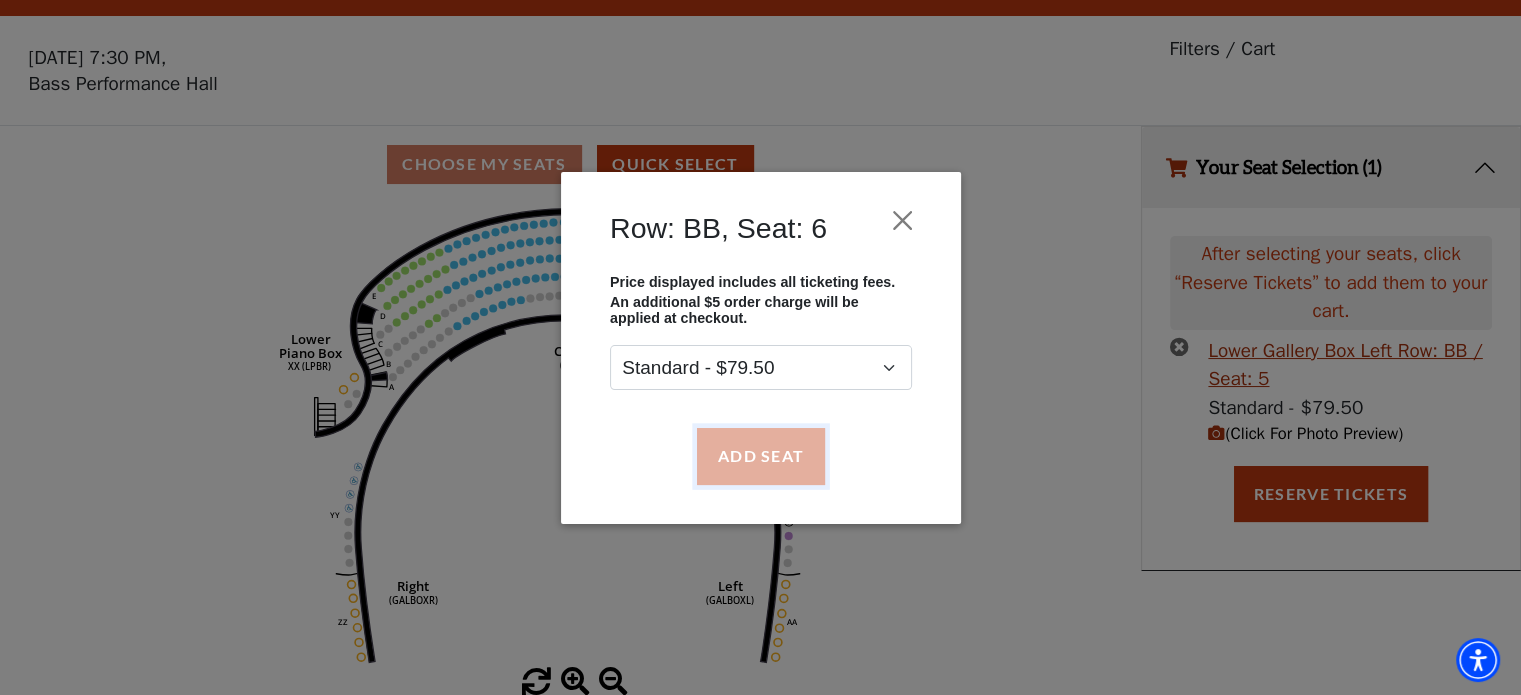 click on "Add Seat" at bounding box center (760, 456) 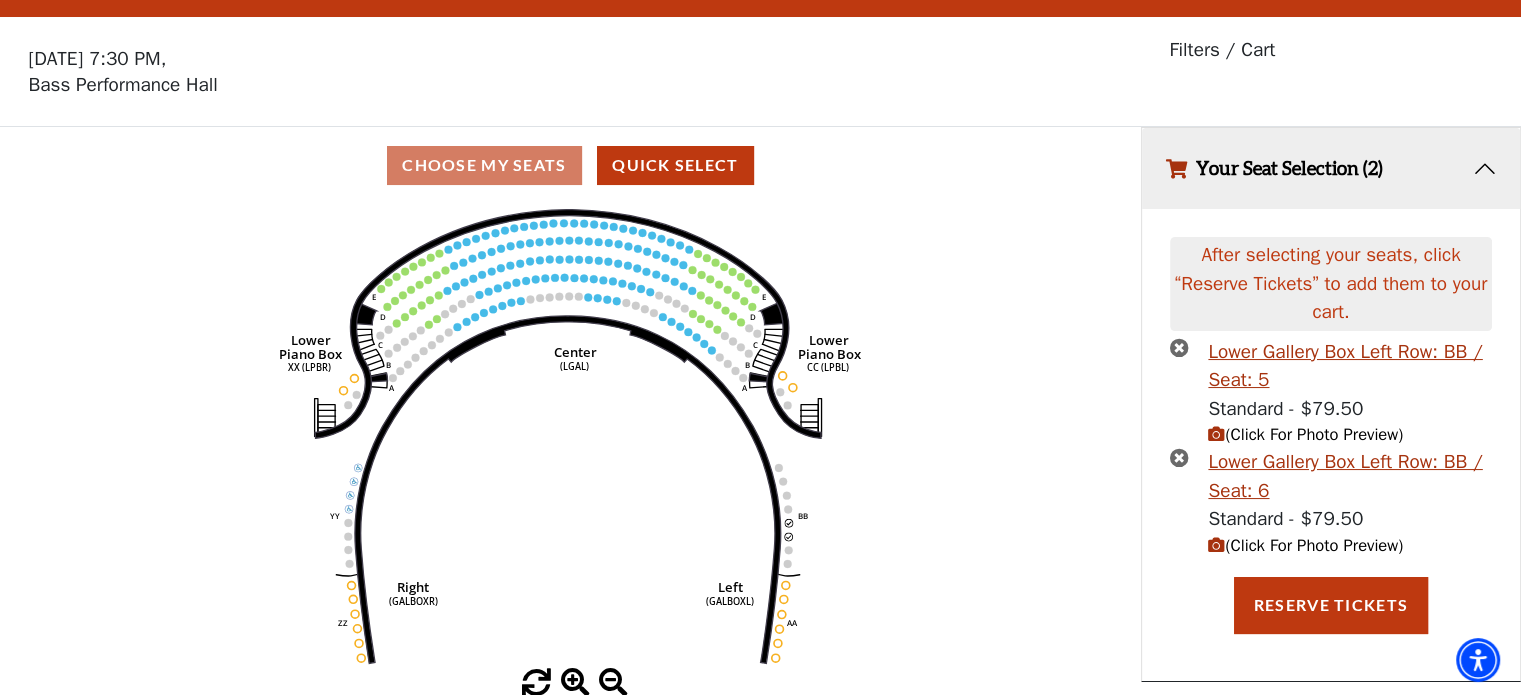 scroll, scrollTop: 48, scrollLeft: 0, axis: vertical 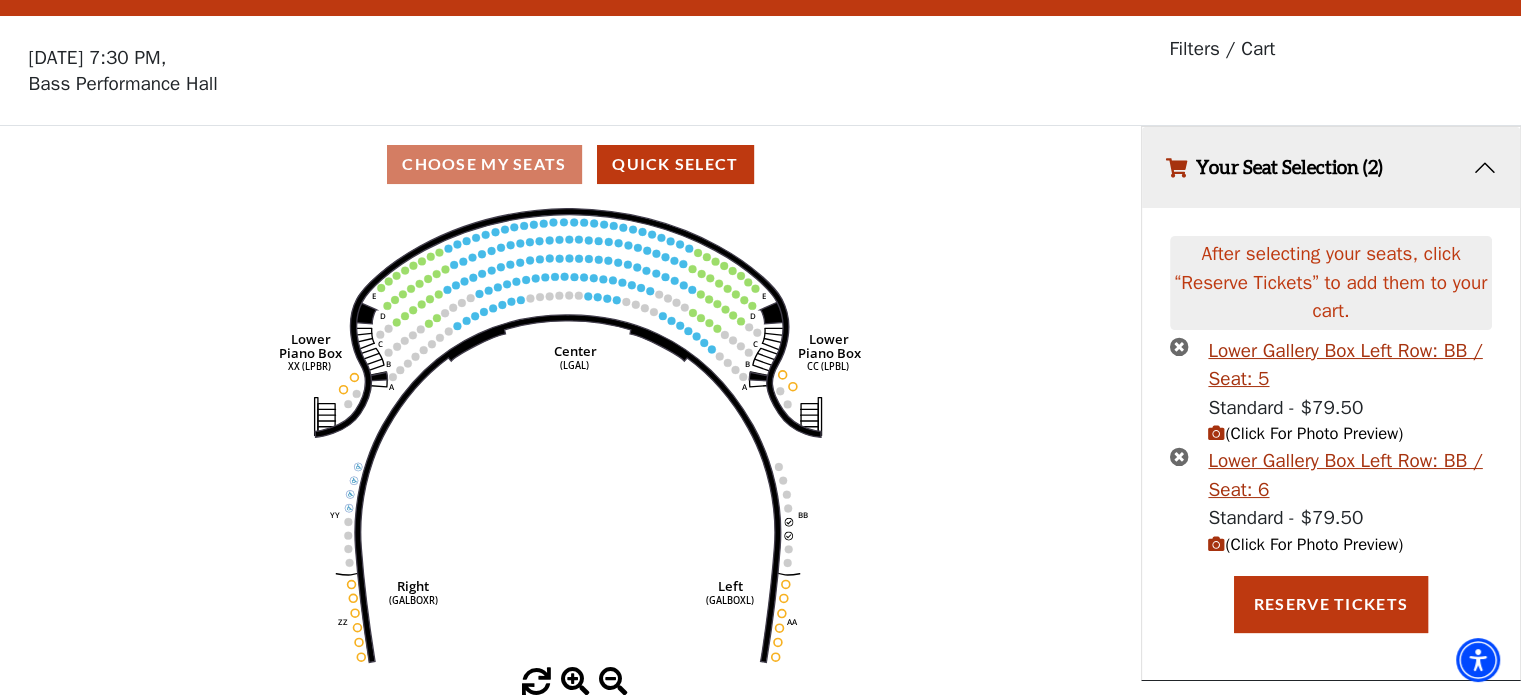 click at bounding box center (1216, 544) 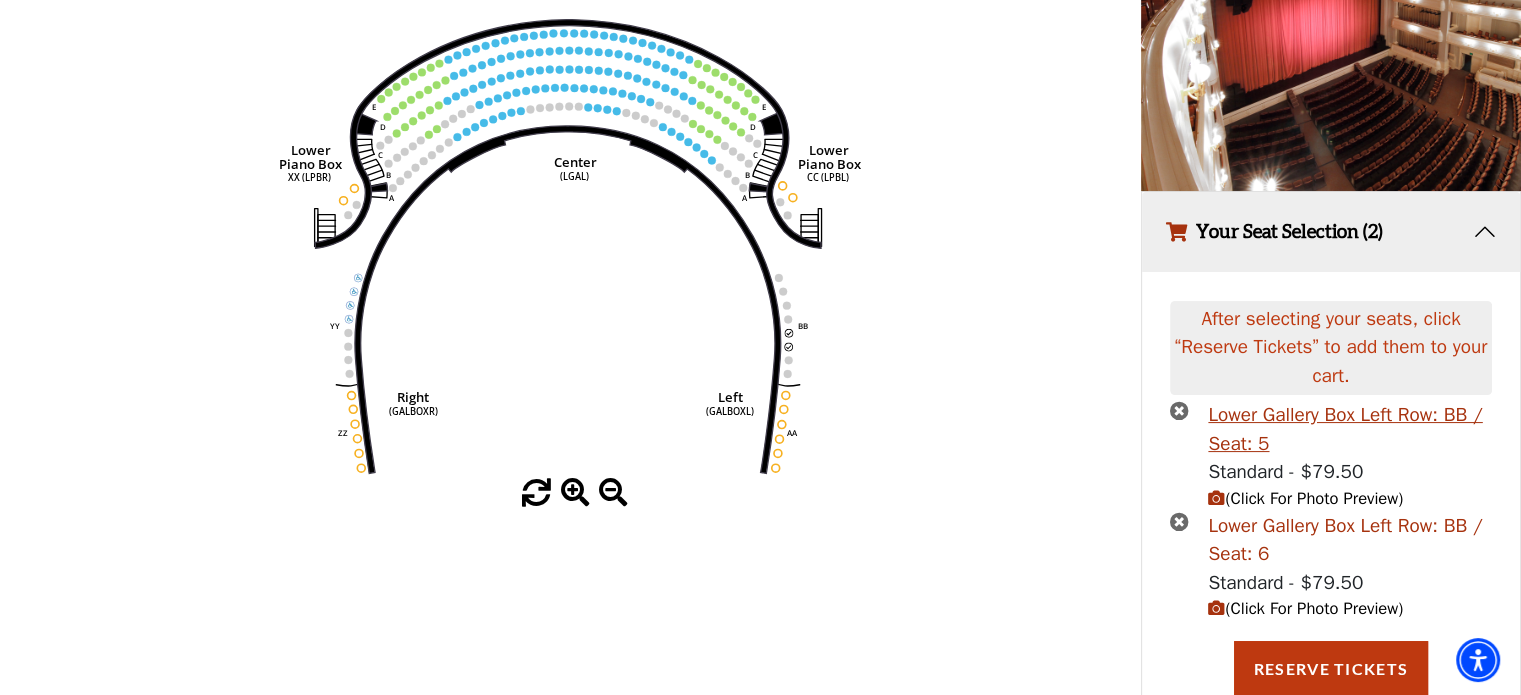 scroll, scrollTop: 285, scrollLeft: 0, axis: vertical 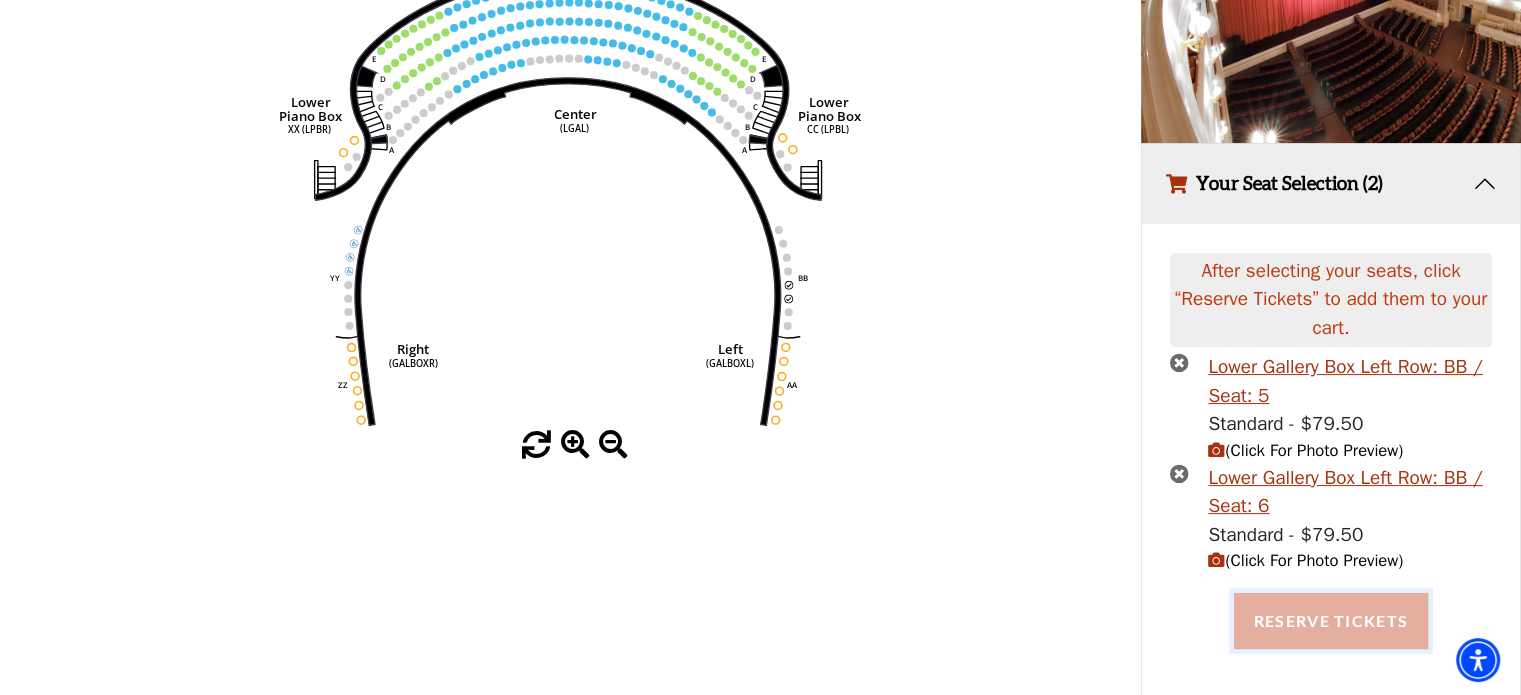 click on "Reserve Tickets" at bounding box center [1331, 621] 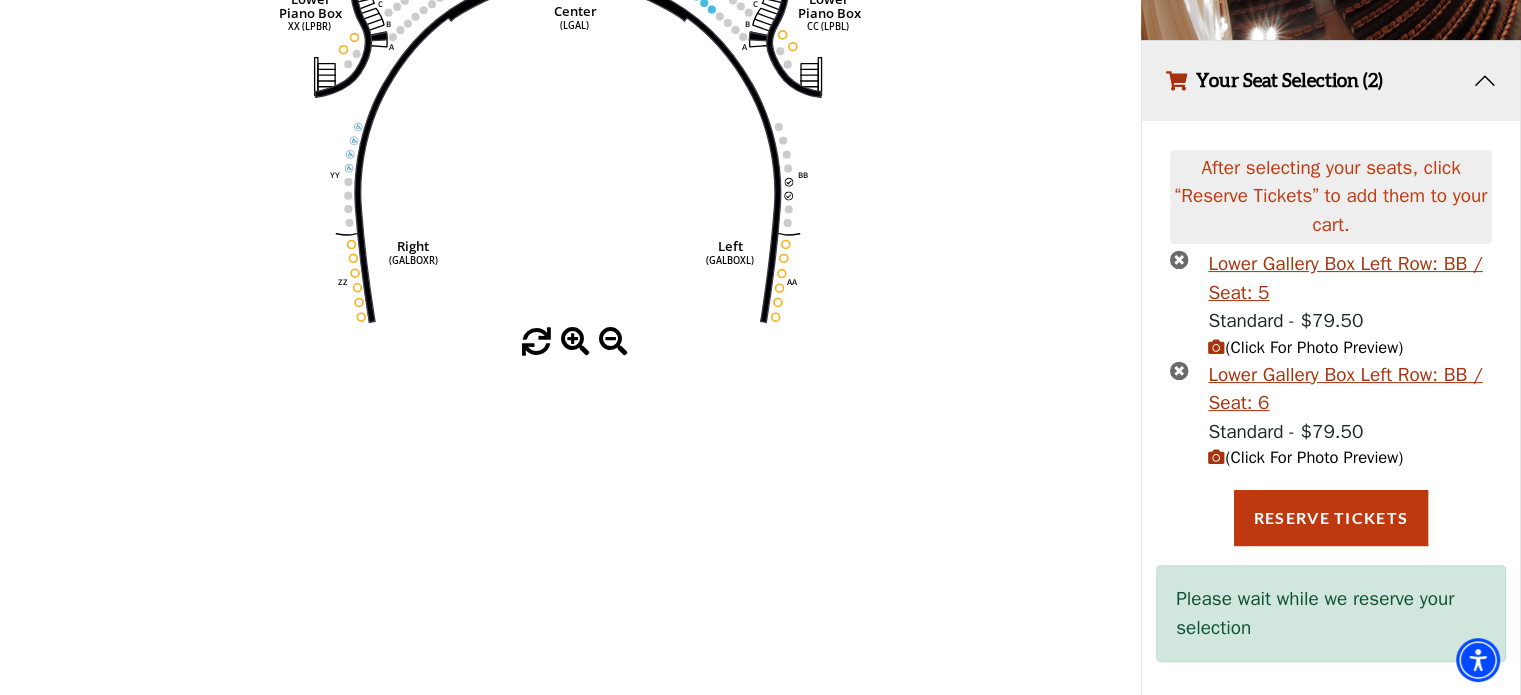 scroll, scrollTop: 400, scrollLeft: 0, axis: vertical 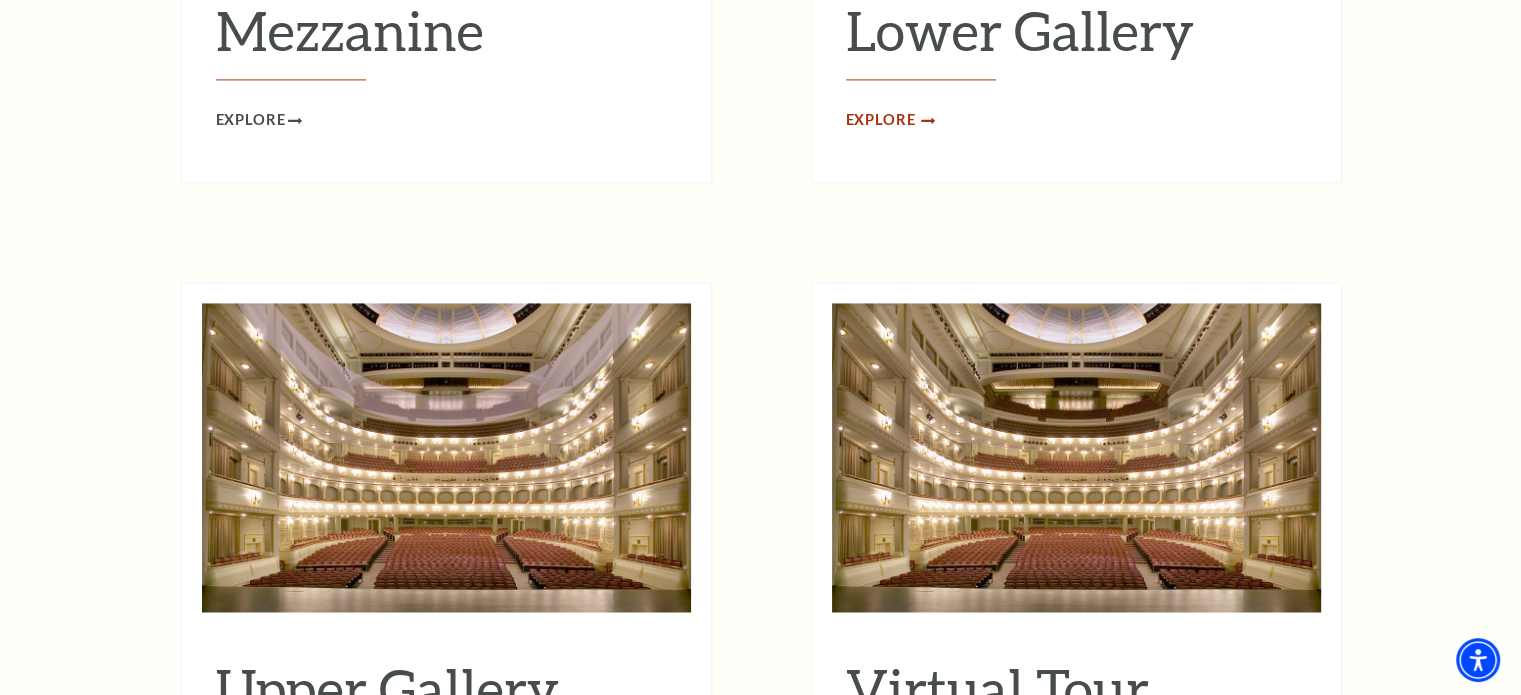 click on "Explore" at bounding box center [881, 120] 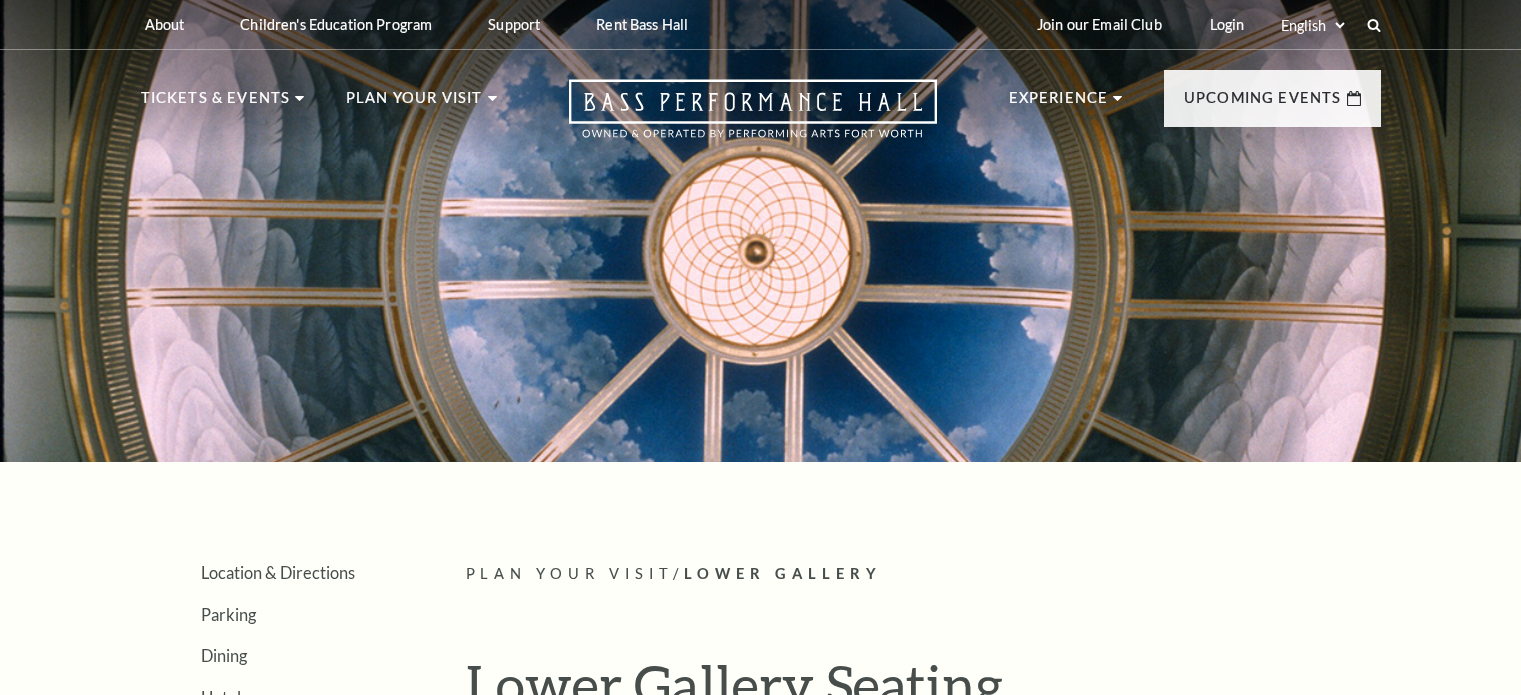 scroll, scrollTop: 0, scrollLeft: 0, axis: both 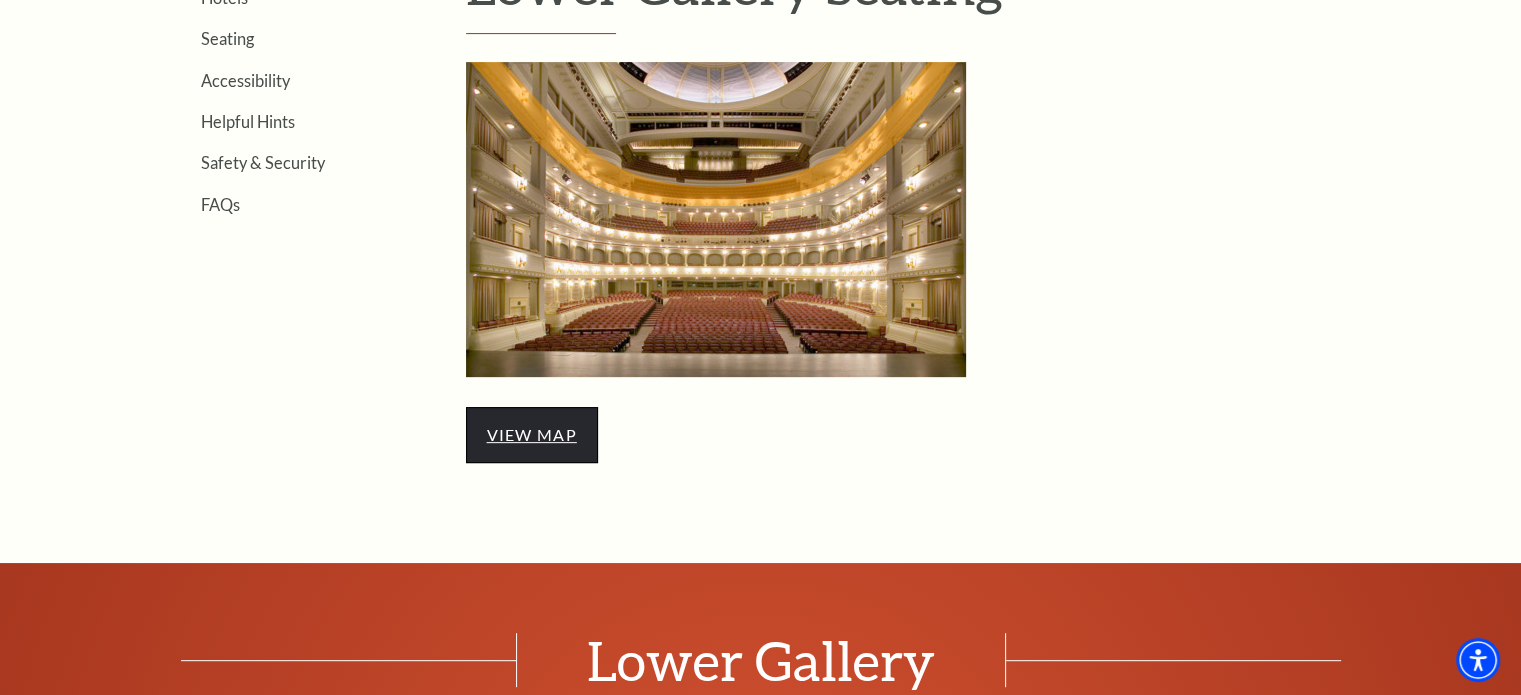 click on "view map" at bounding box center [532, 434] 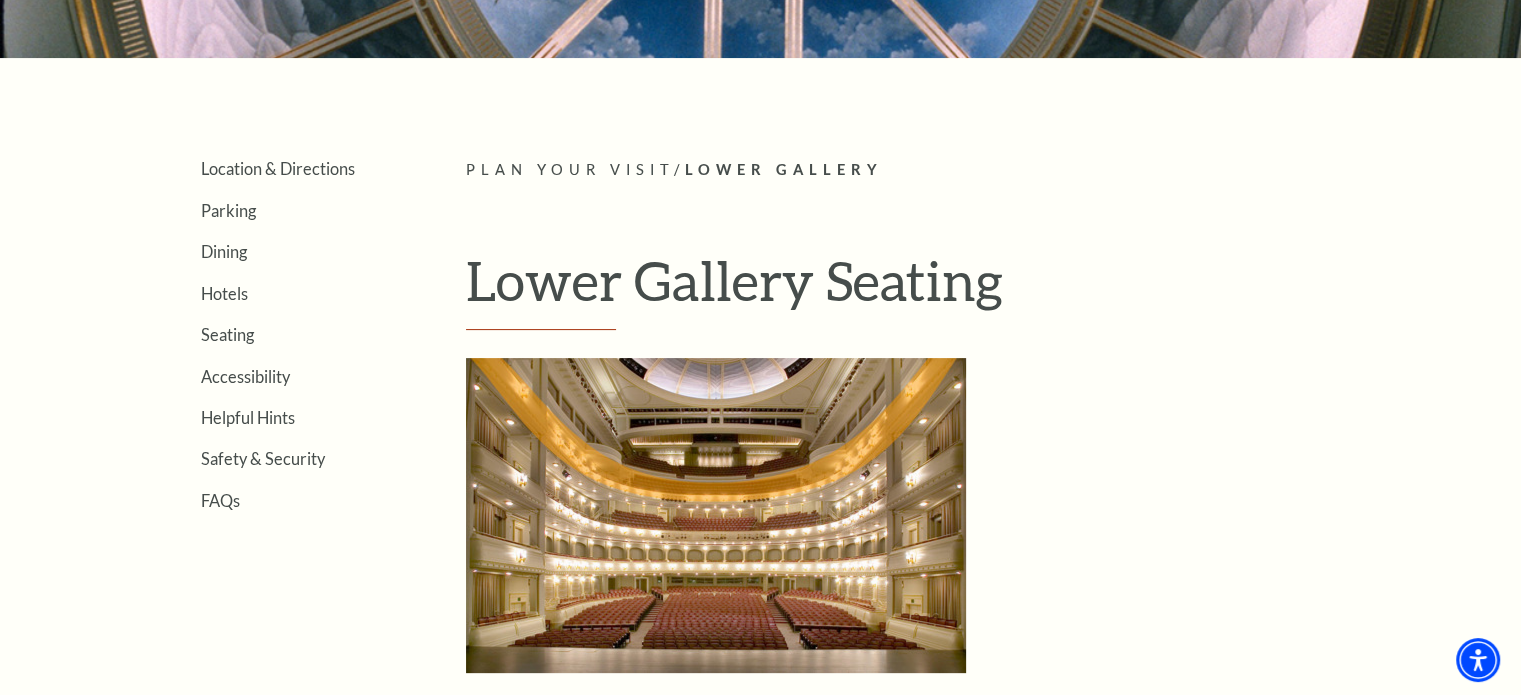 scroll, scrollTop: 400, scrollLeft: 0, axis: vertical 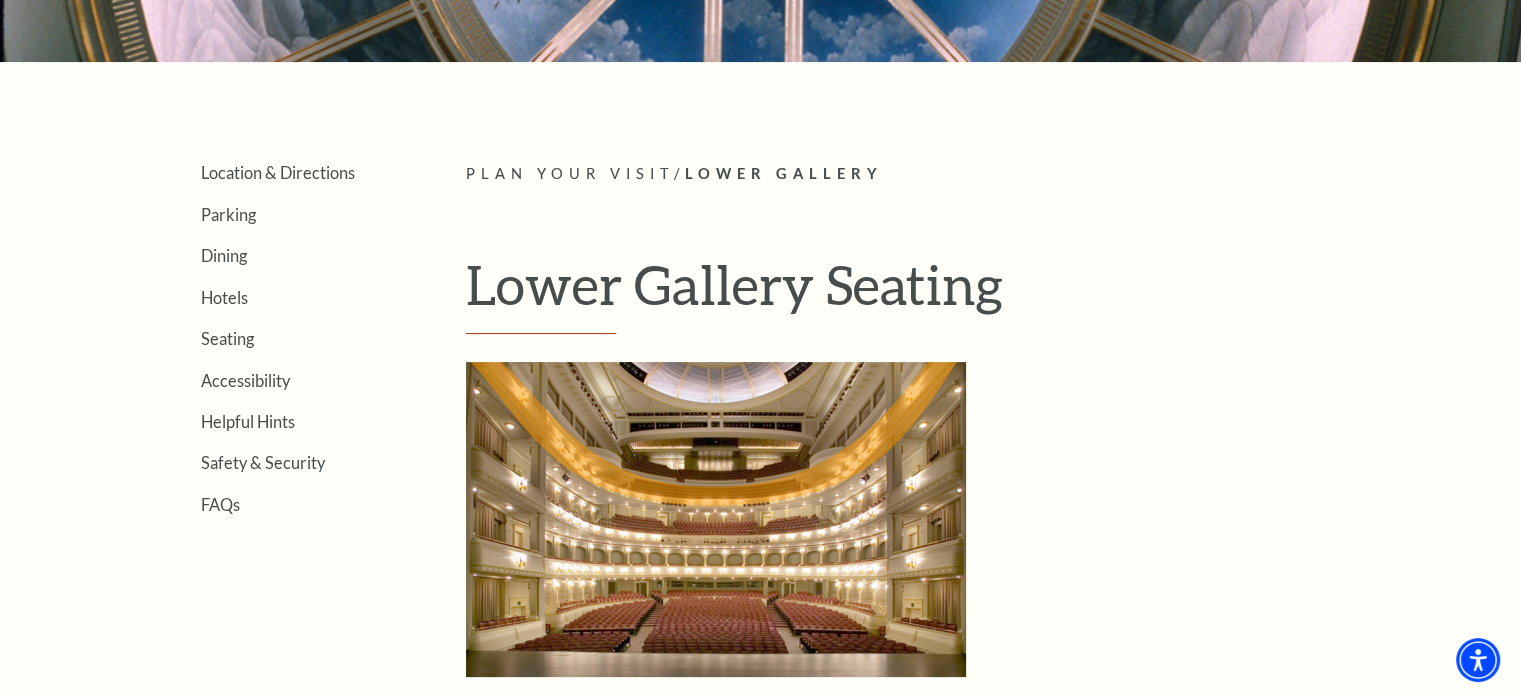 click at bounding box center (716, 519) 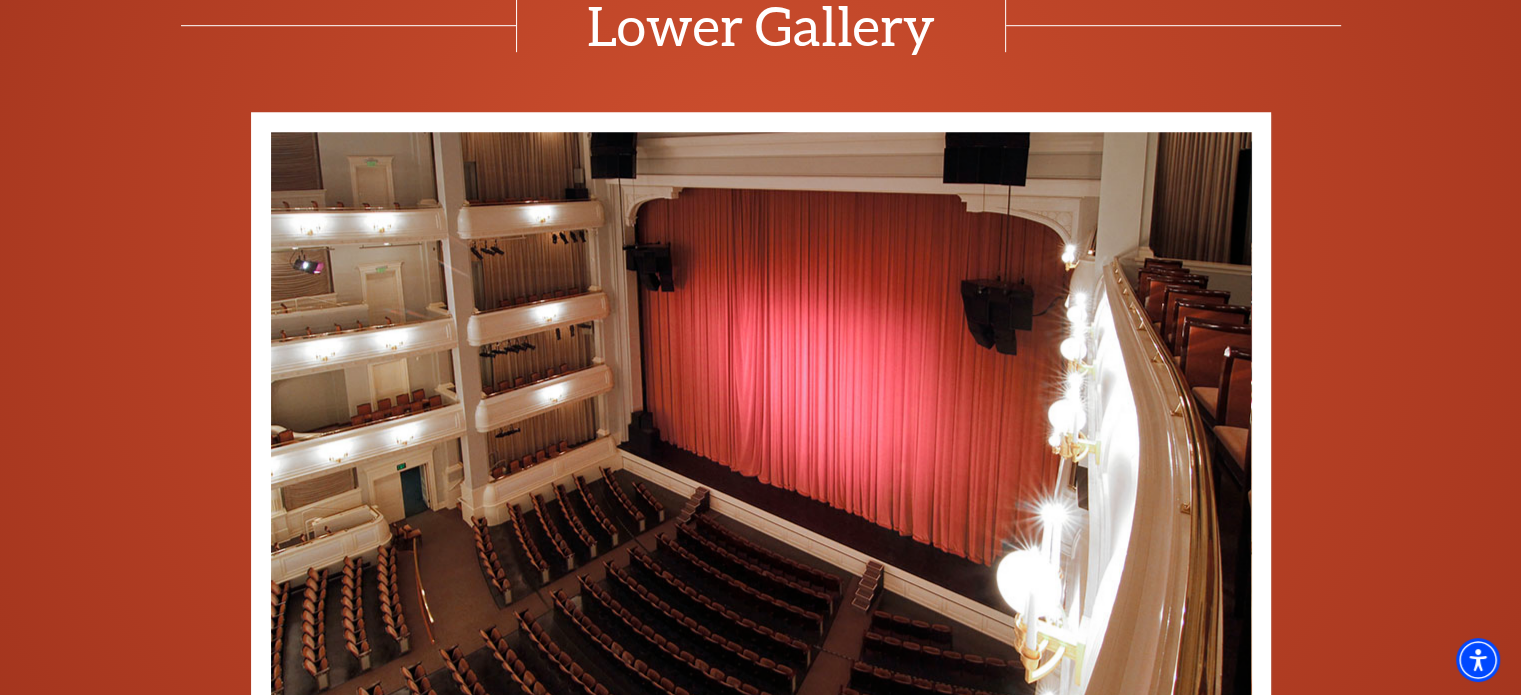 scroll, scrollTop: 1400, scrollLeft: 0, axis: vertical 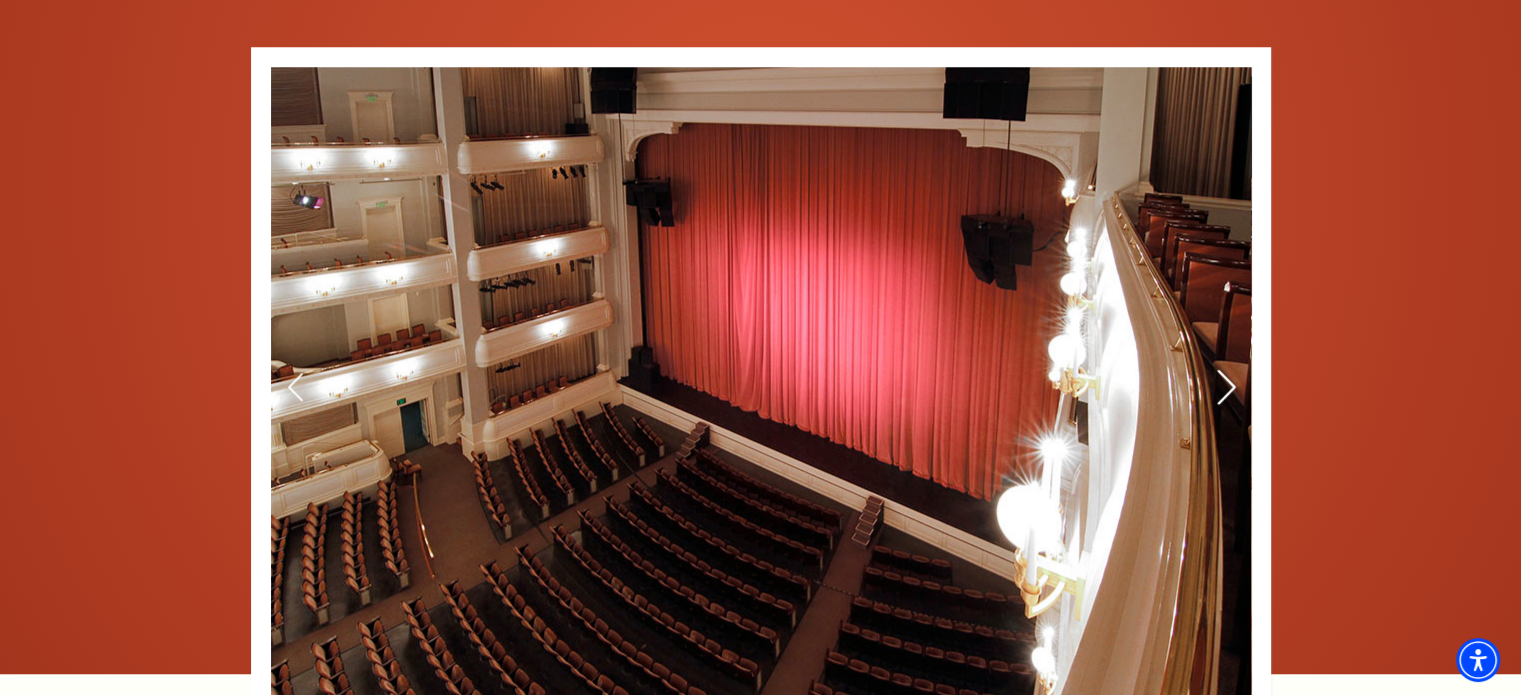 click 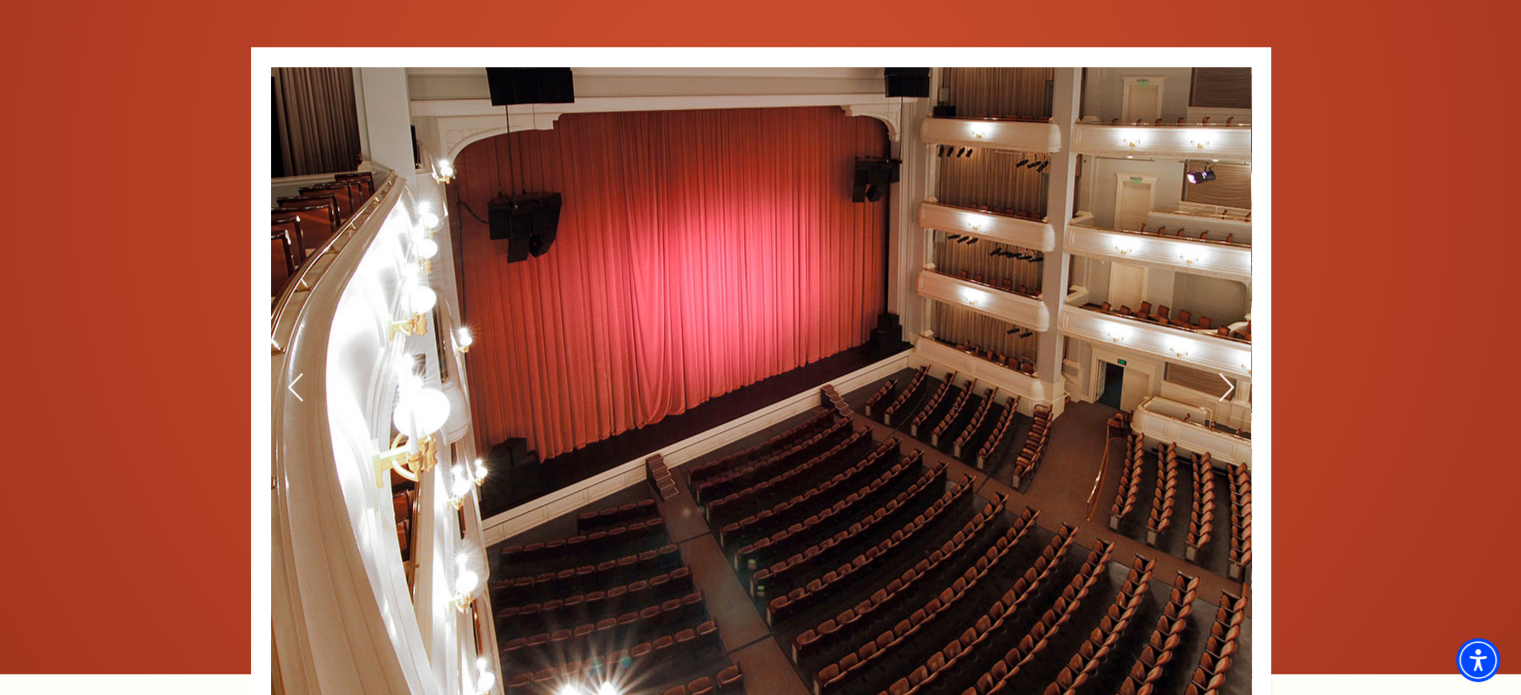 click at bounding box center (761, 388) 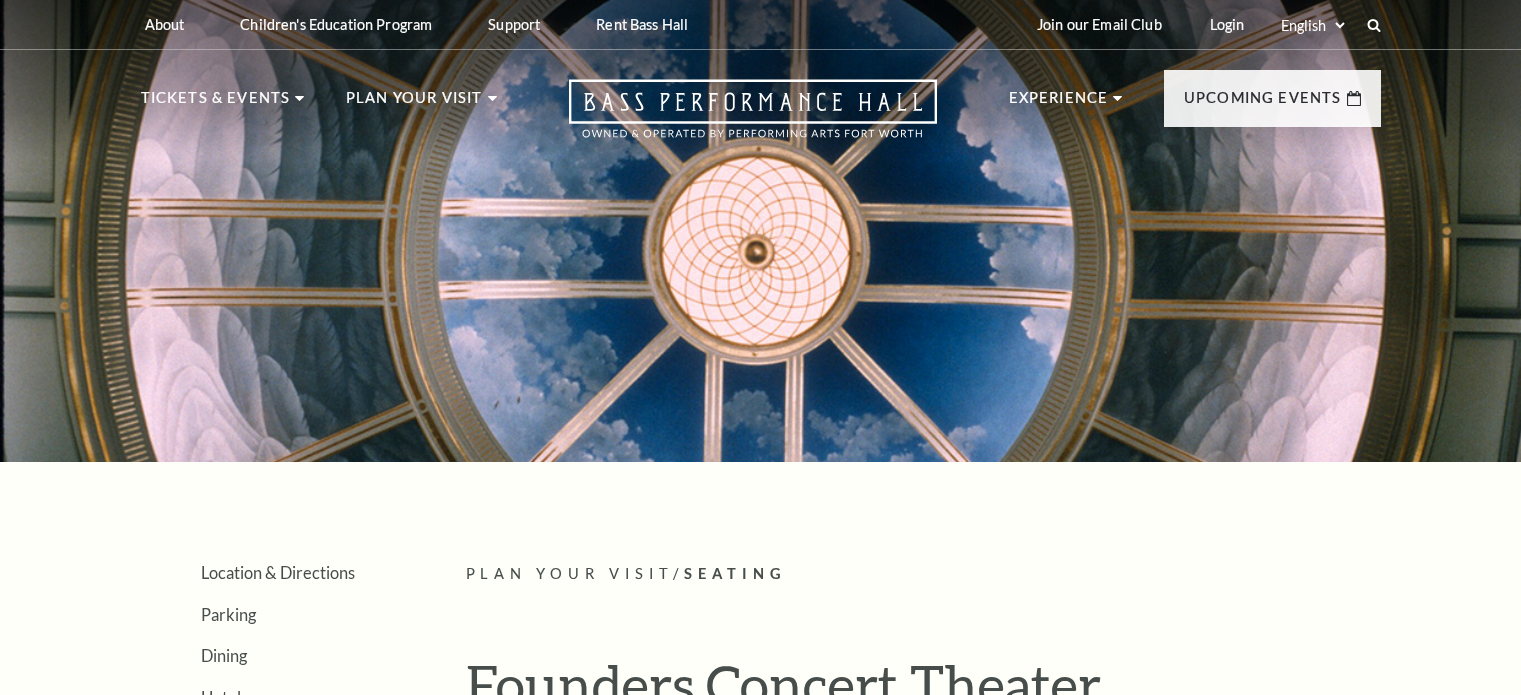 scroll, scrollTop: 3000, scrollLeft: 0, axis: vertical 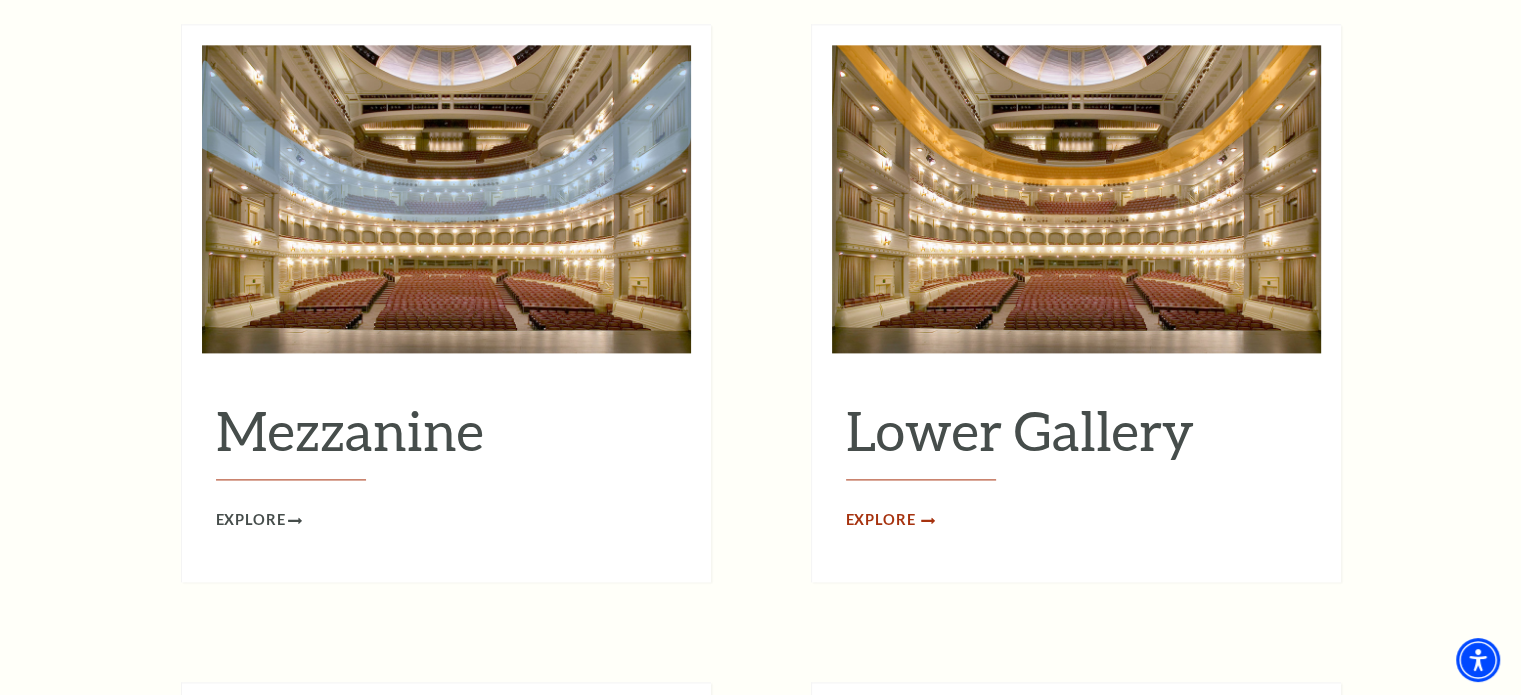 click on "Explore" at bounding box center (881, 520) 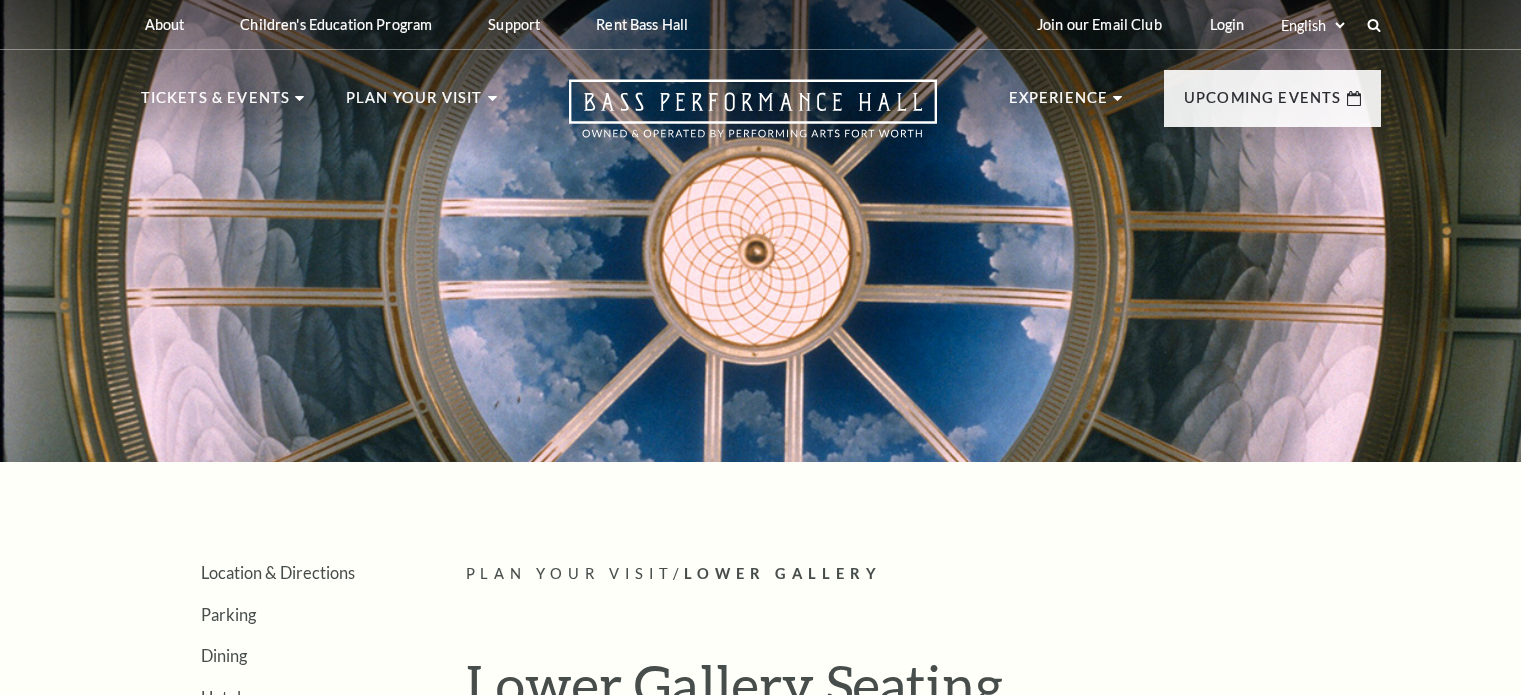 scroll, scrollTop: 0, scrollLeft: 0, axis: both 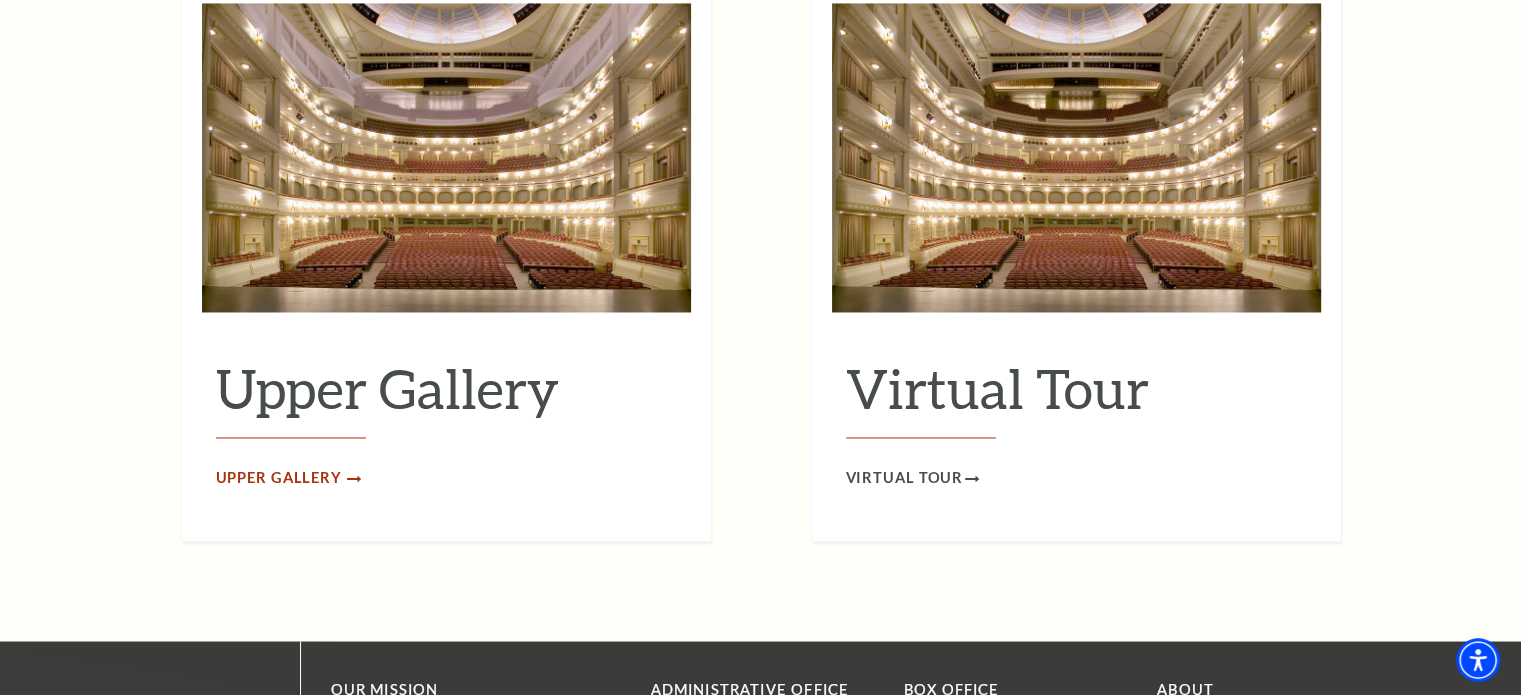 click on "Upper Gallery" at bounding box center (279, 478) 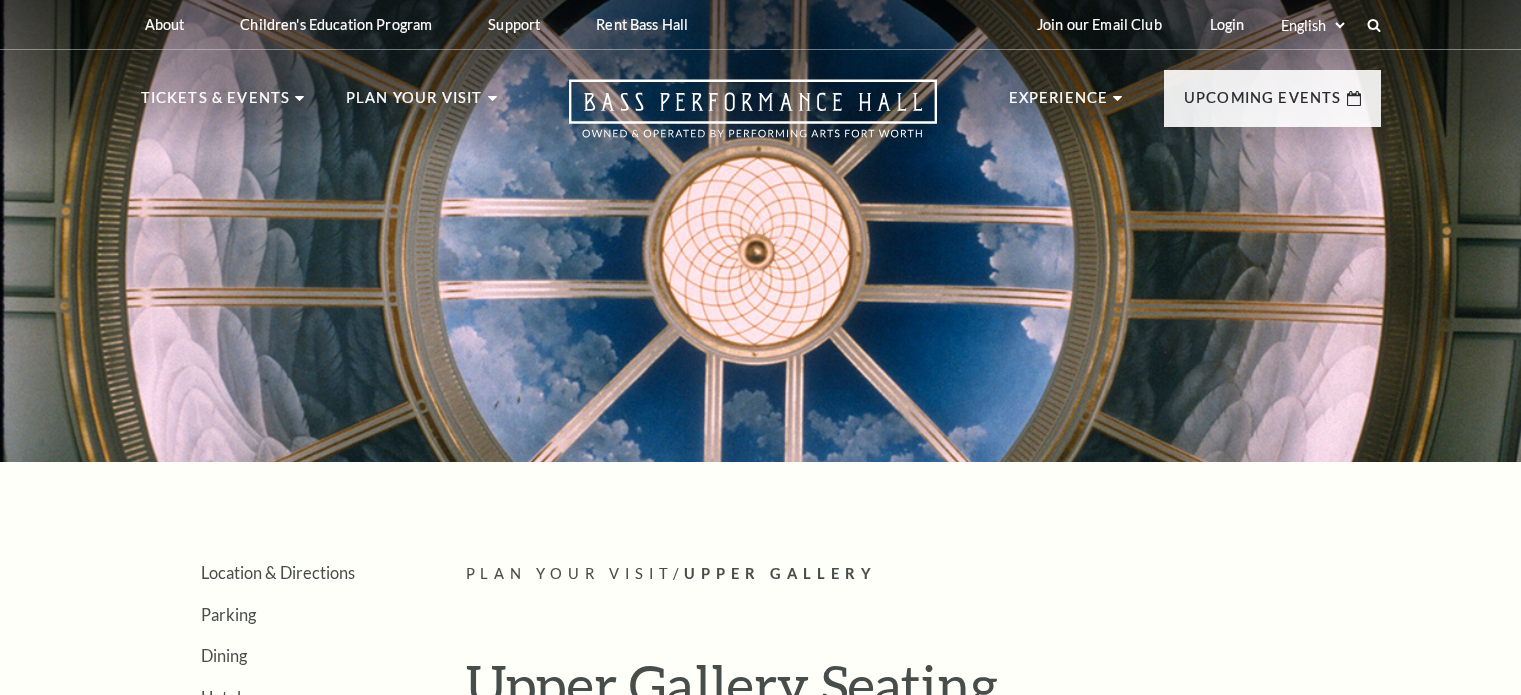 scroll, scrollTop: 0, scrollLeft: 0, axis: both 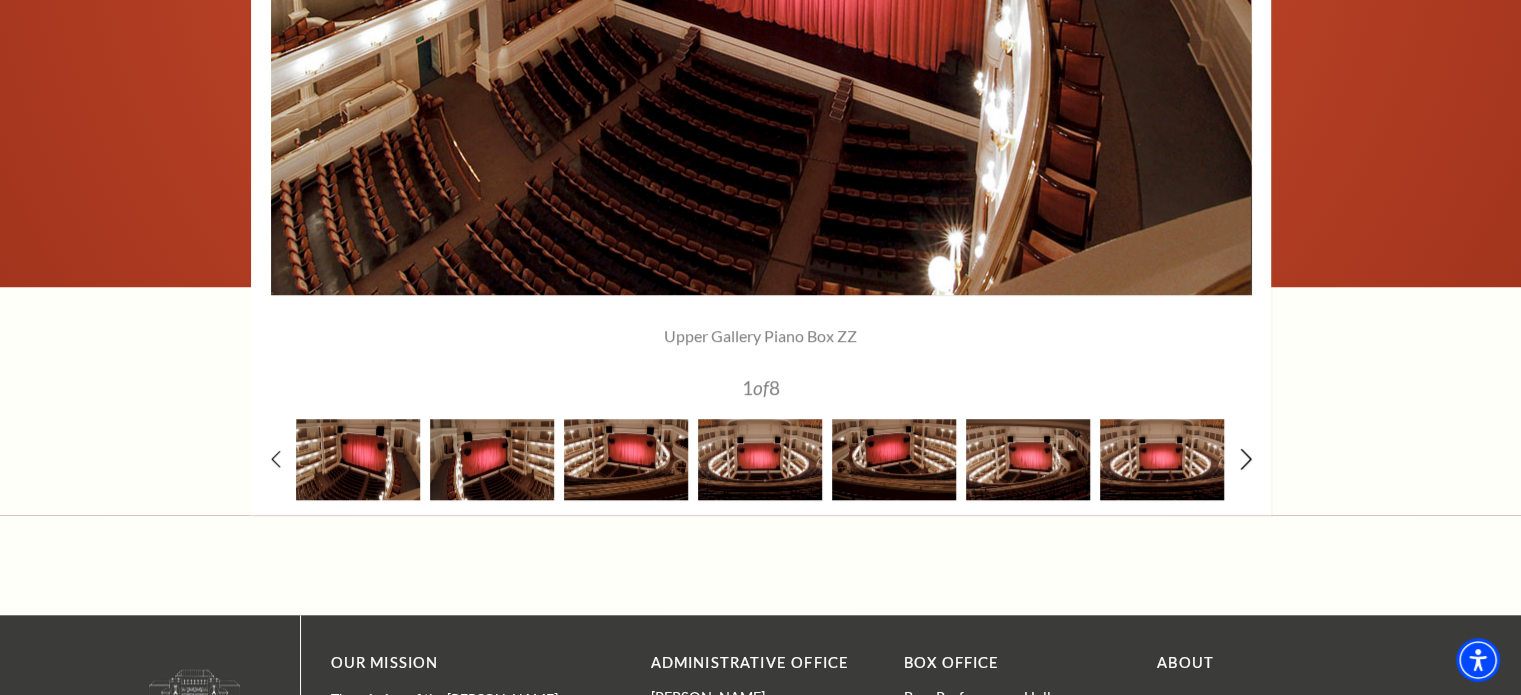 click 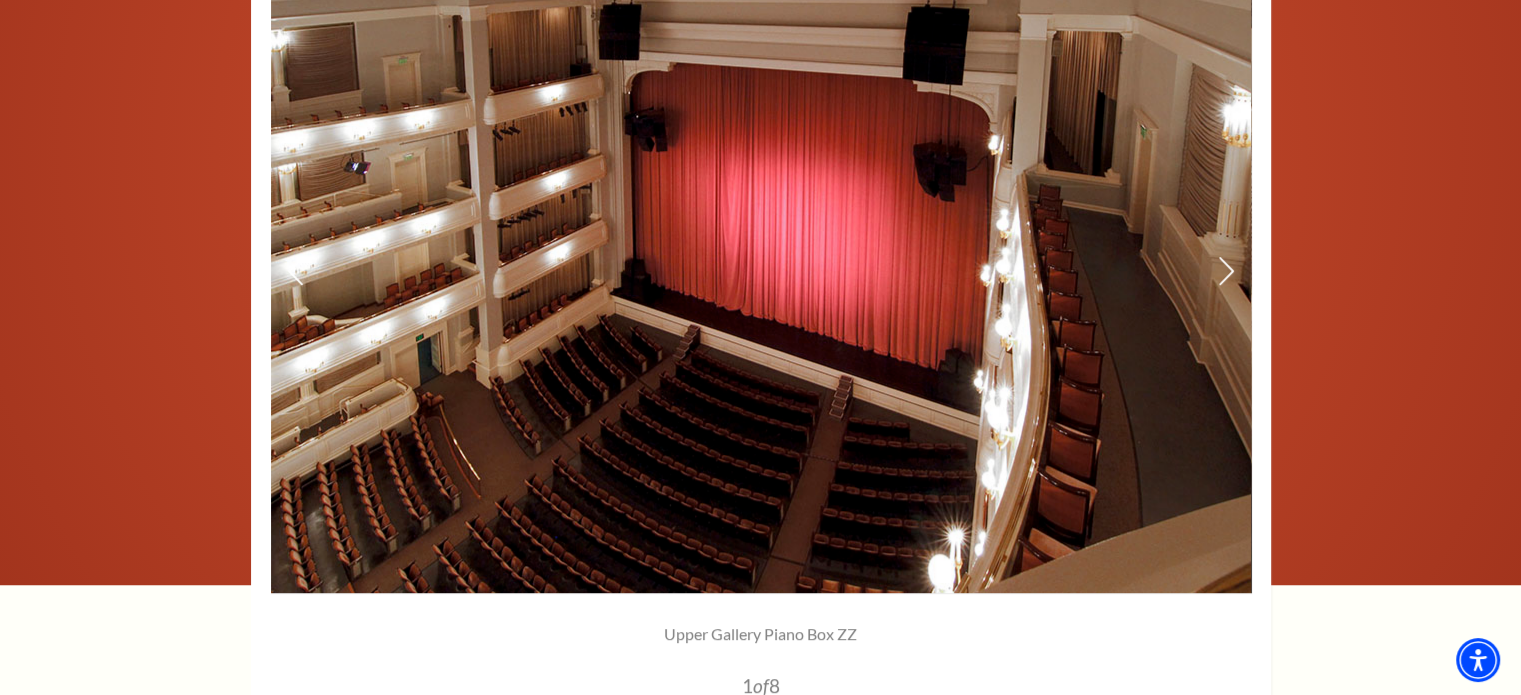 scroll, scrollTop: 1400, scrollLeft: 0, axis: vertical 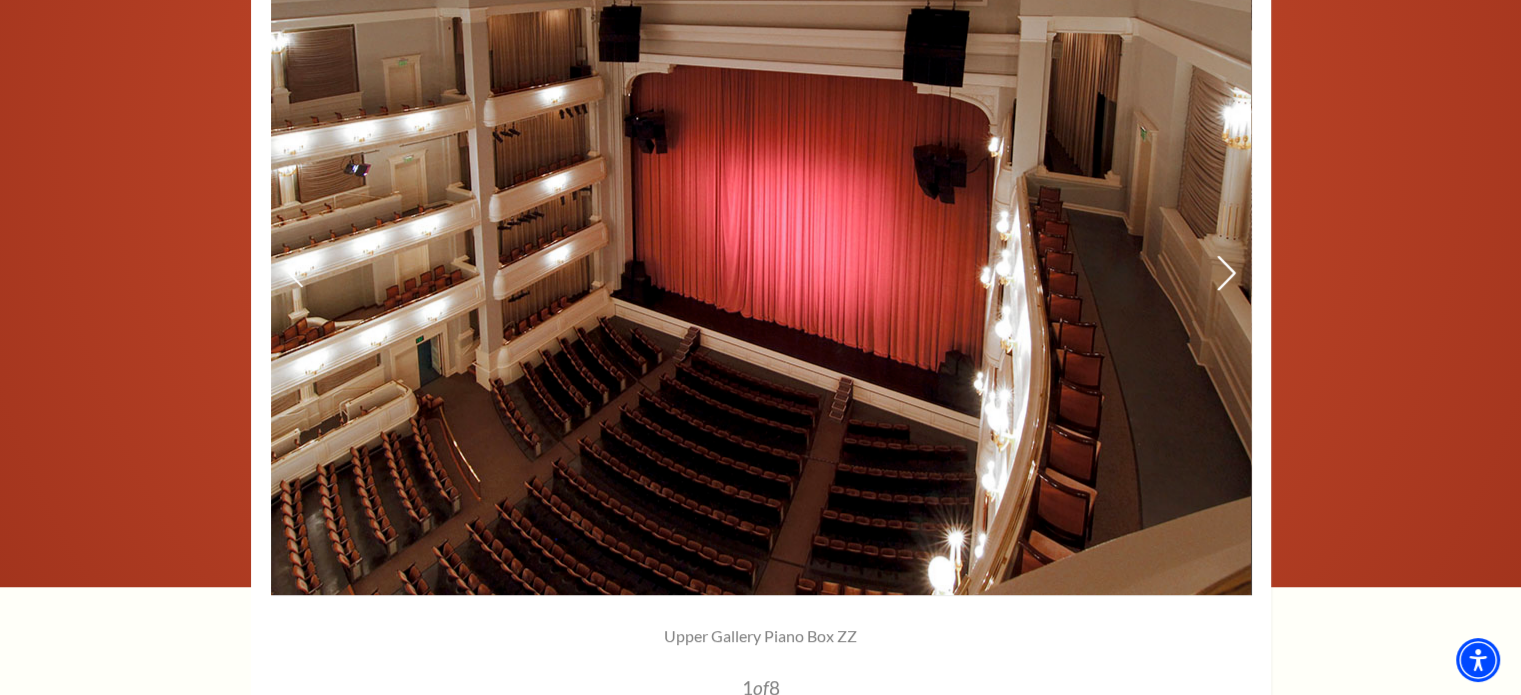 click 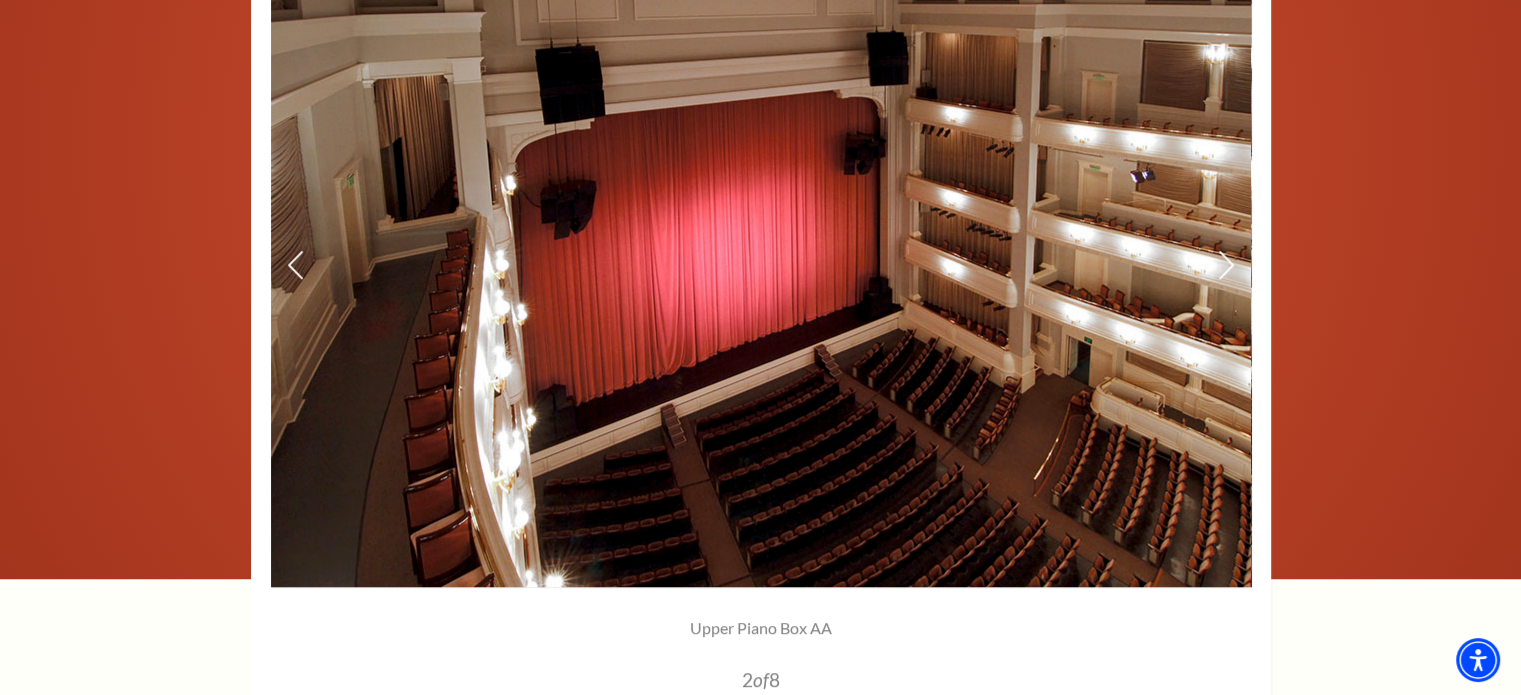 scroll, scrollTop: 1400, scrollLeft: 0, axis: vertical 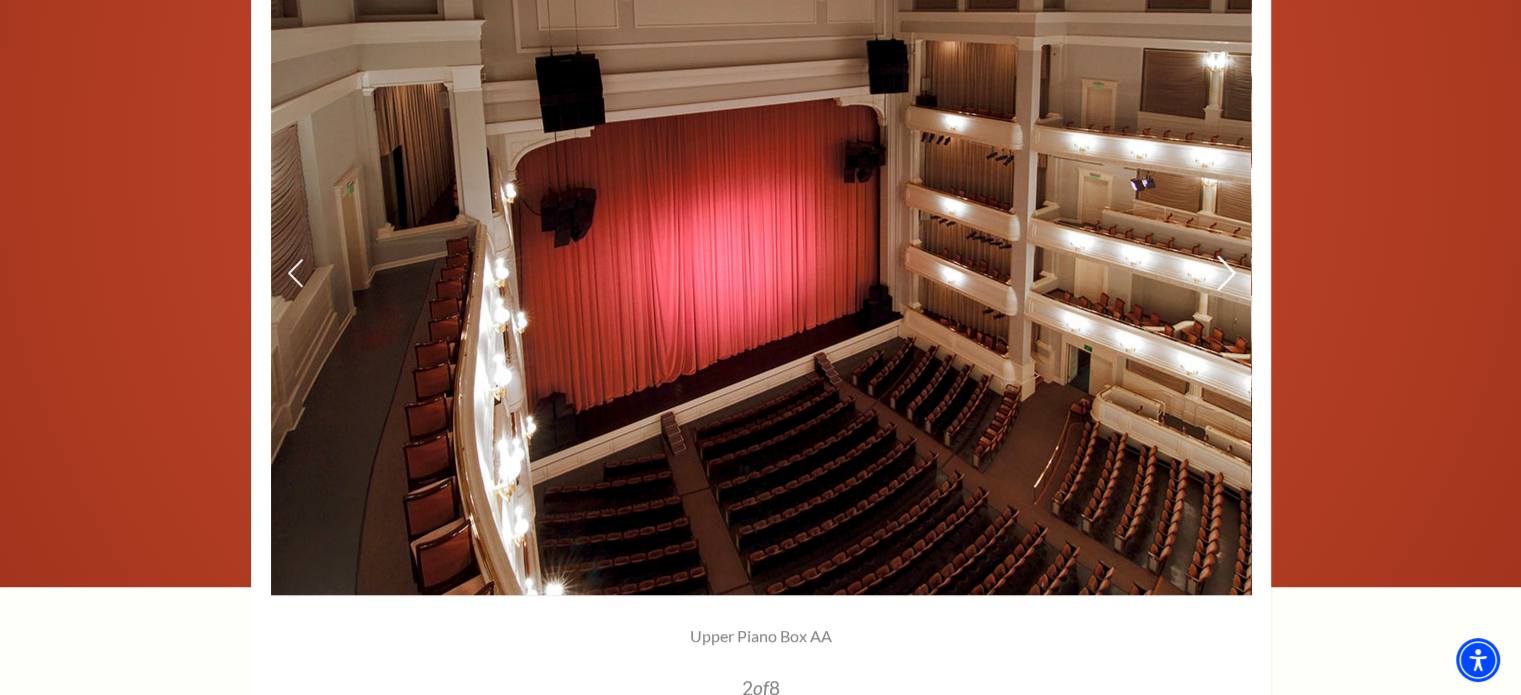 click 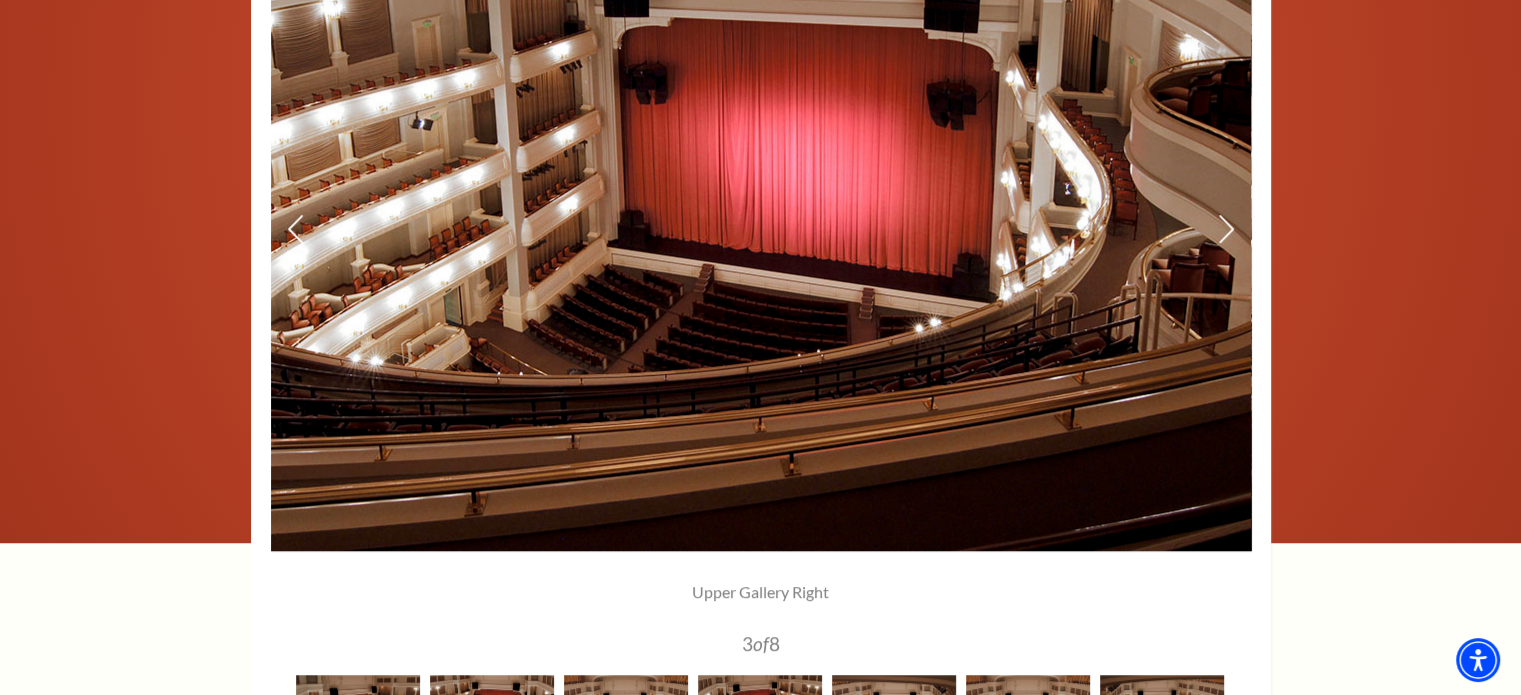 scroll, scrollTop: 1500, scrollLeft: 0, axis: vertical 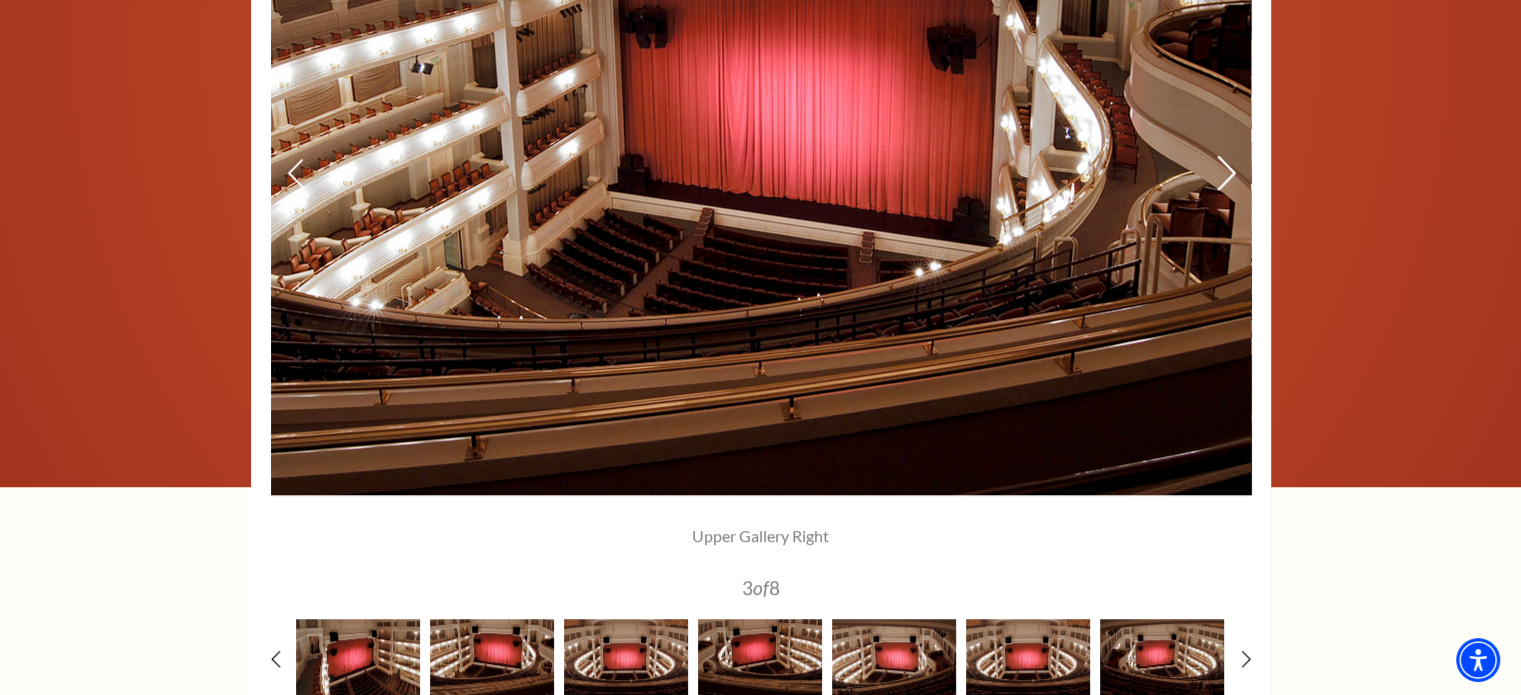click 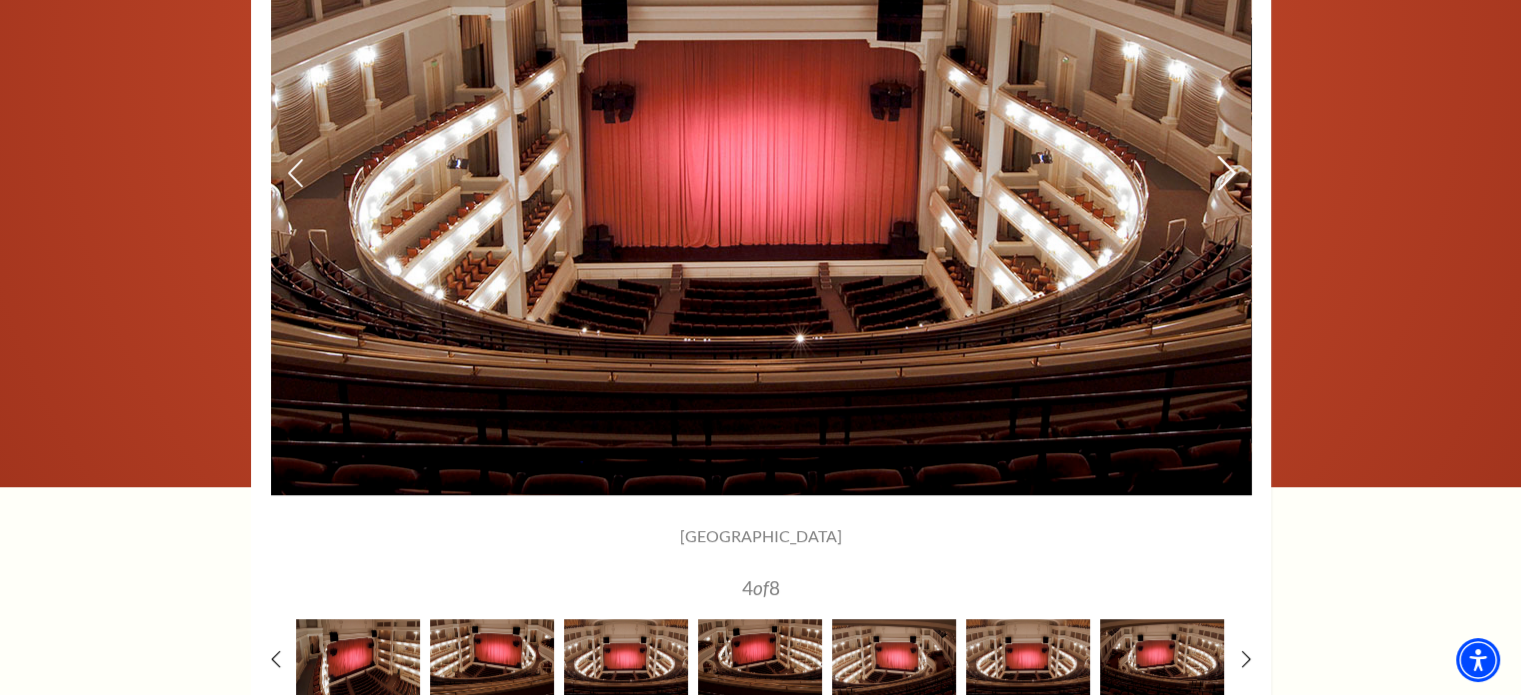 click 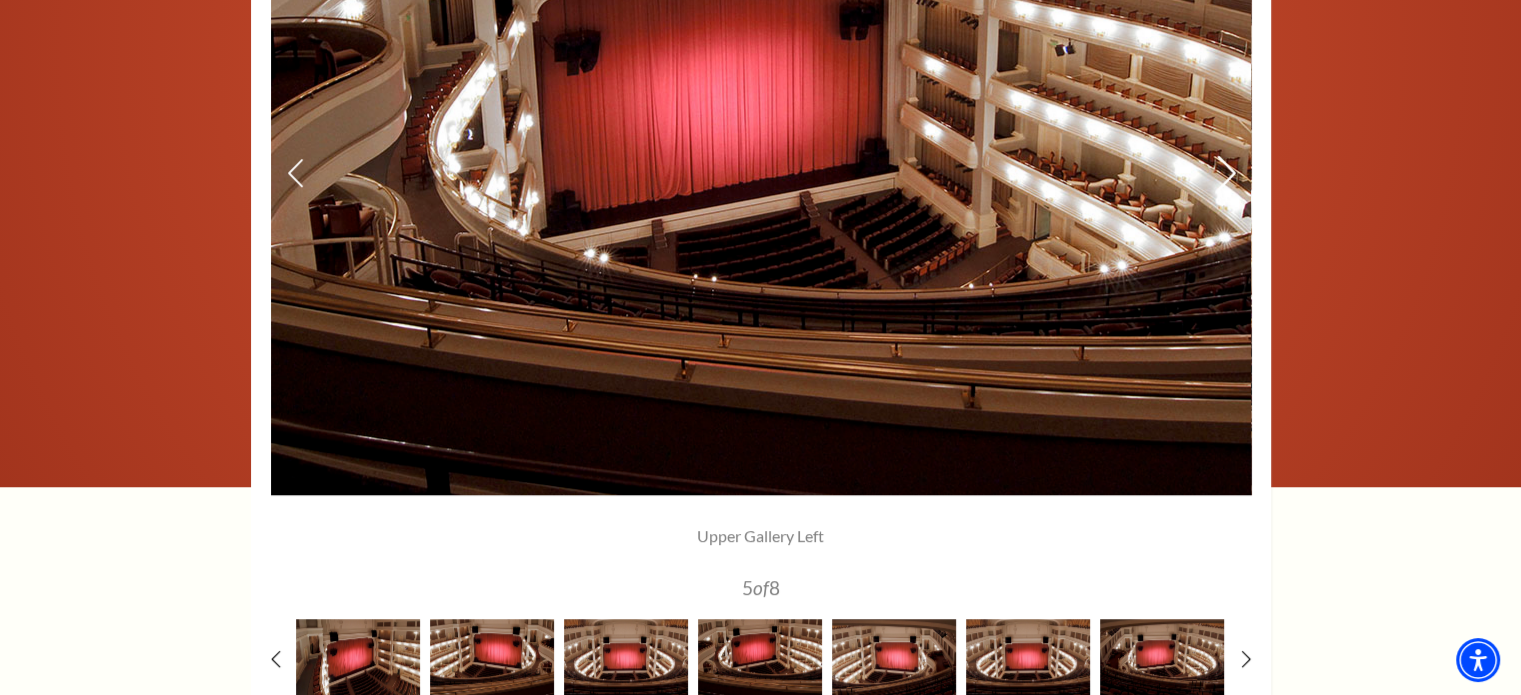 click 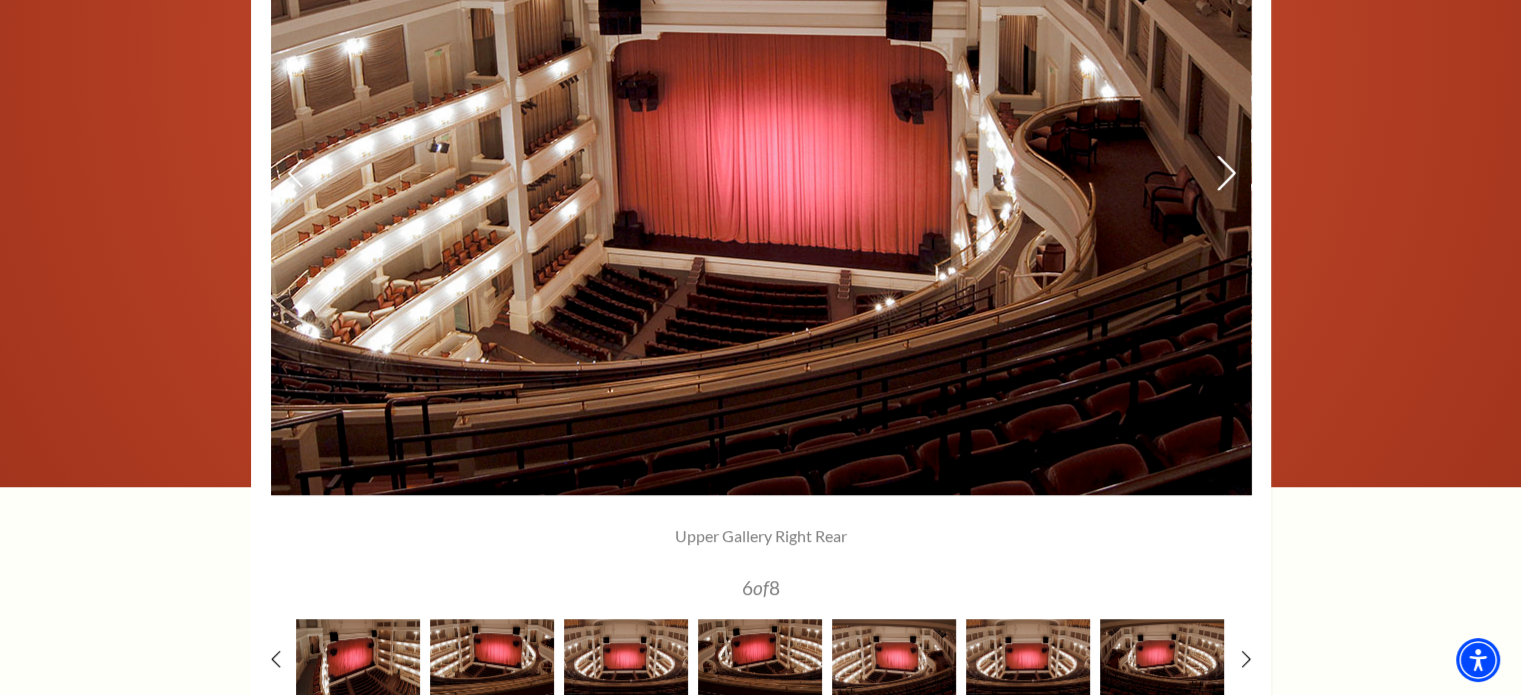 click 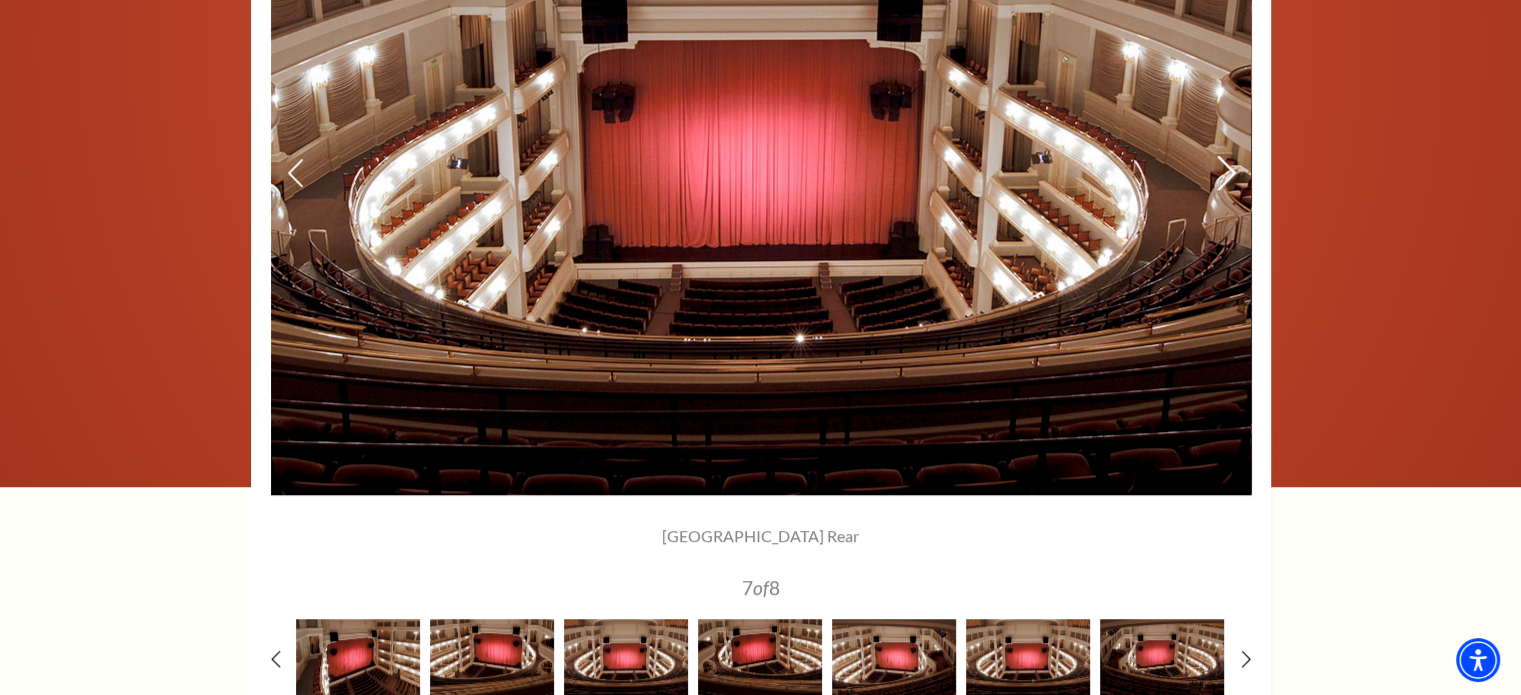 click 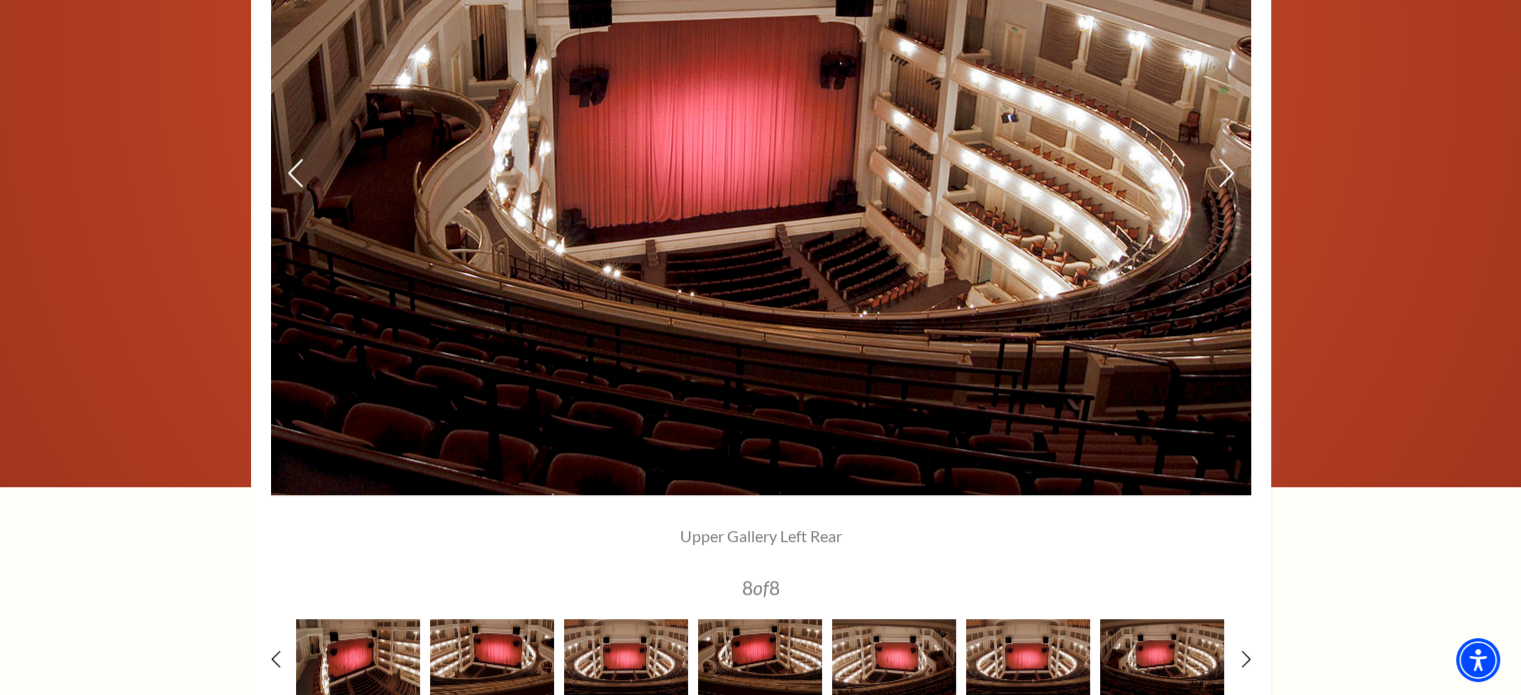 click at bounding box center [761, 174] 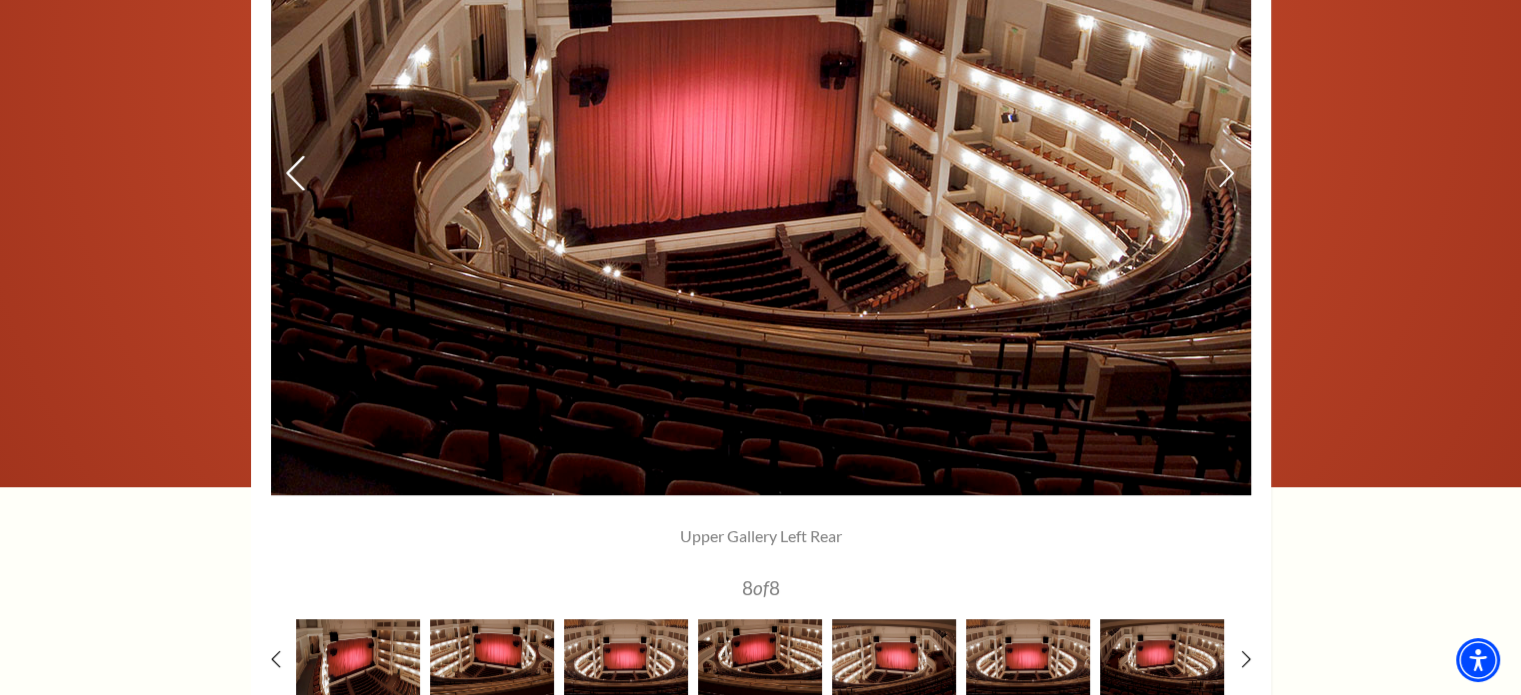click 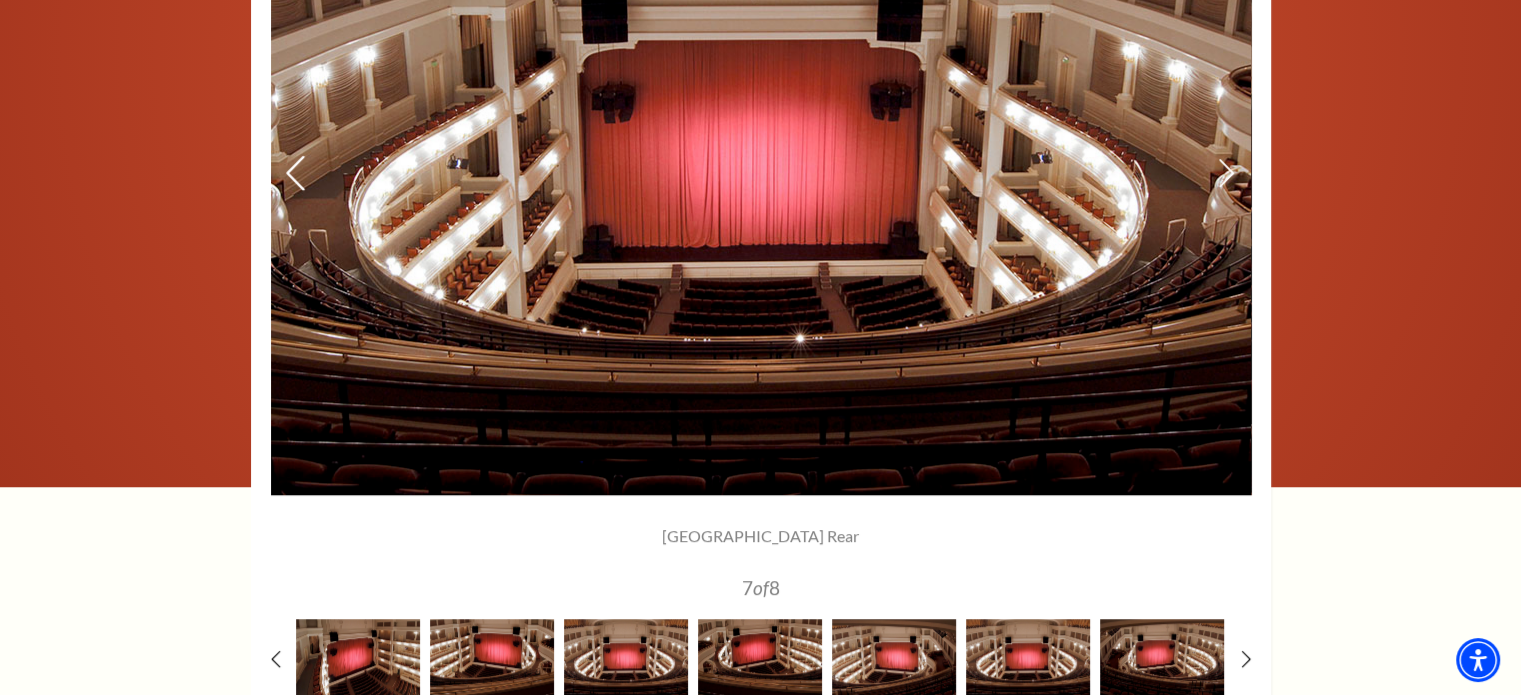 click 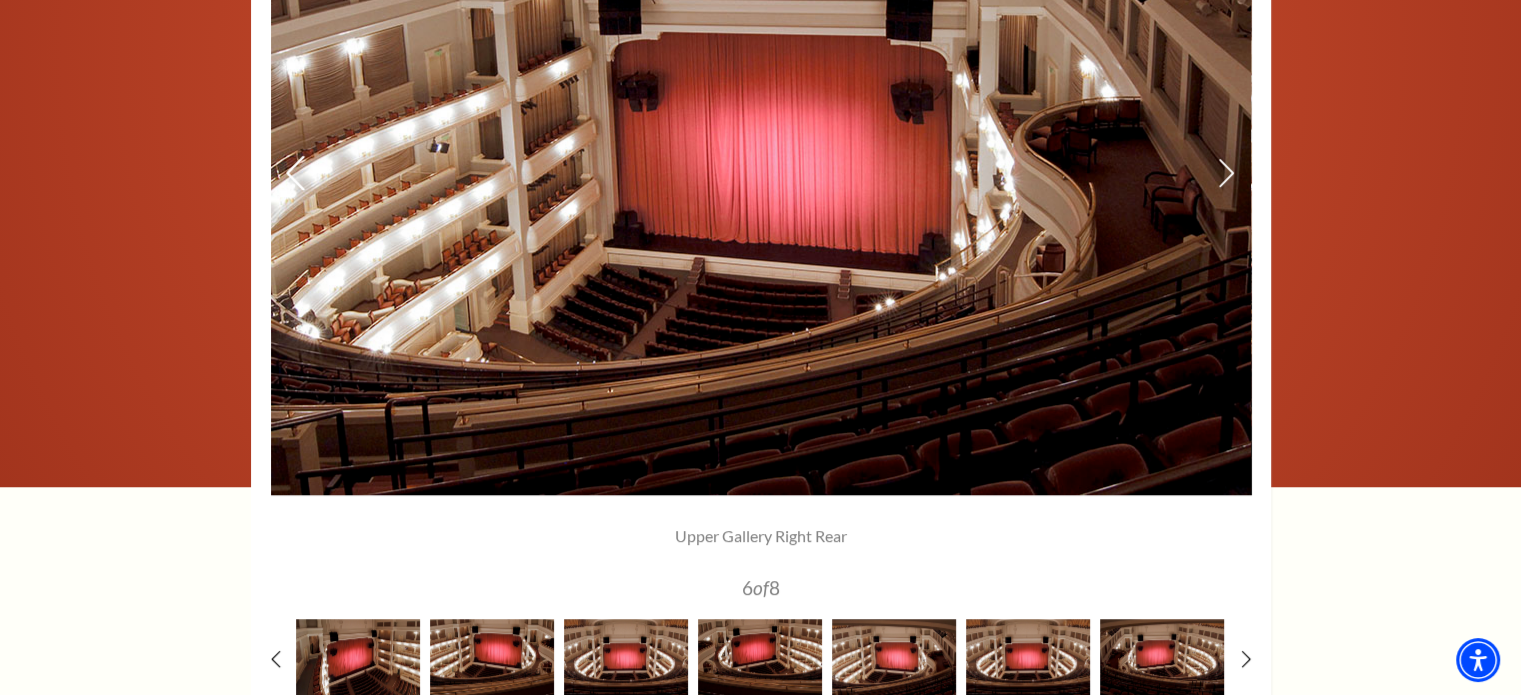 click 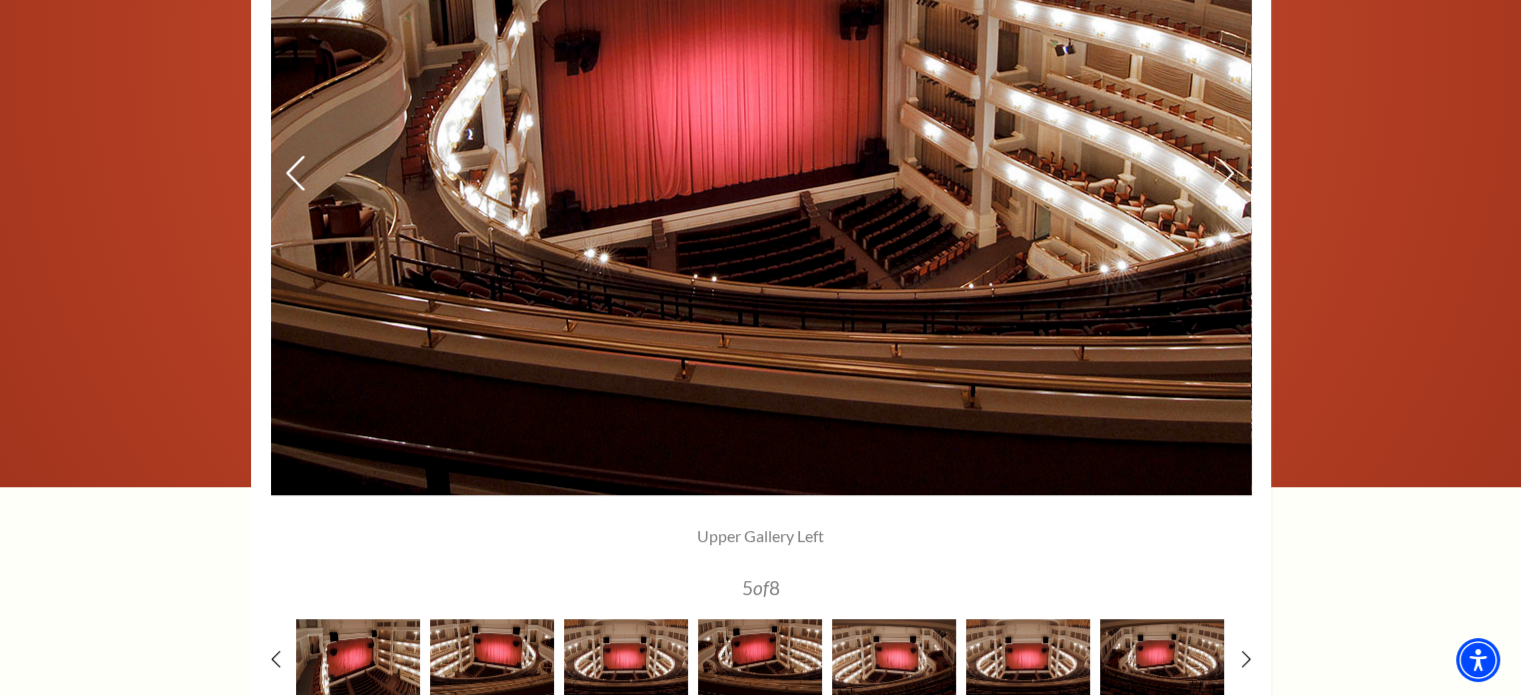 click 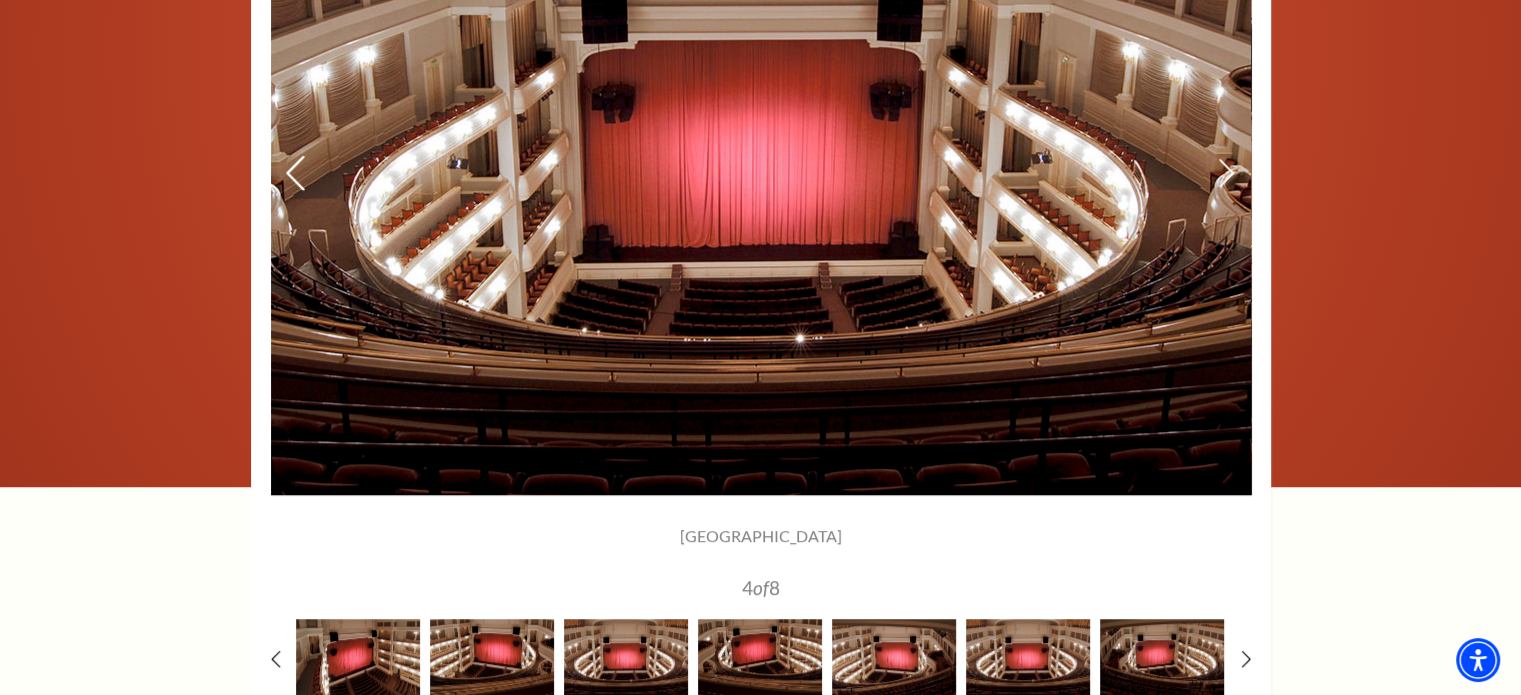 click 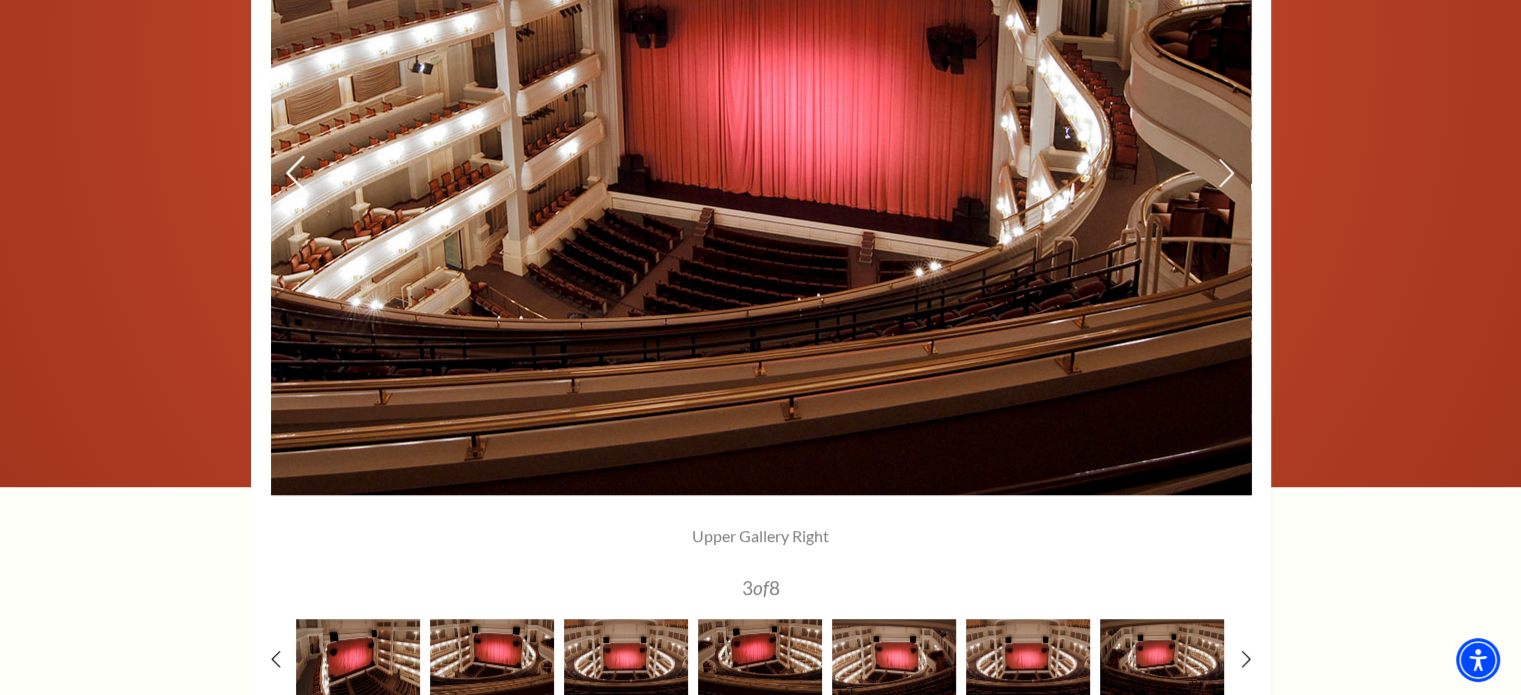 click 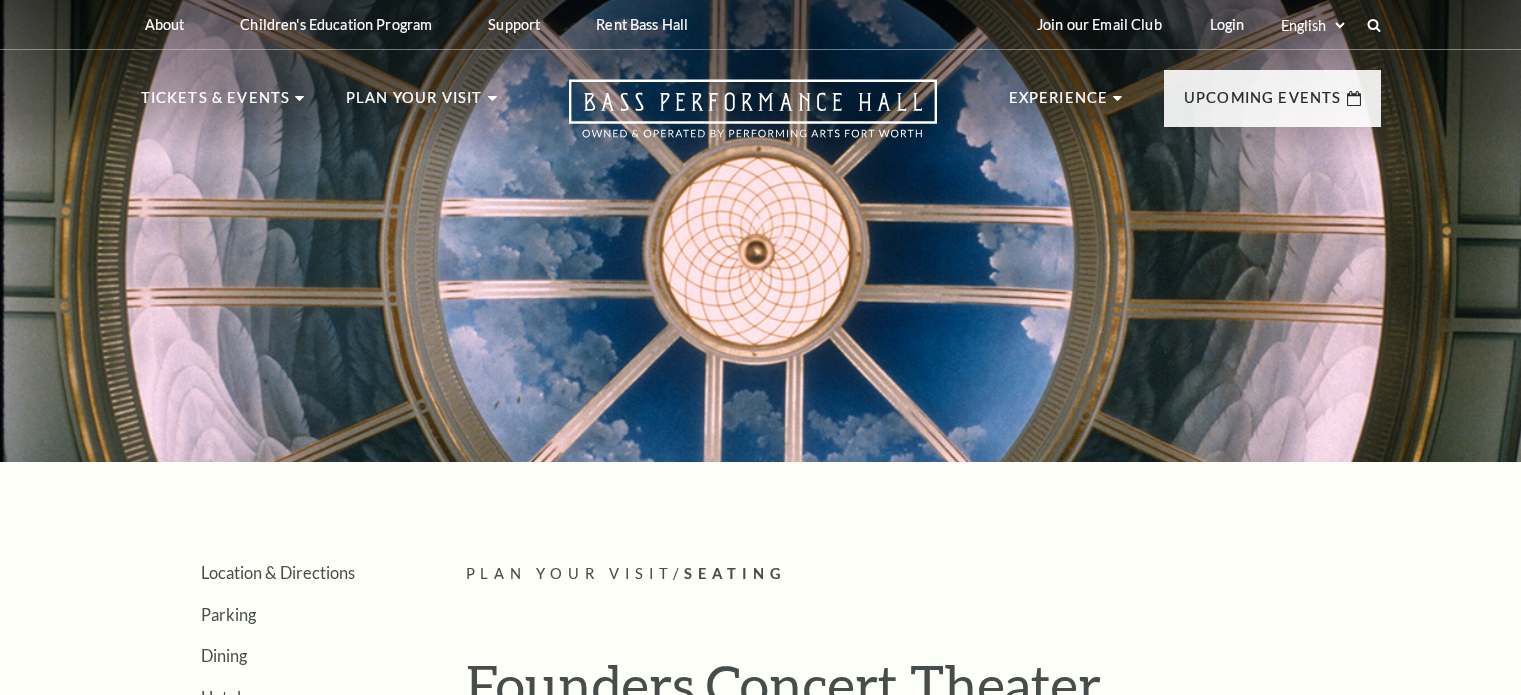 scroll, scrollTop: 3300, scrollLeft: 0, axis: vertical 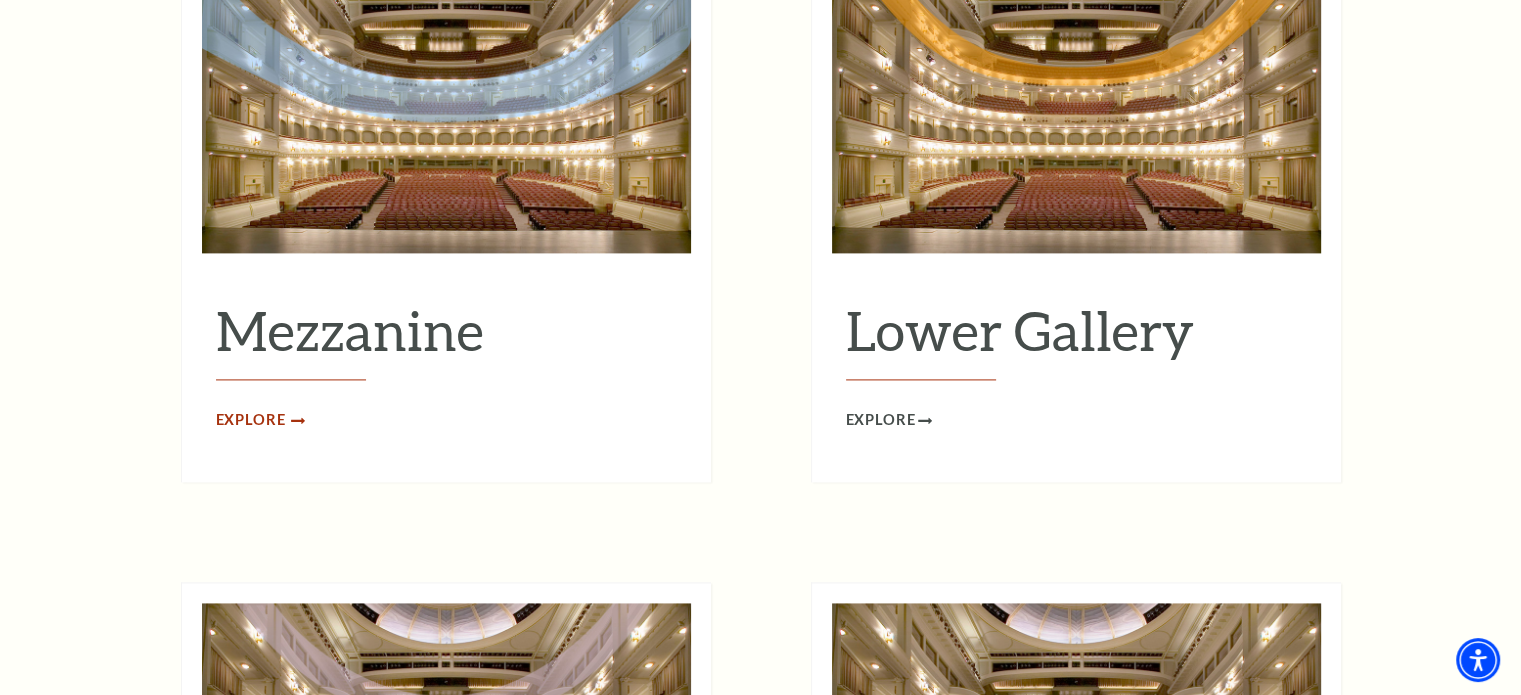 click on "Explore" at bounding box center (251, 420) 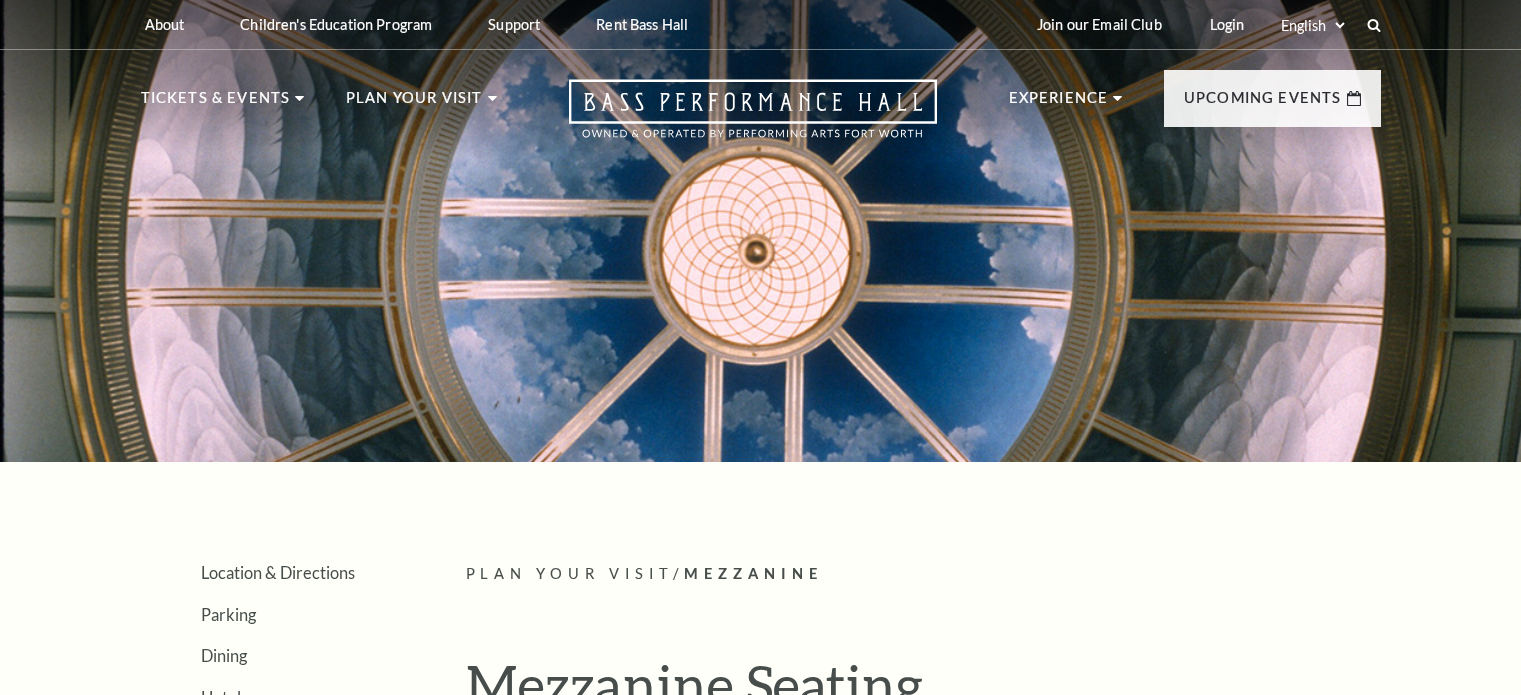 scroll, scrollTop: 0, scrollLeft: 0, axis: both 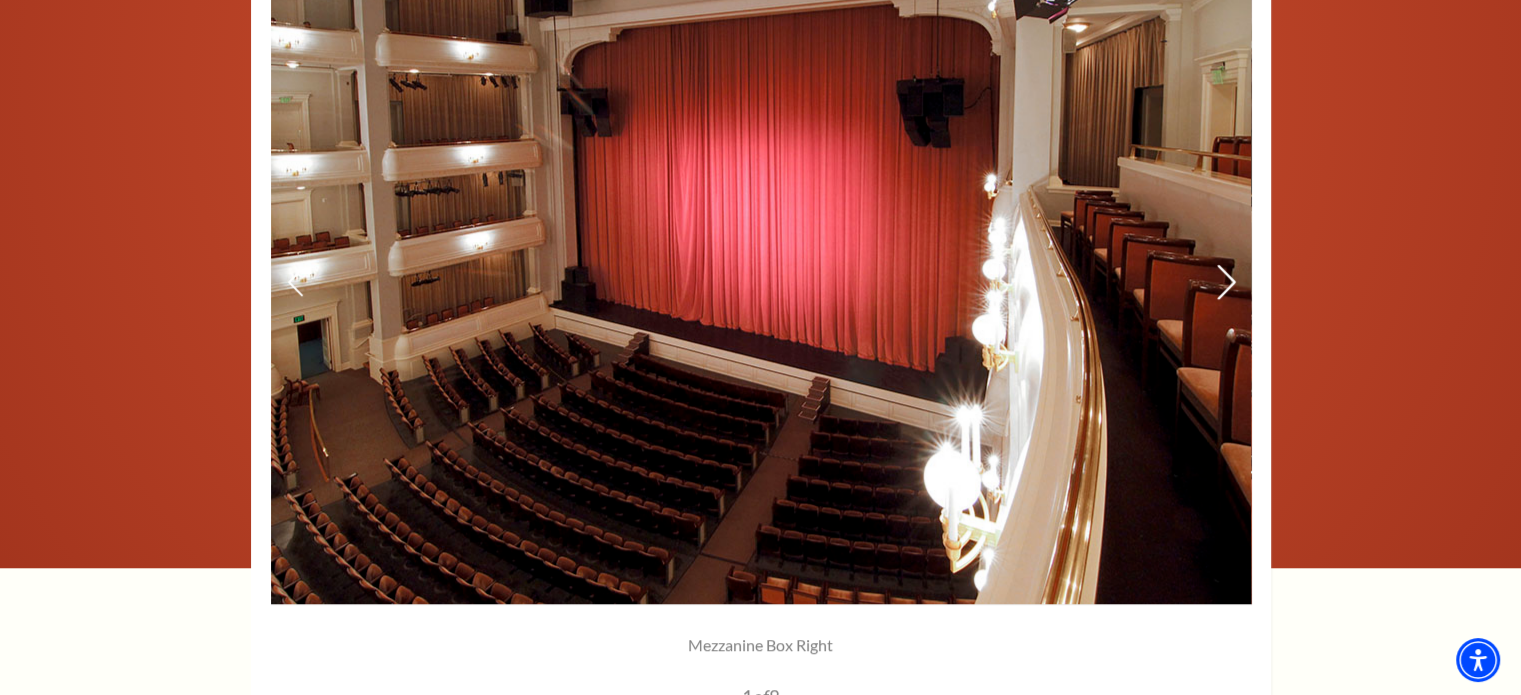click 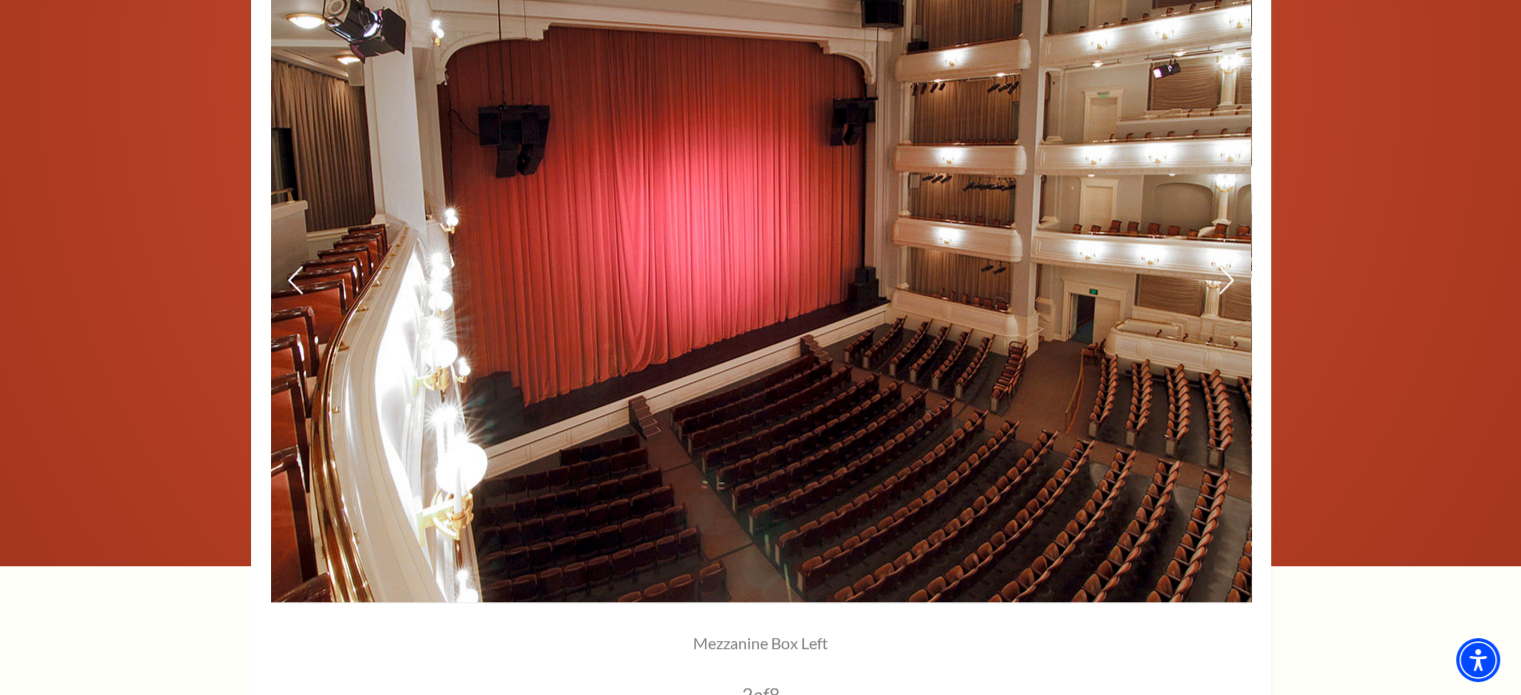 scroll, scrollTop: 1600, scrollLeft: 0, axis: vertical 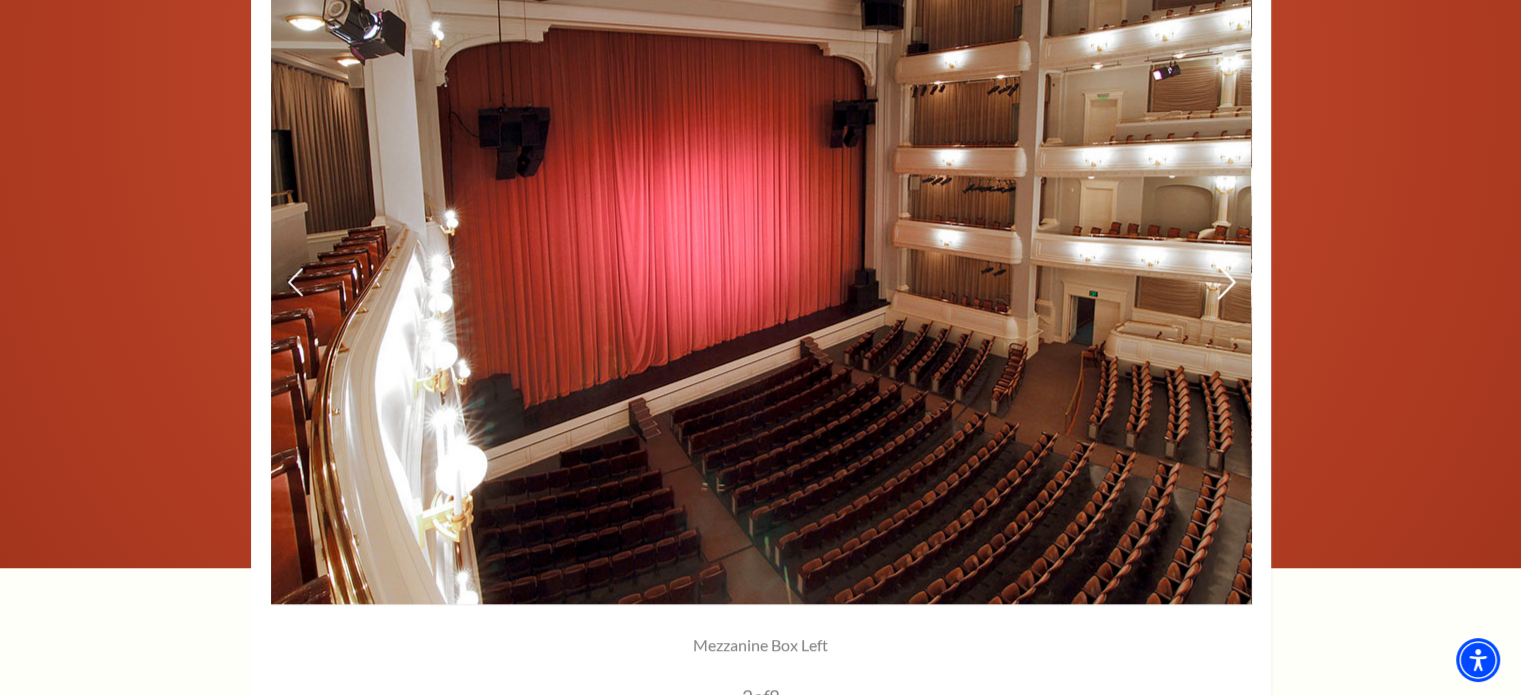 click 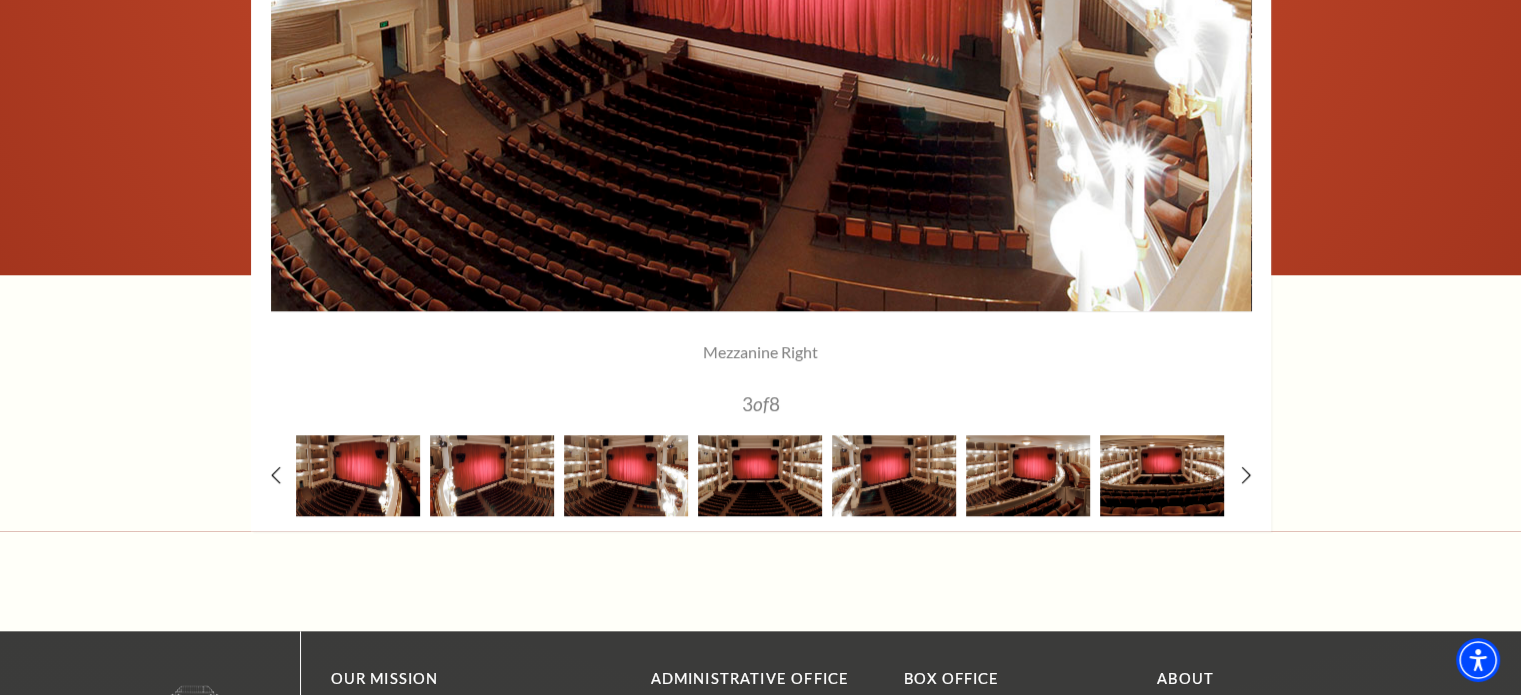 scroll, scrollTop: 1800, scrollLeft: 0, axis: vertical 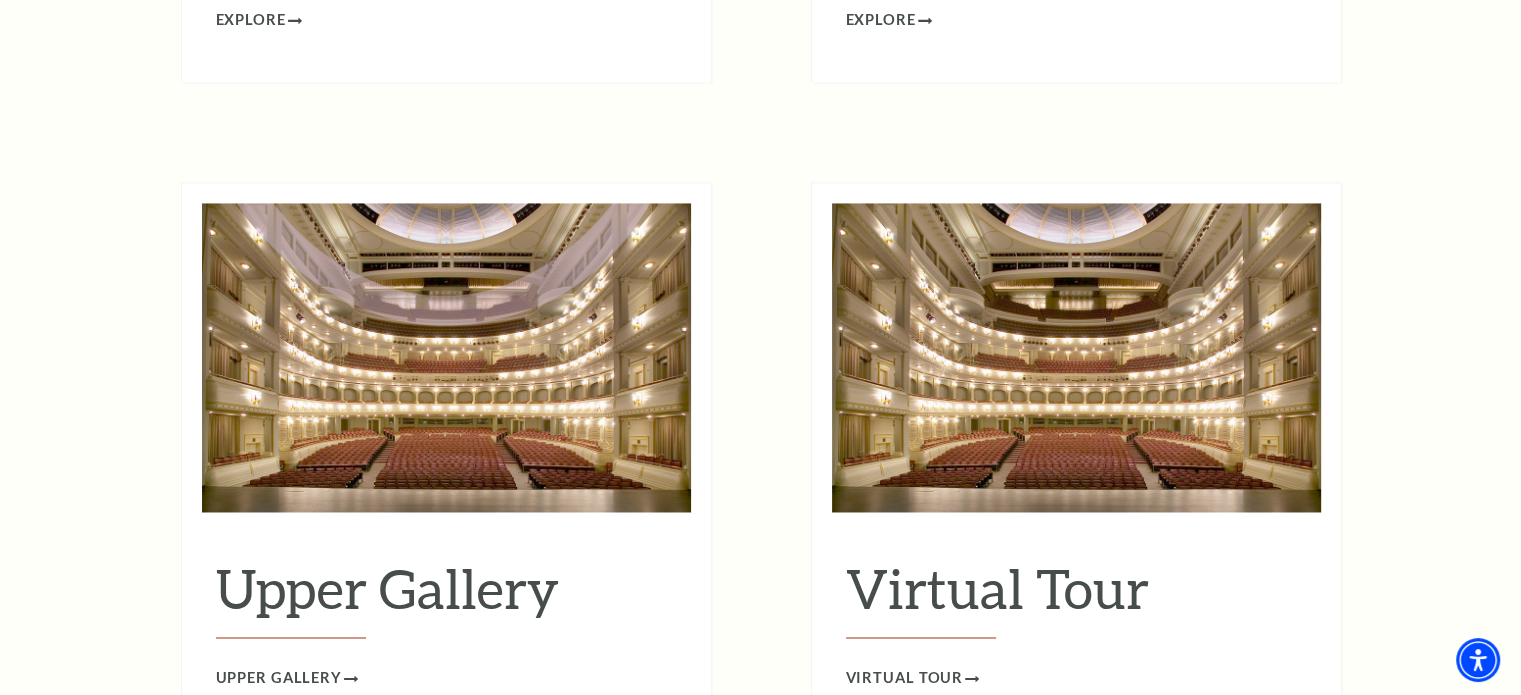 click on "Upper Gallery" at bounding box center [448, -752] 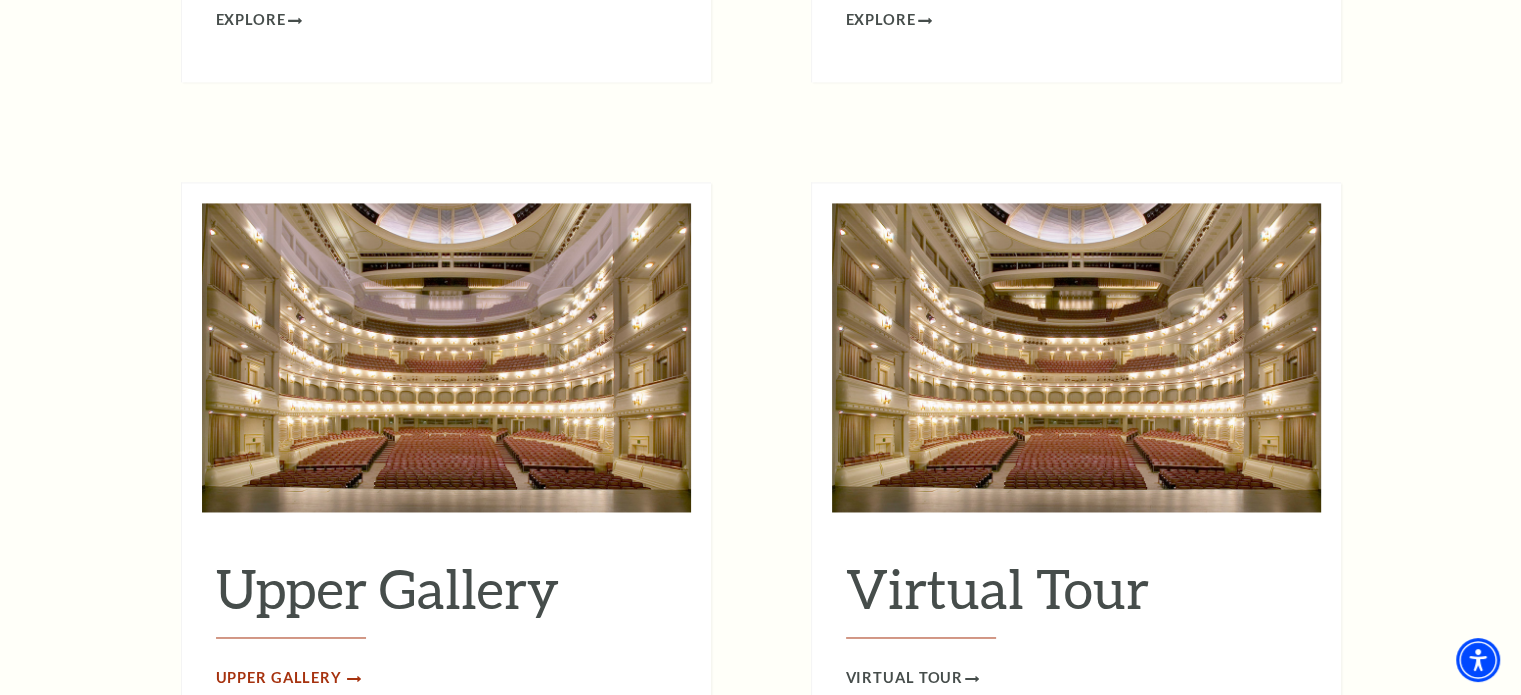 click on "Upper Gallery" at bounding box center (279, 678) 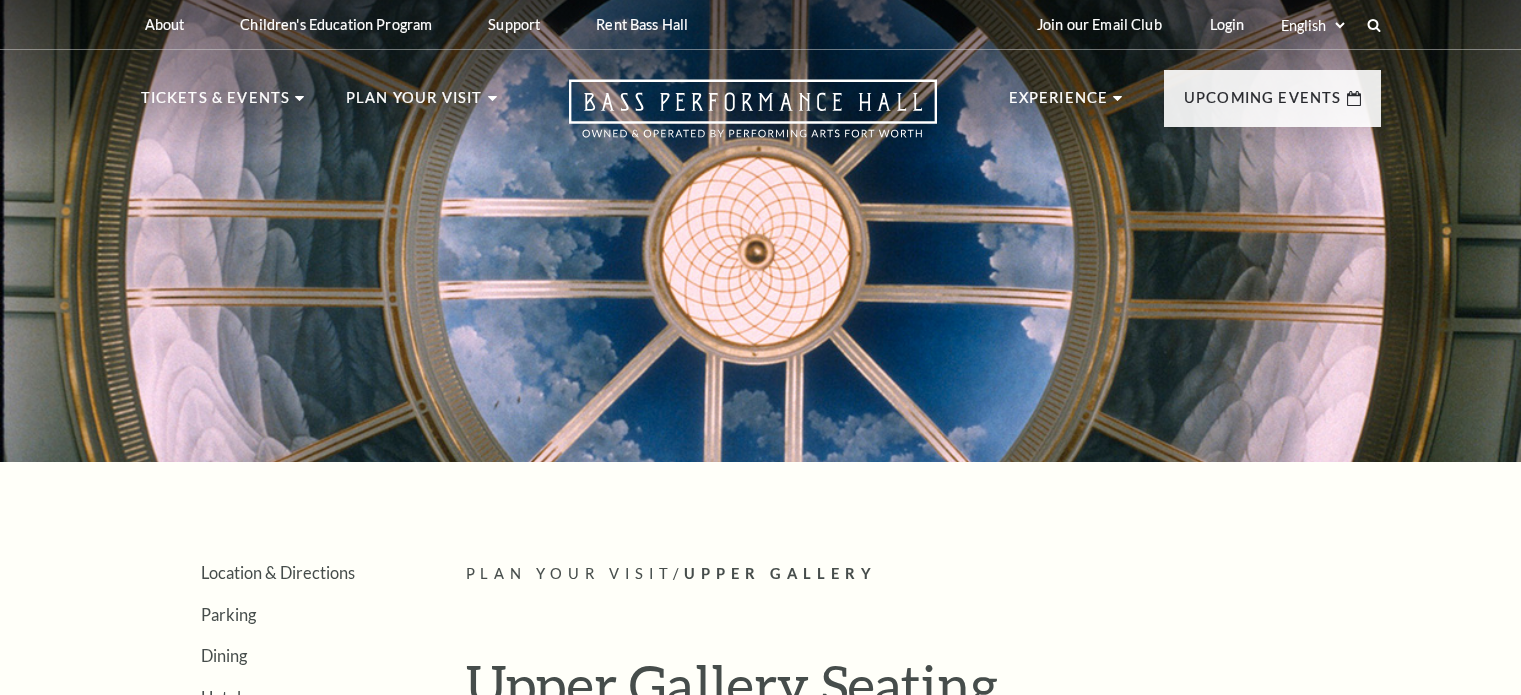 scroll, scrollTop: 0, scrollLeft: 0, axis: both 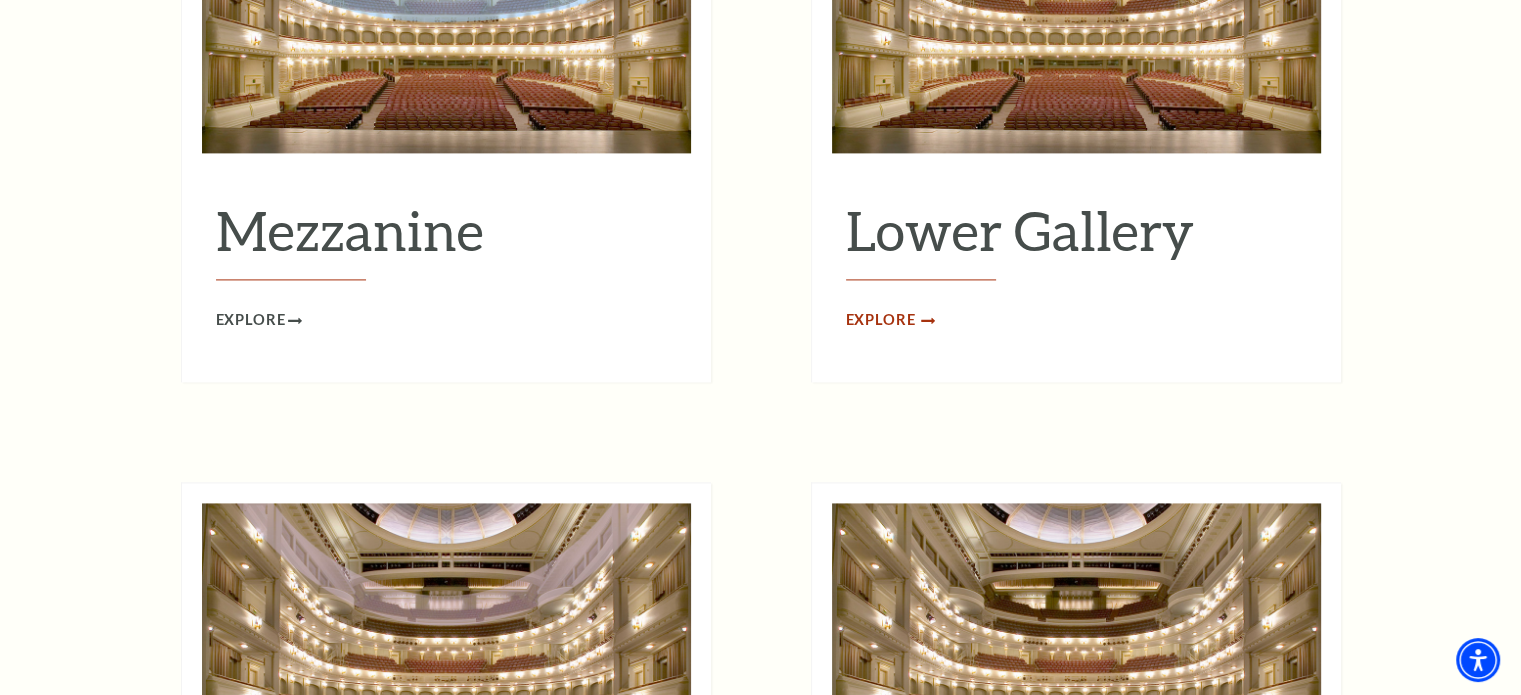 click on "Explore" at bounding box center [881, 320] 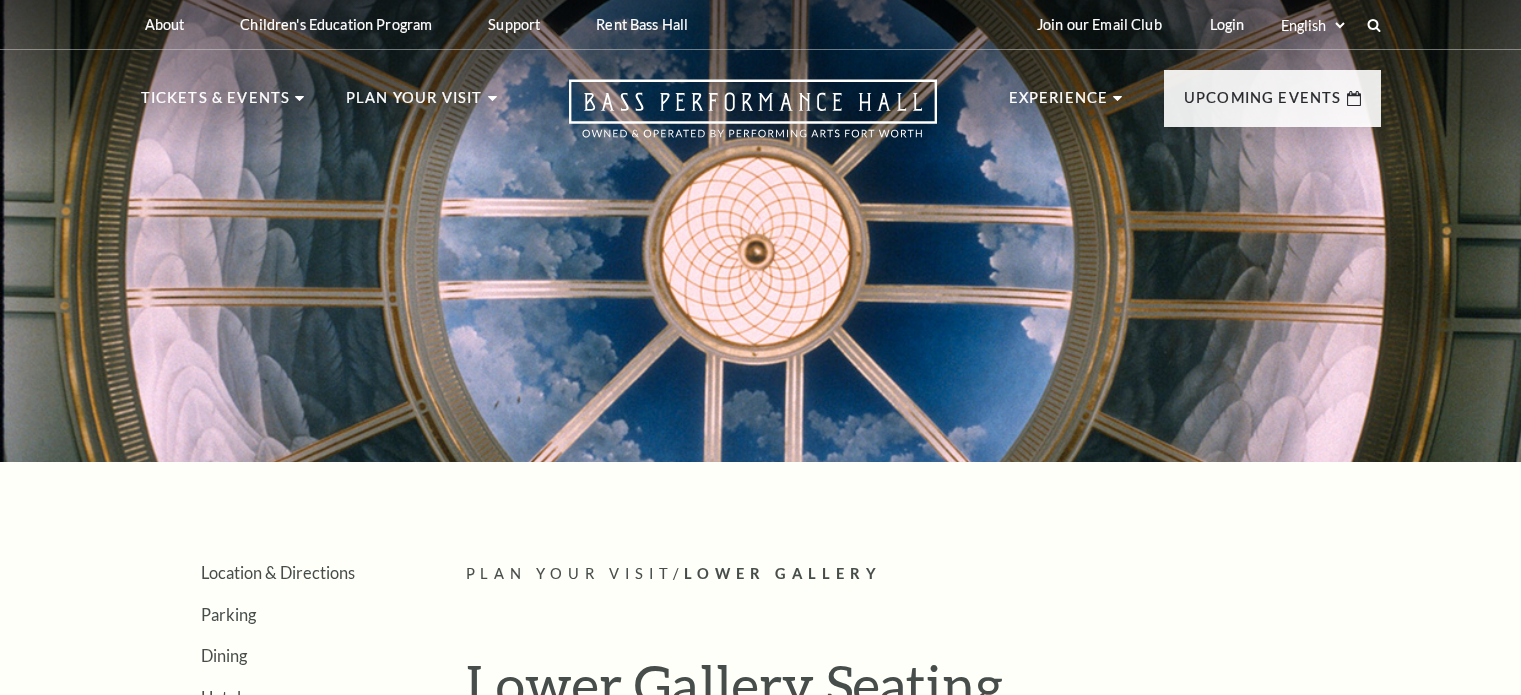 scroll, scrollTop: 0, scrollLeft: 0, axis: both 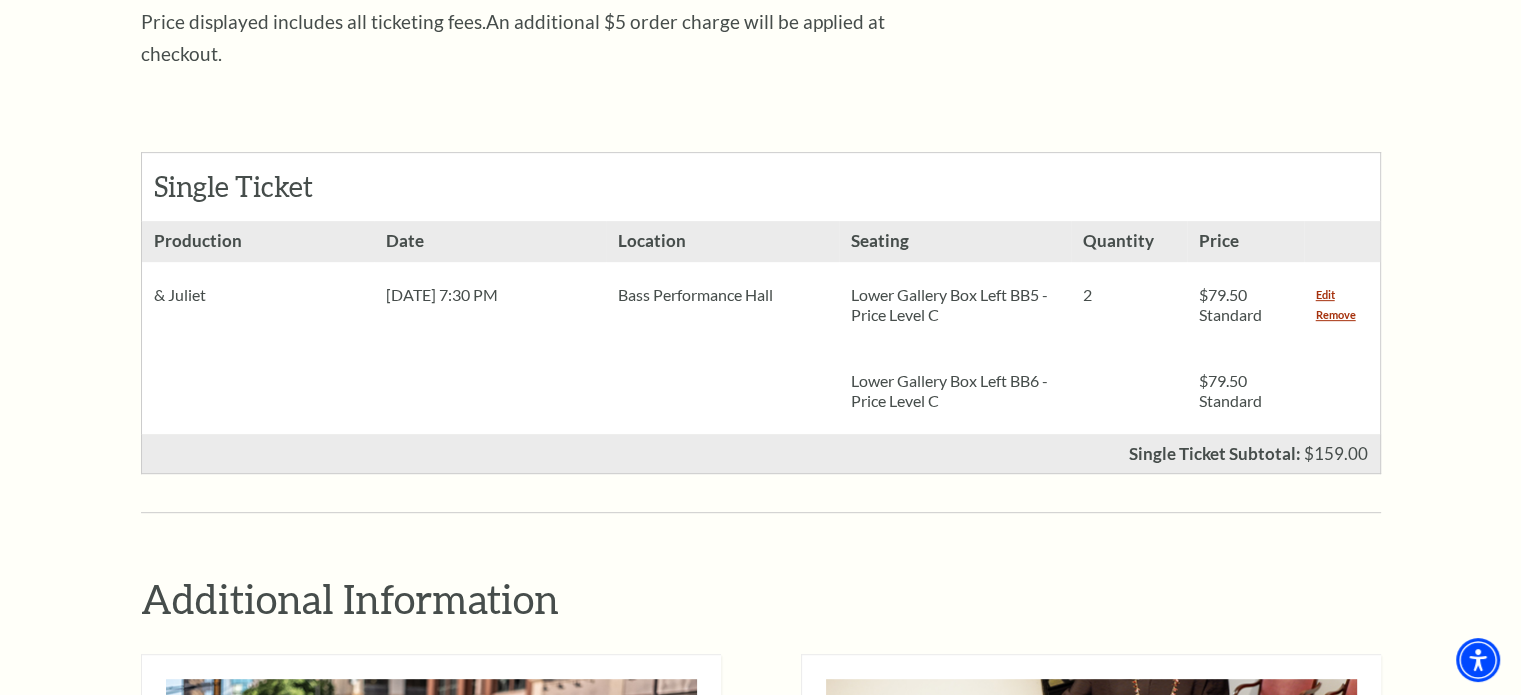 drag, startPoint x: 152, startPoint y: 262, endPoint x: 212, endPoint y: 262, distance: 60 